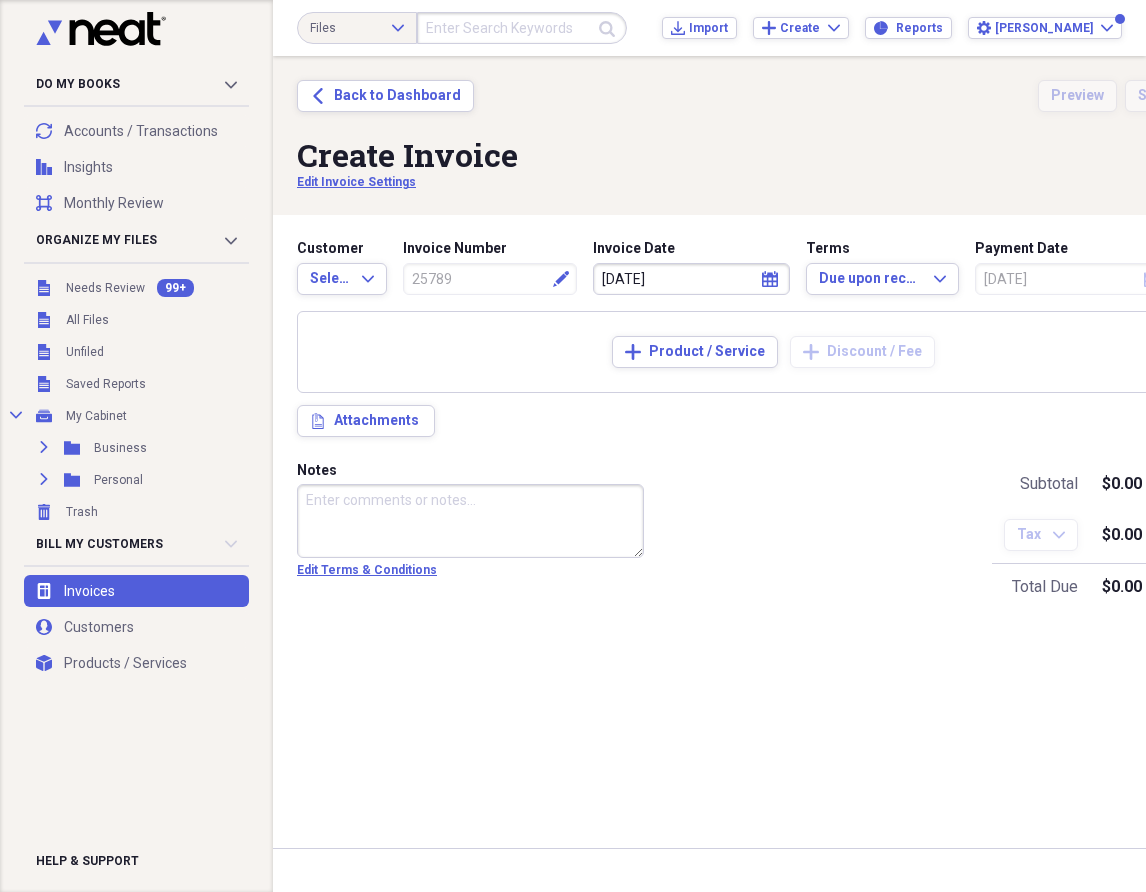 scroll, scrollTop: 0, scrollLeft: 0, axis: both 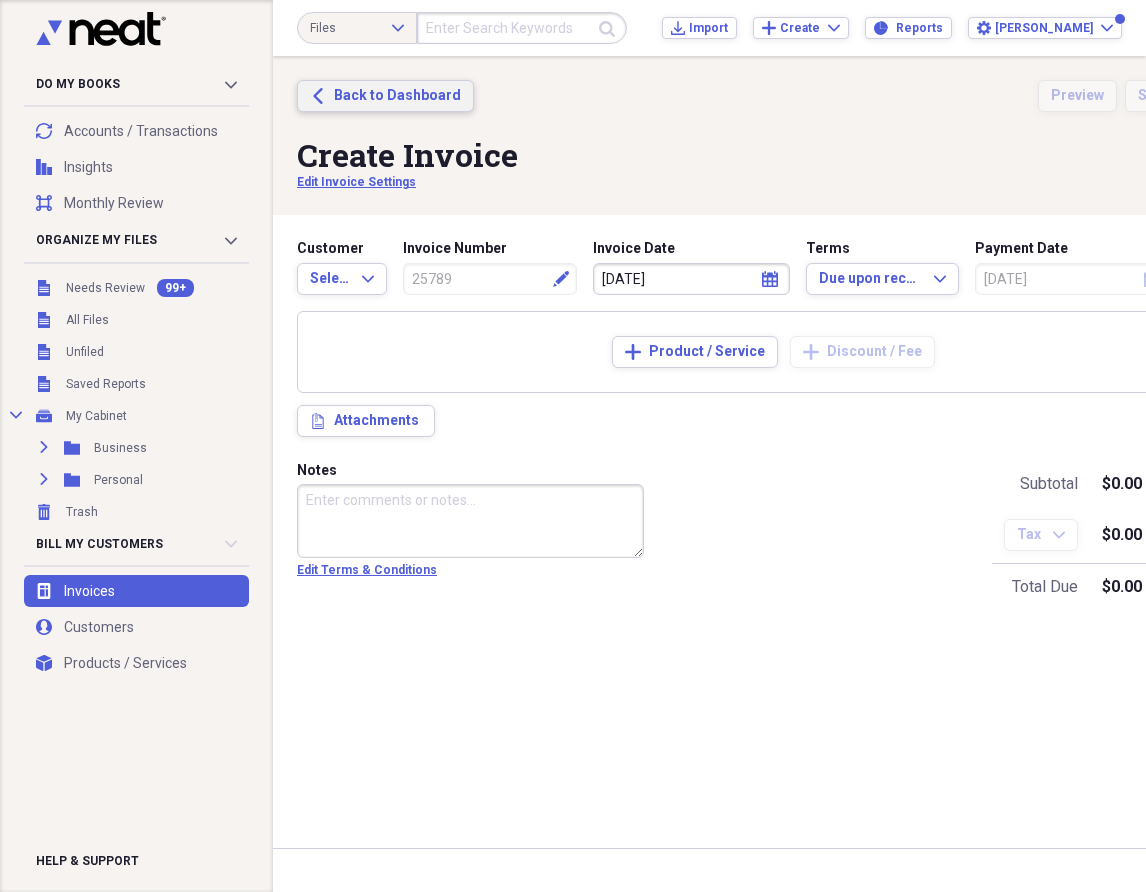 click on "Back to Dashboard" at bounding box center (397, 96) 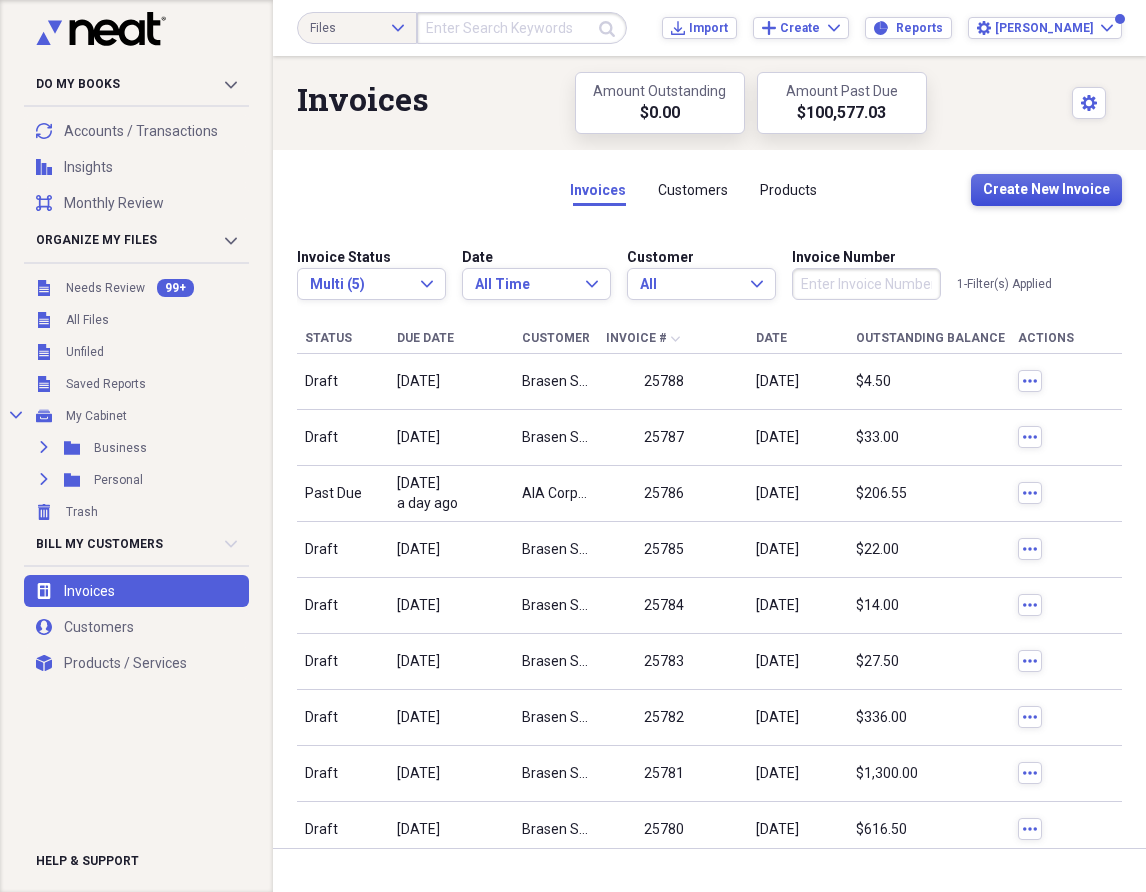 click on "Create New Invoice" at bounding box center (1046, 190) 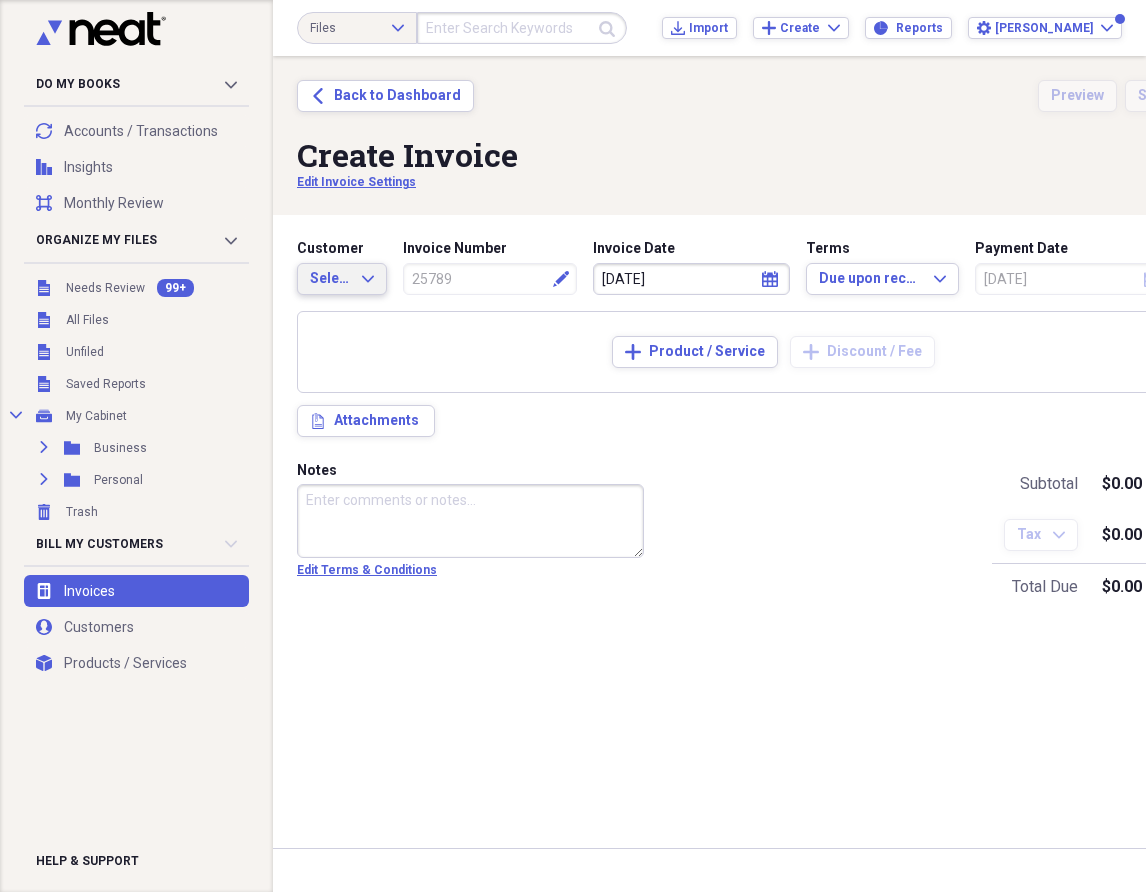 click on "Expand" 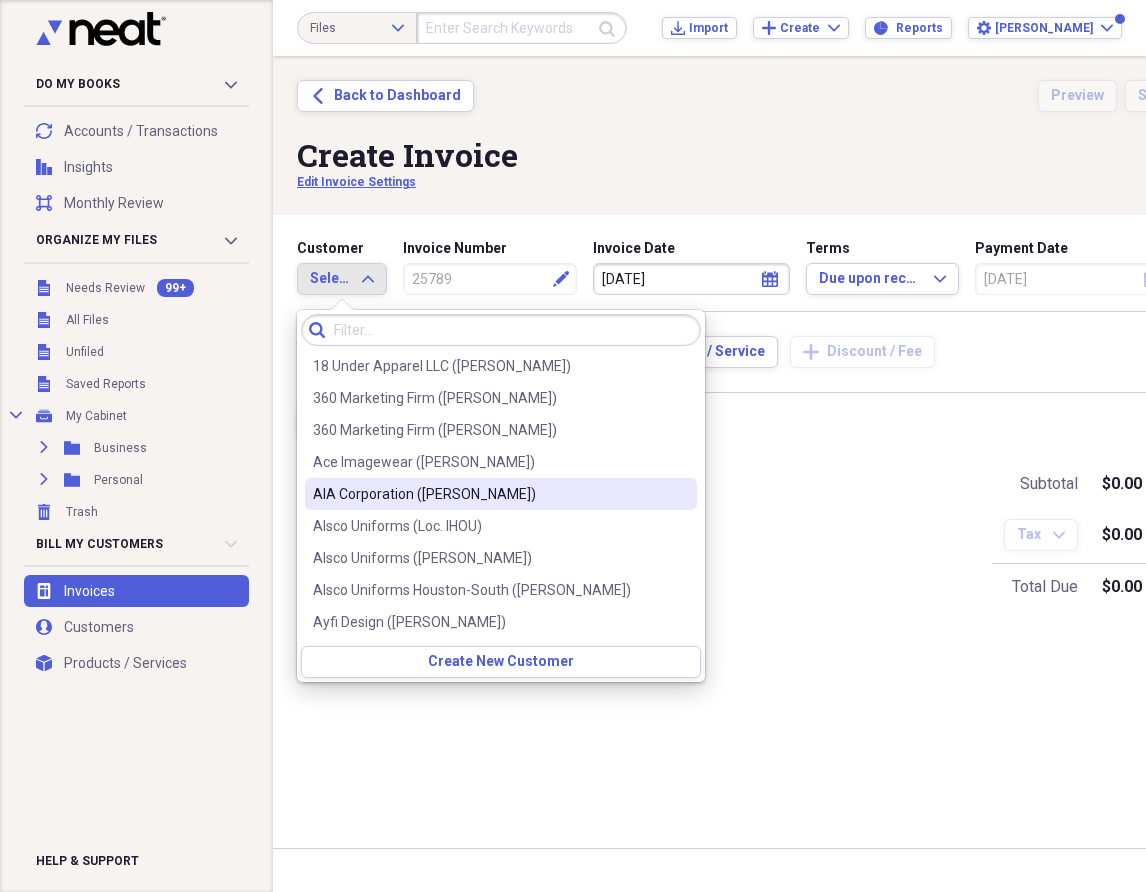click on "AIA Corporation ([PERSON_NAME])" at bounding box center [489, 494] 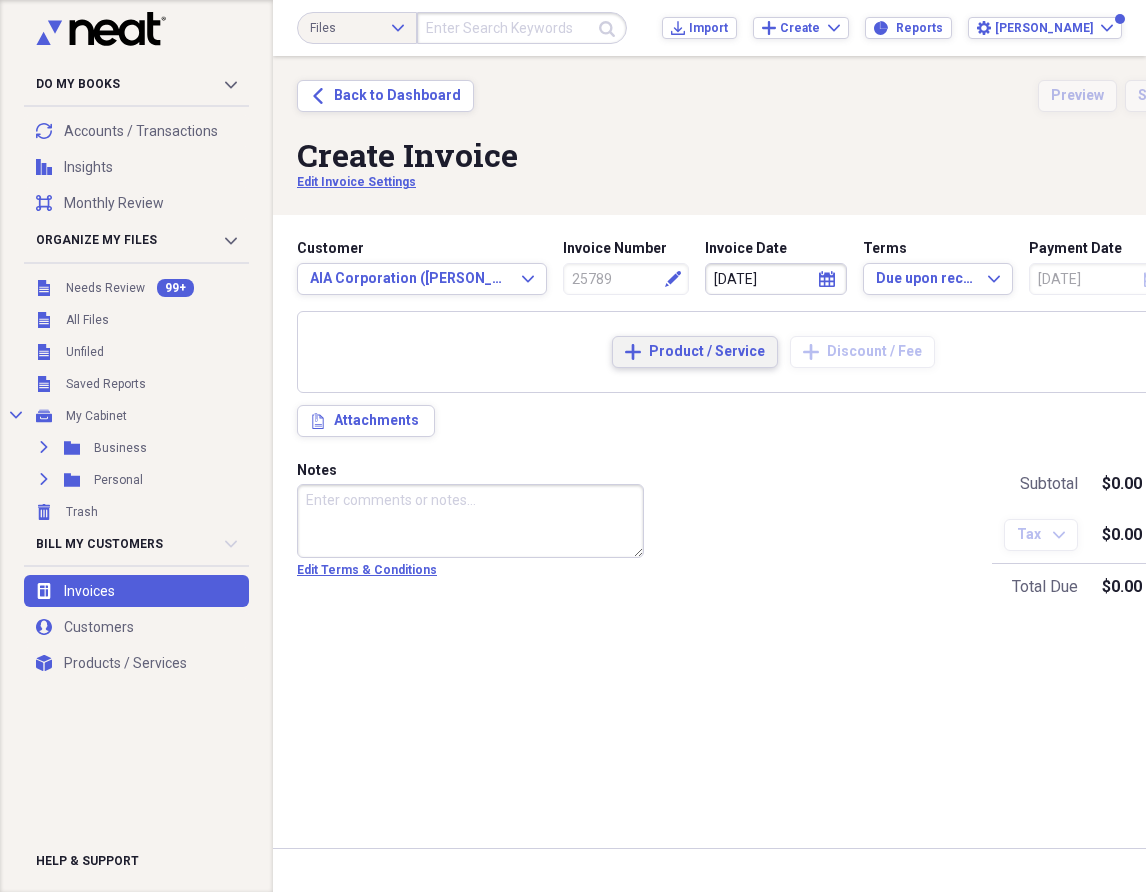 click on "Product / Service" at bounding box center [707, 352] 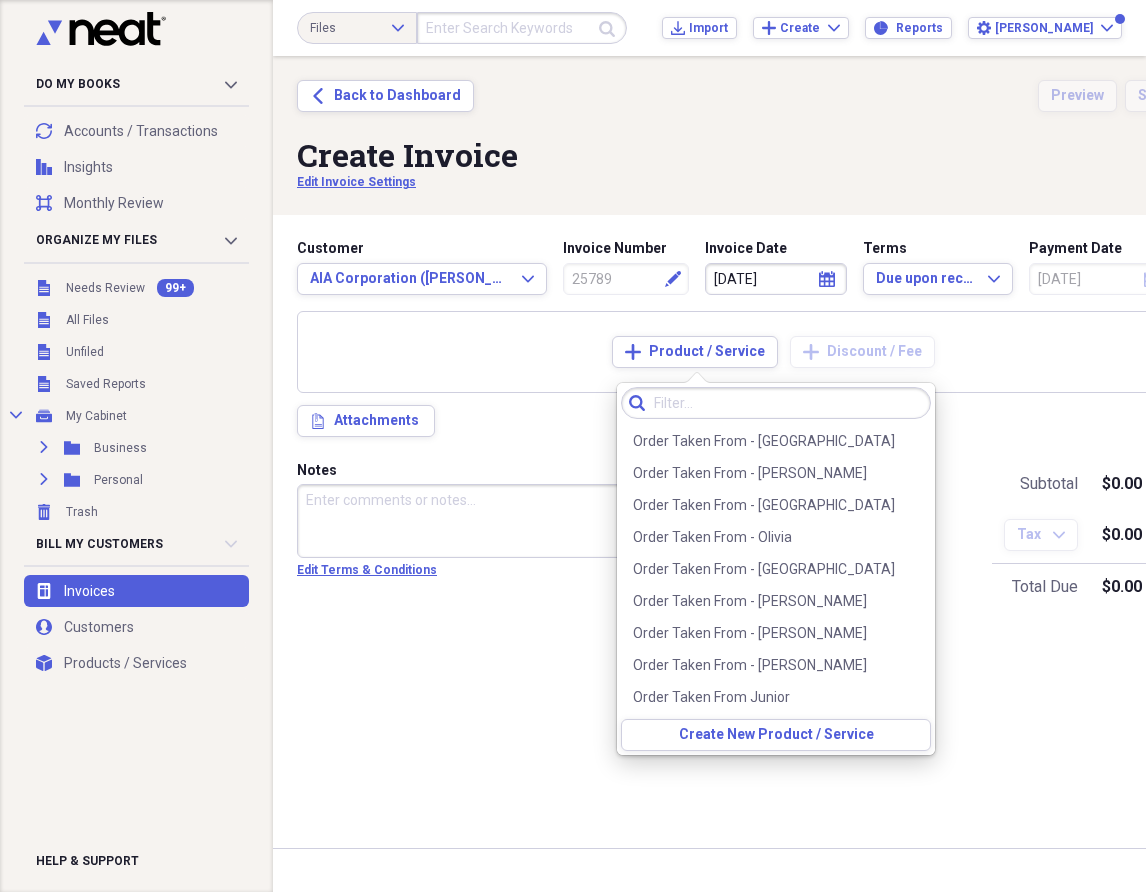 scroll, scrollTop: 400, scrollLeft: 0, axis: vertical 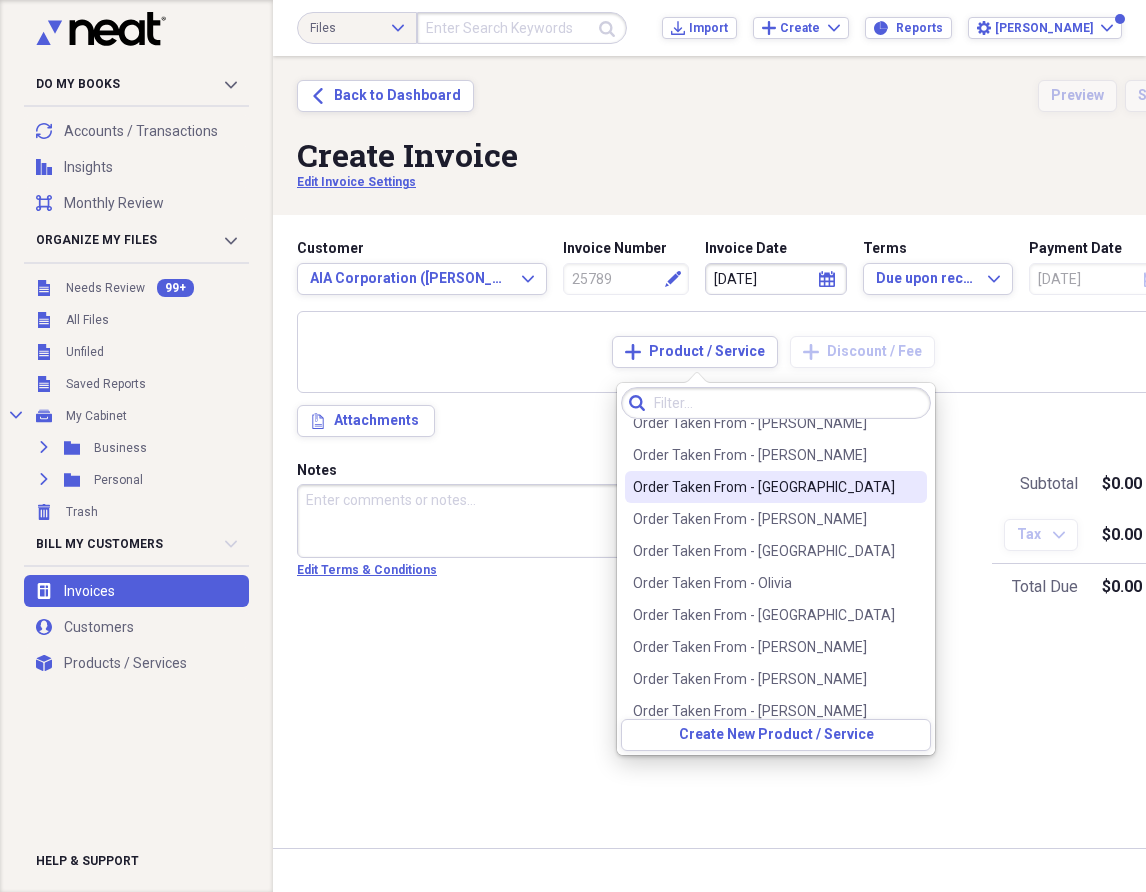 click on "Order Taken From - [GEOGRAPHIC_DATA]" at bounding box center [764, 487] 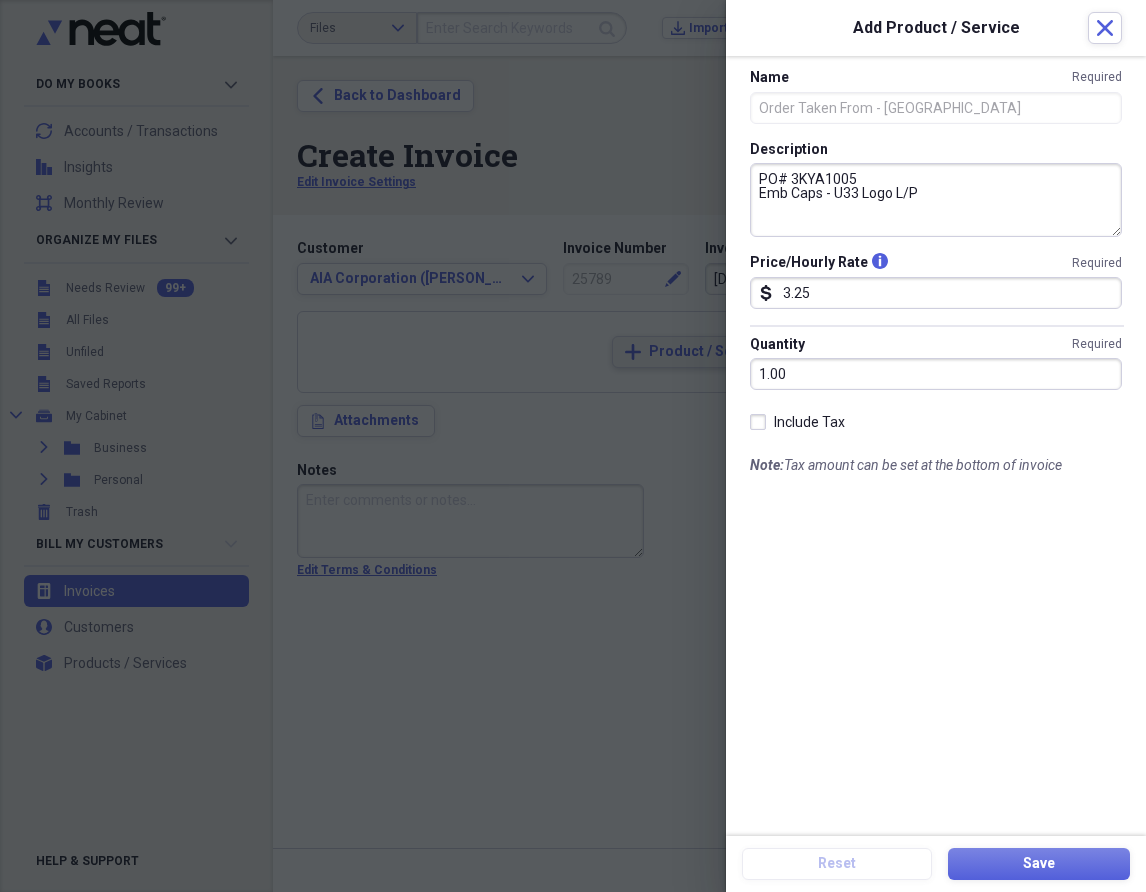 scroll, scrollTop: 0, scrollLeft: 0, axis: both 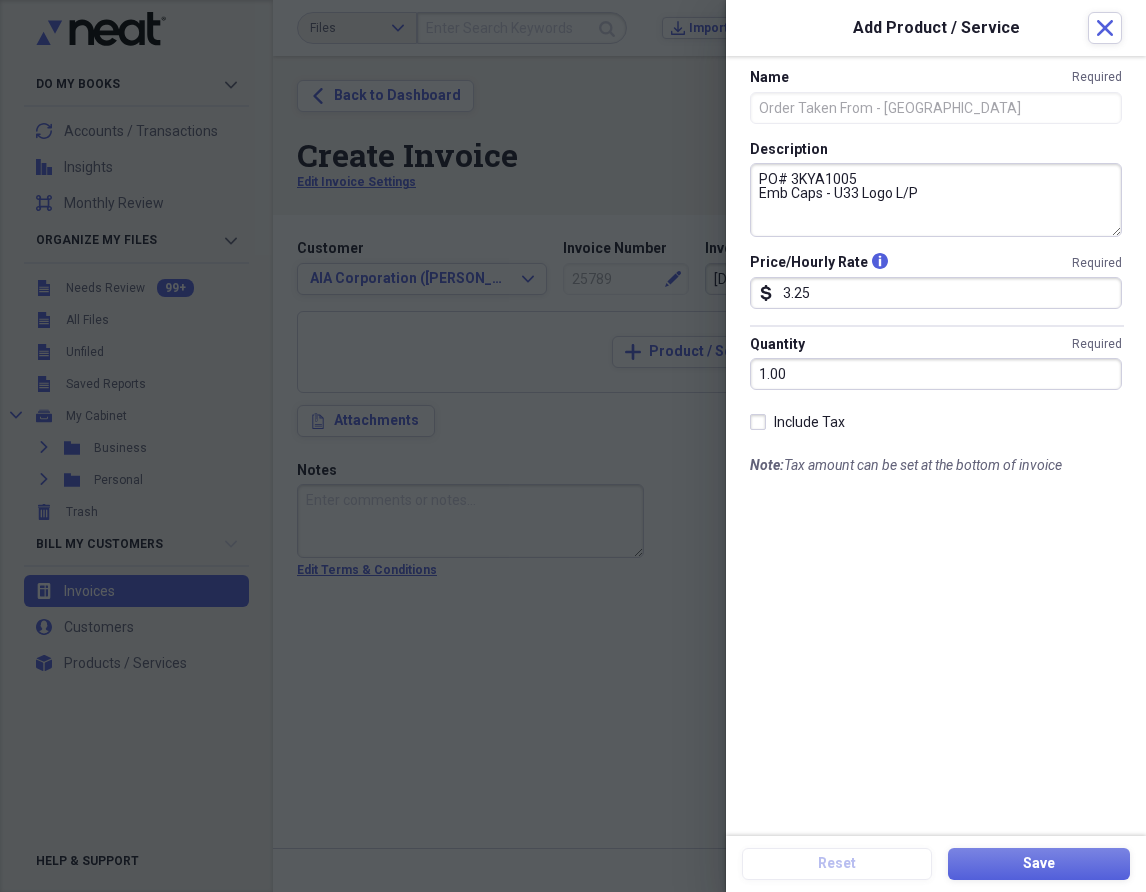 drag, startPoint x: 824, startPoint y: 171, endPoint x: 952, endPoint y: 169, distance: 128.01562 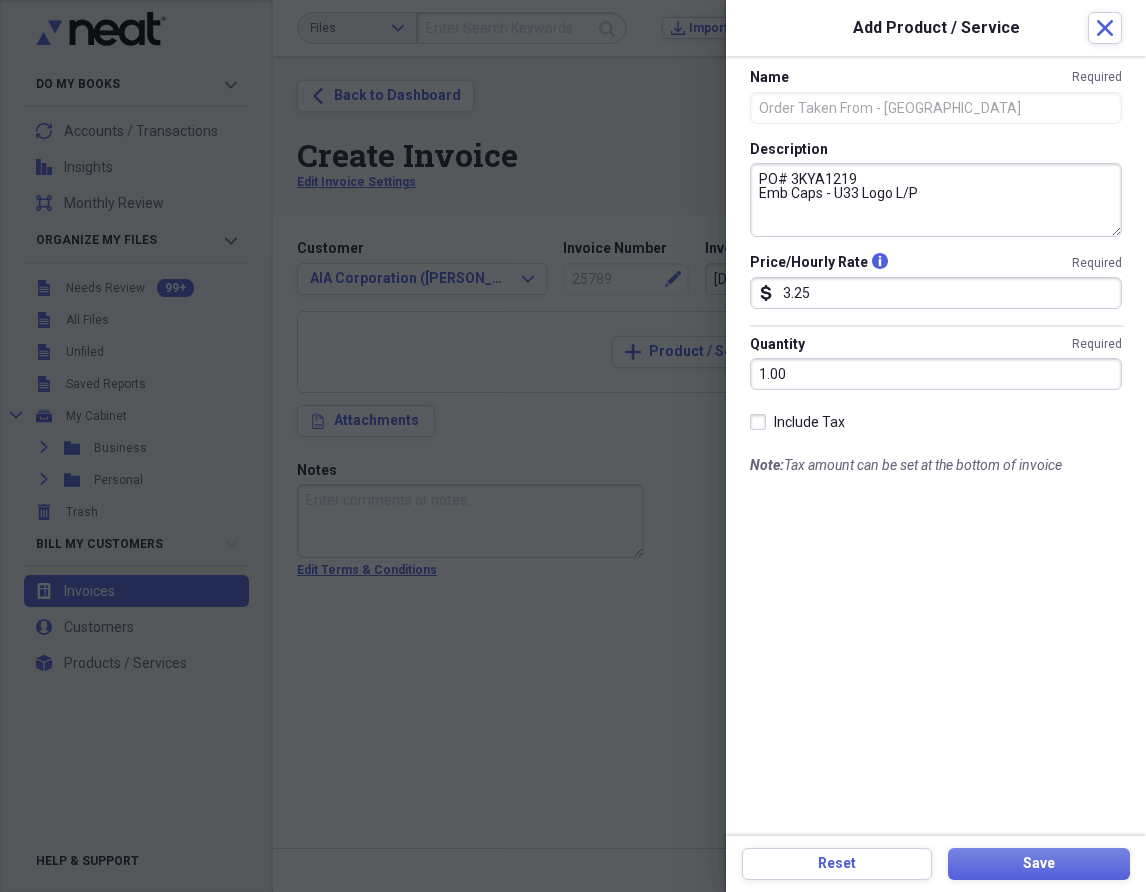 drag, startPoint x: 834, startPoint y: 192, endPoint x: 855, endPoint y: 194, distance: 21.095022 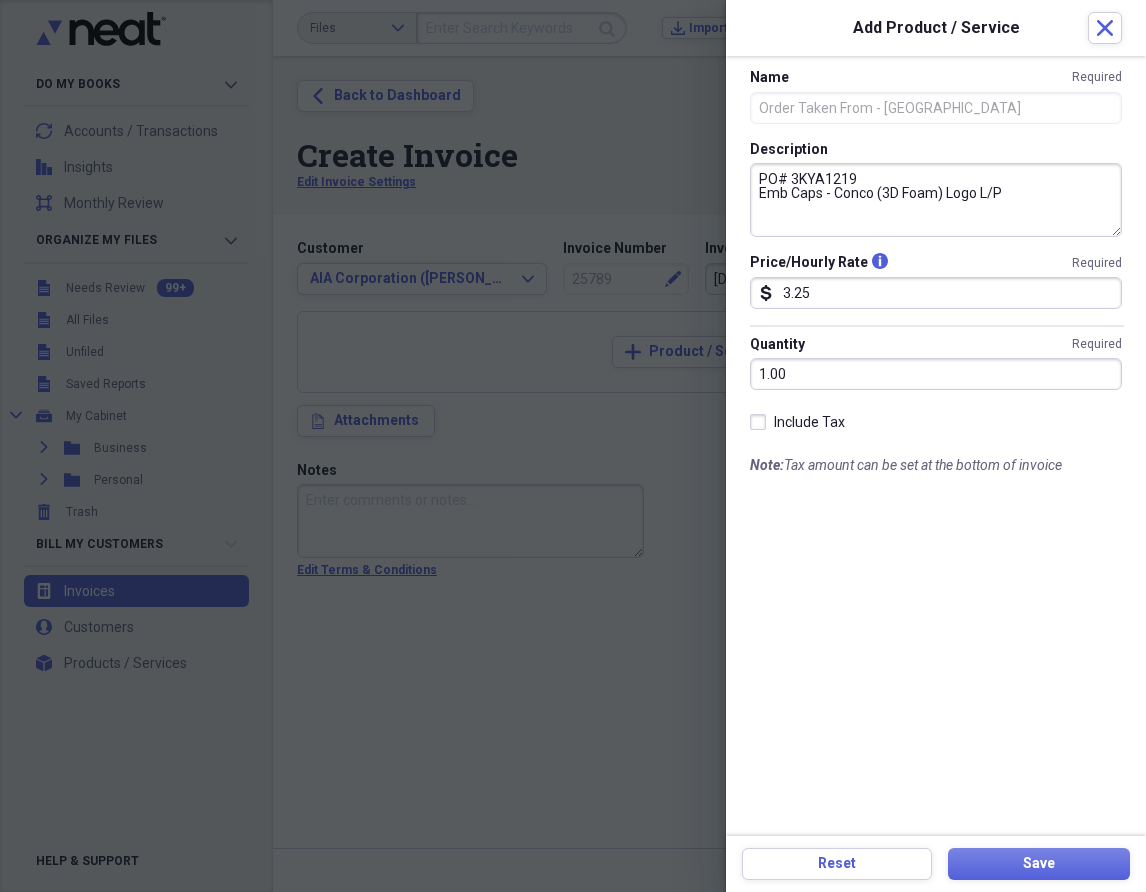 click on "PO# 3KYA1219
Emb Caps - Conco (3D Foam) Logo L/P" at bounding box center [936, 200] 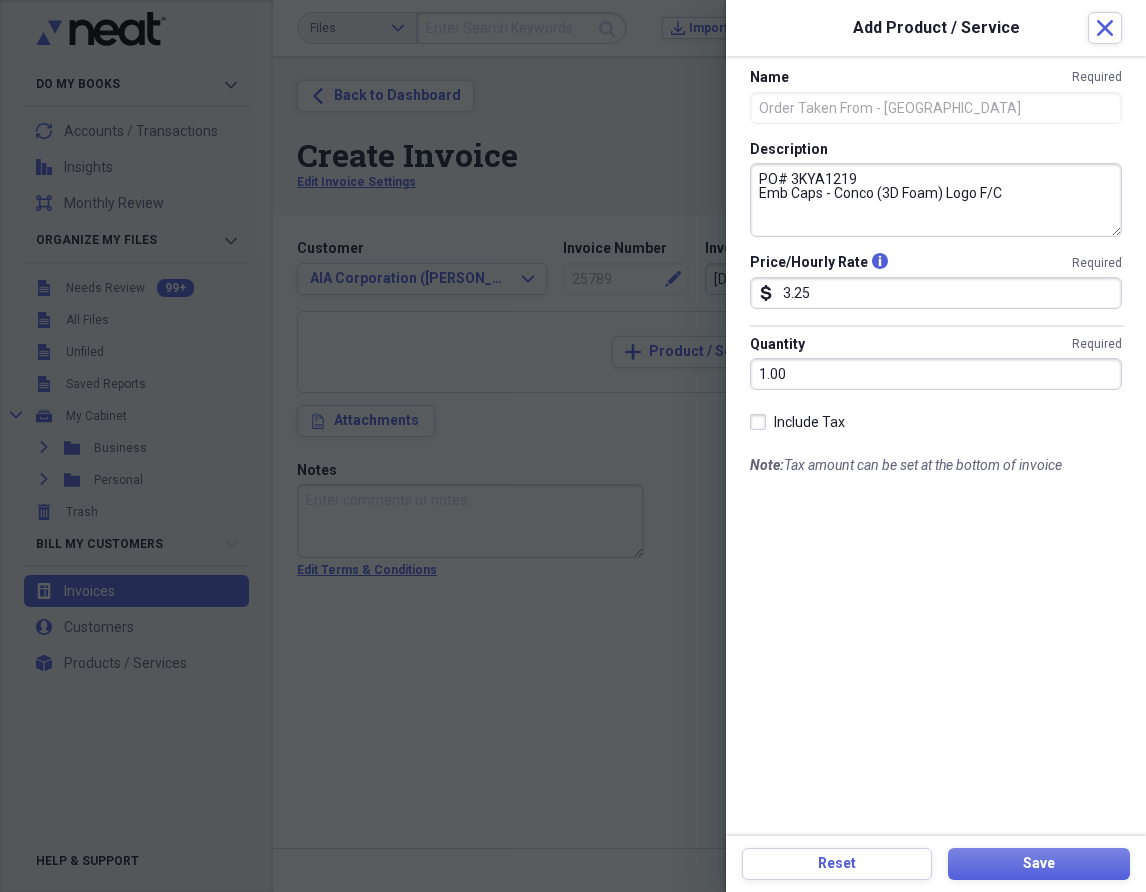 type on "PO# 3KYA1219
Emb Caps - Conco (3D Foam) Logo F/C" 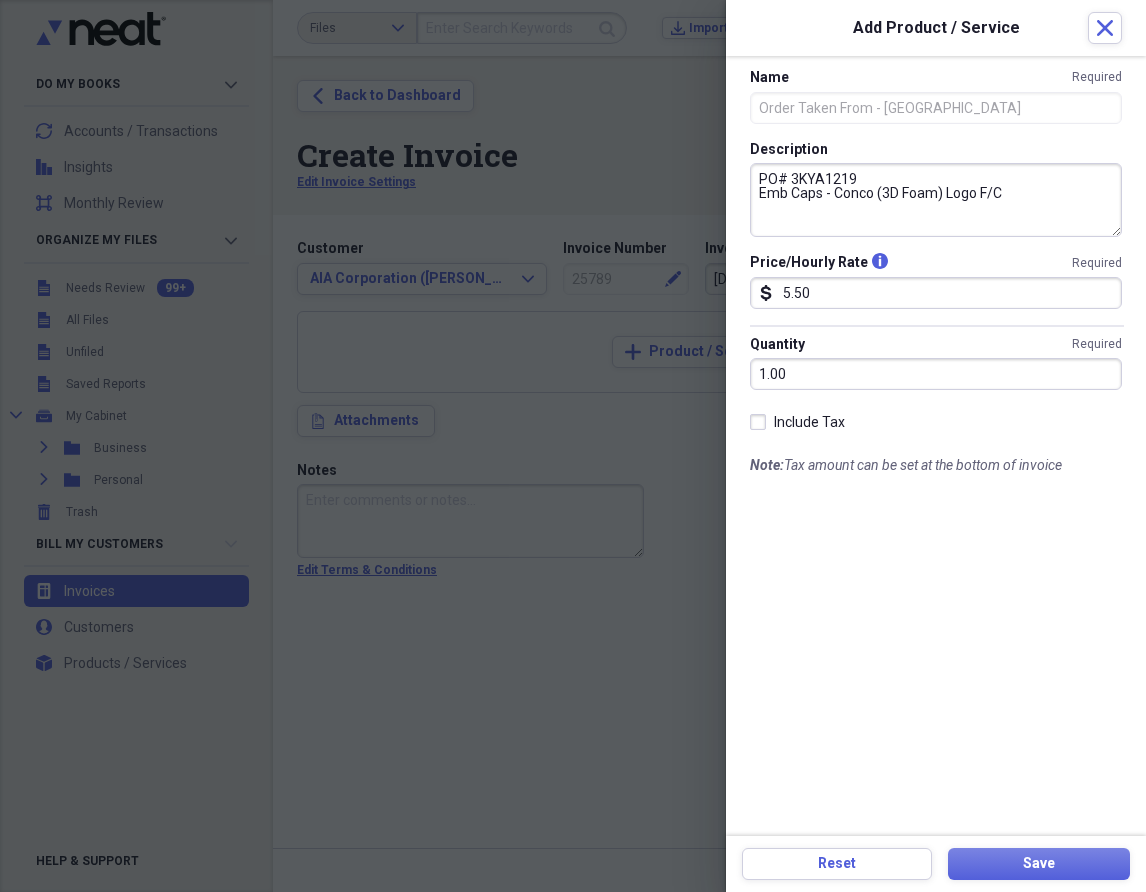 type on "5.50" 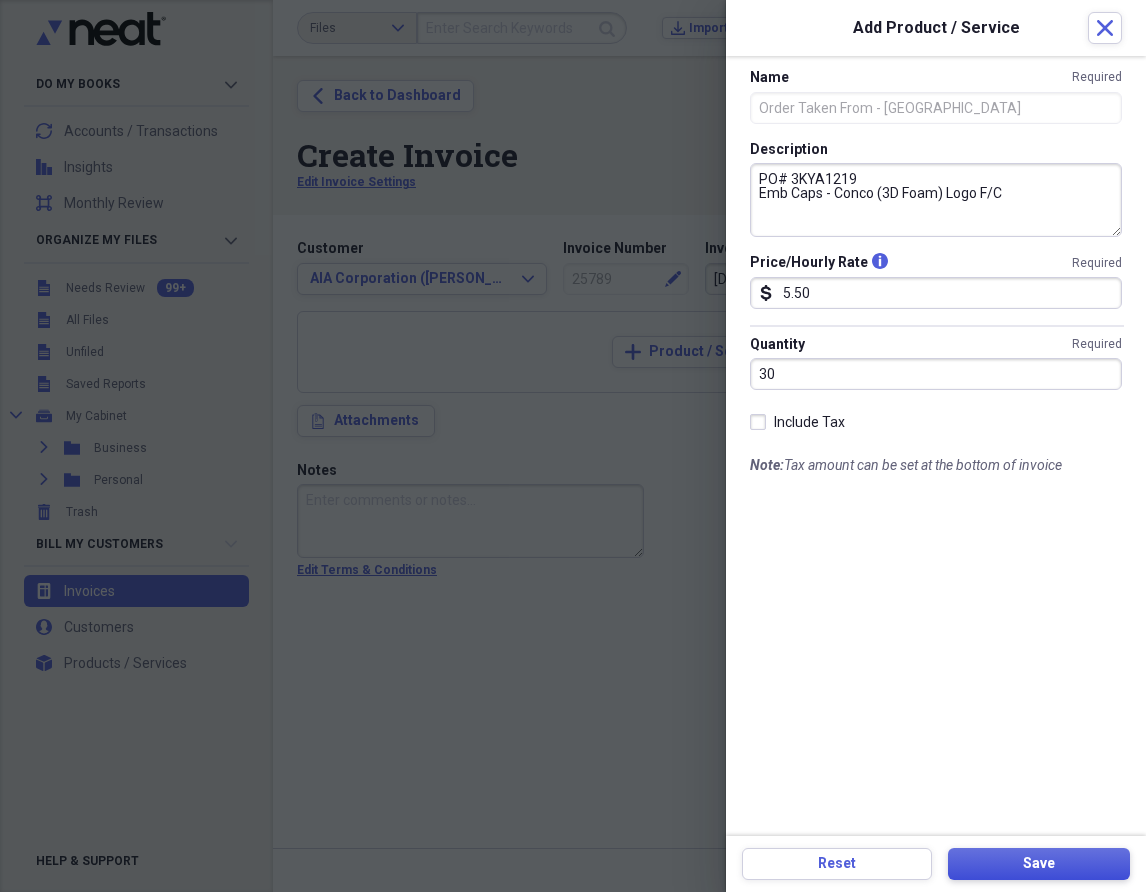 type on "30.00" 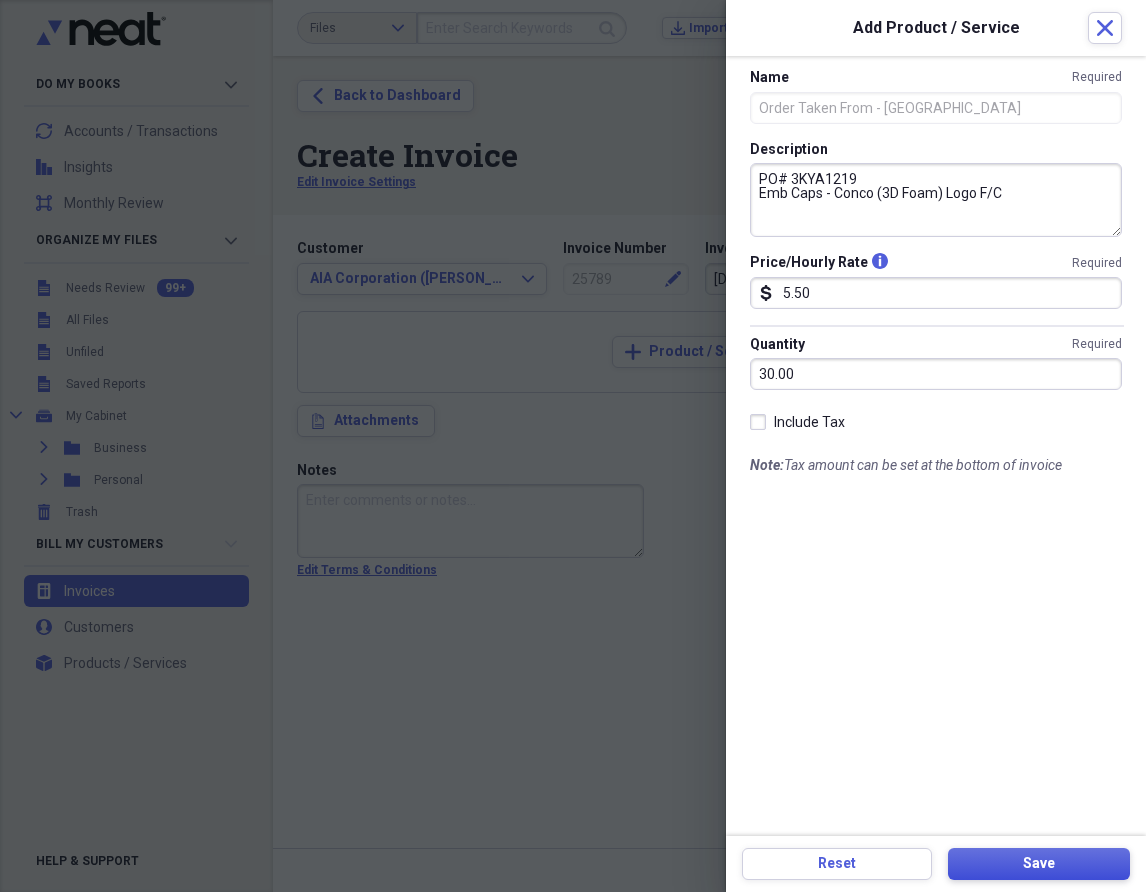 click on "Save" at bounding box center [1039, 864] 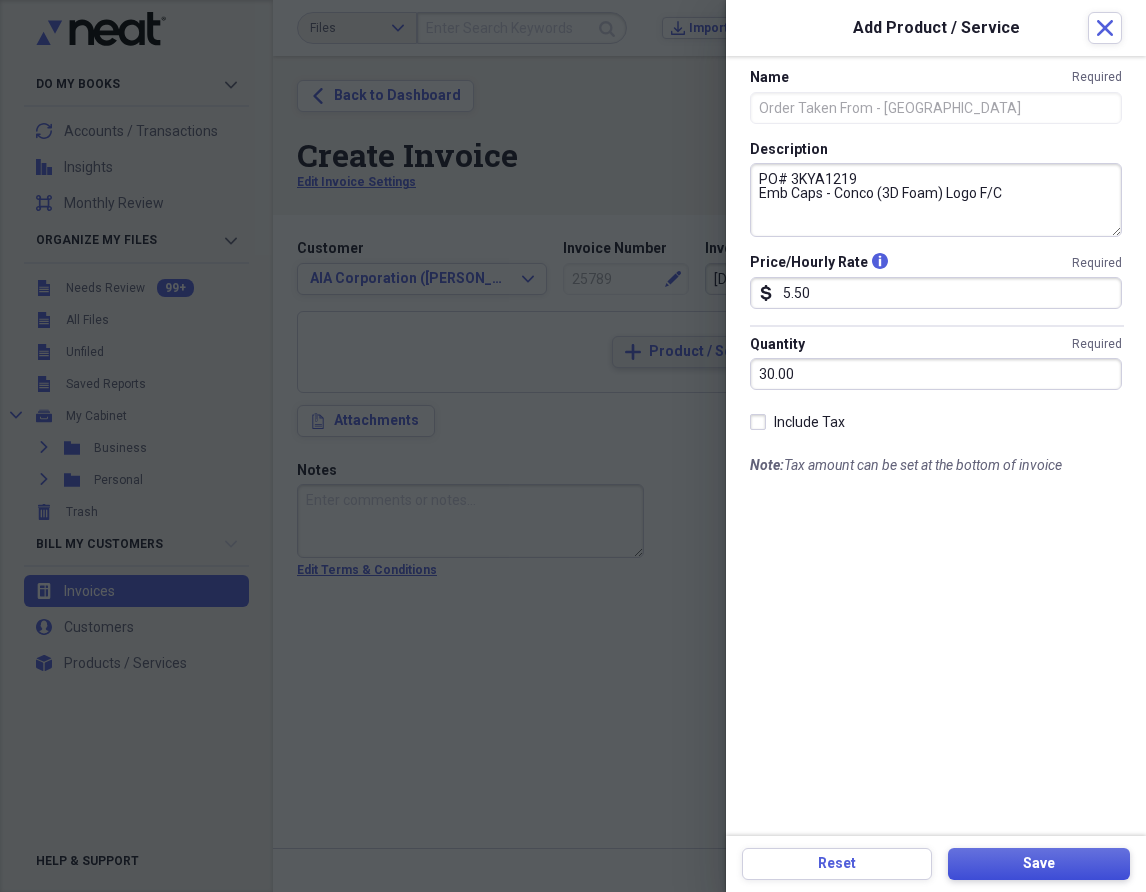 type on "PO# 3KYA1005
Emb Caps - U33 Logo L/P" 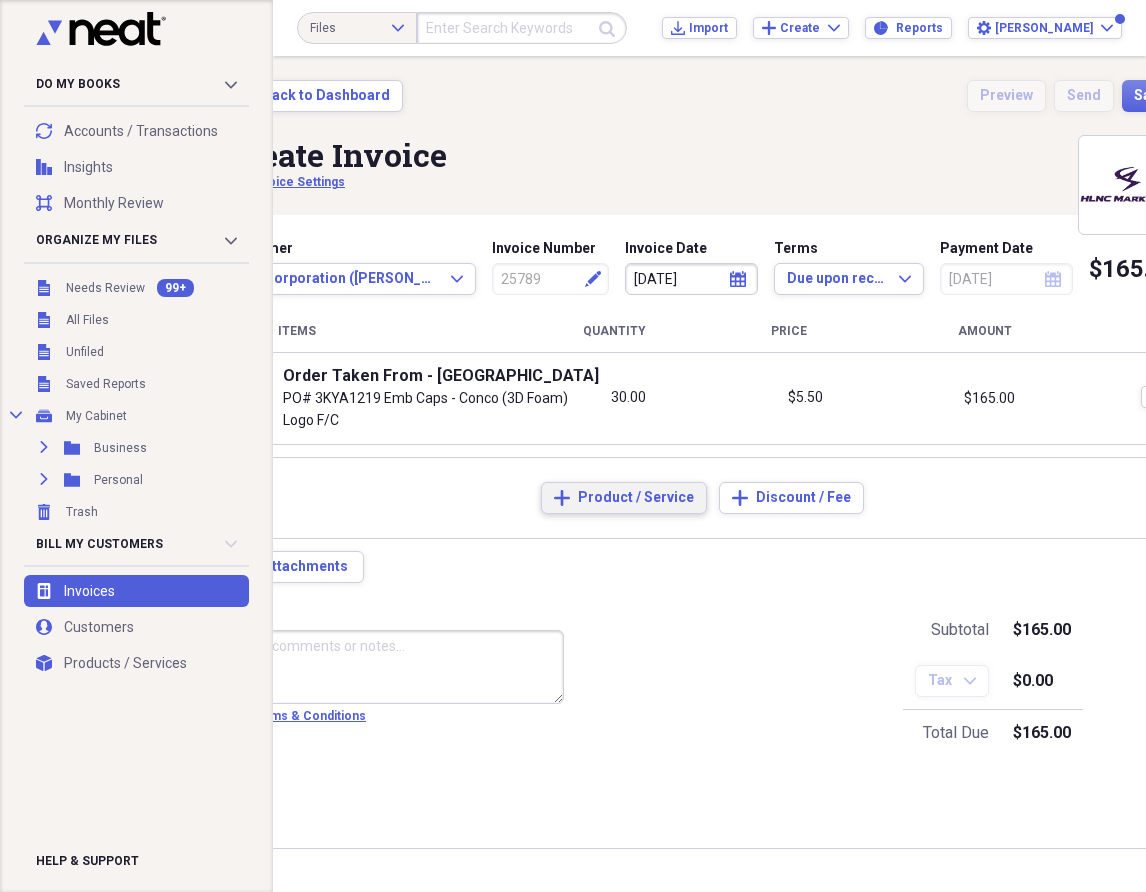 scroll, scrollTop: 0, scrollLeft: 127, axis: horizontal 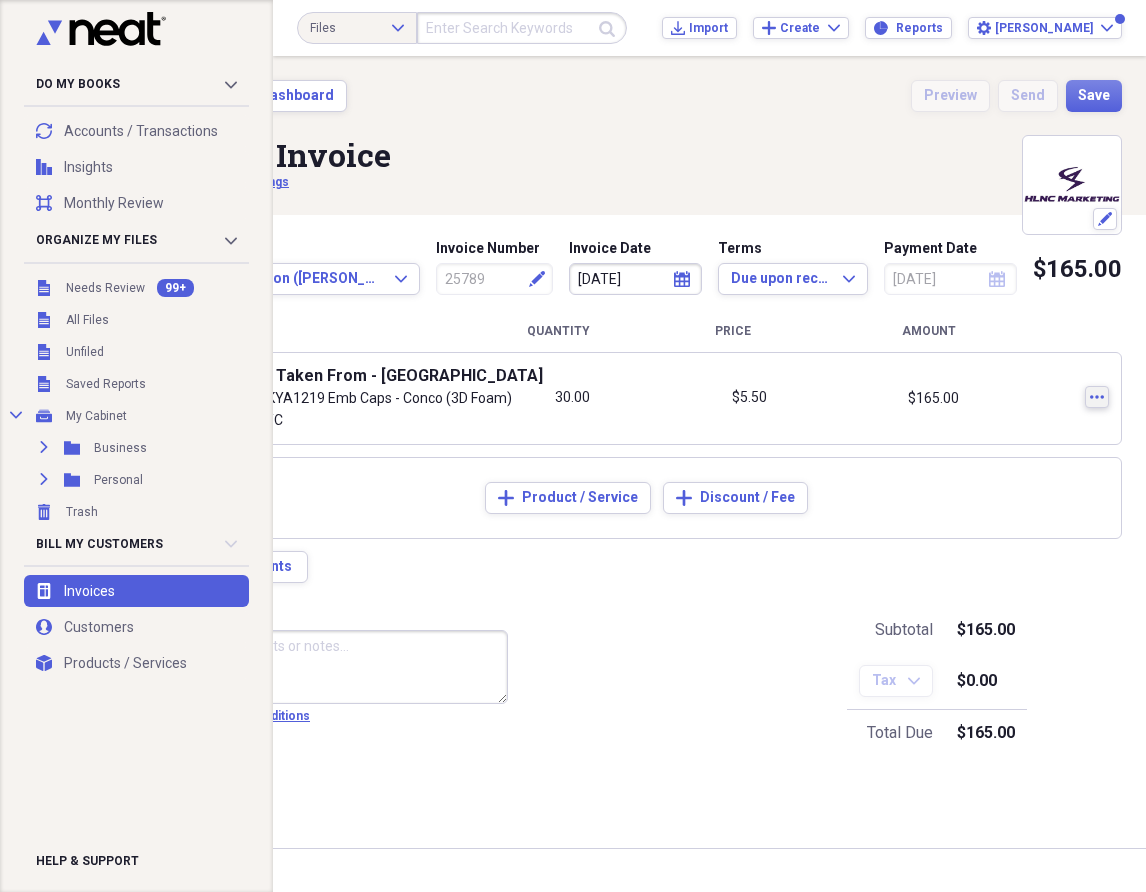 click on "more" 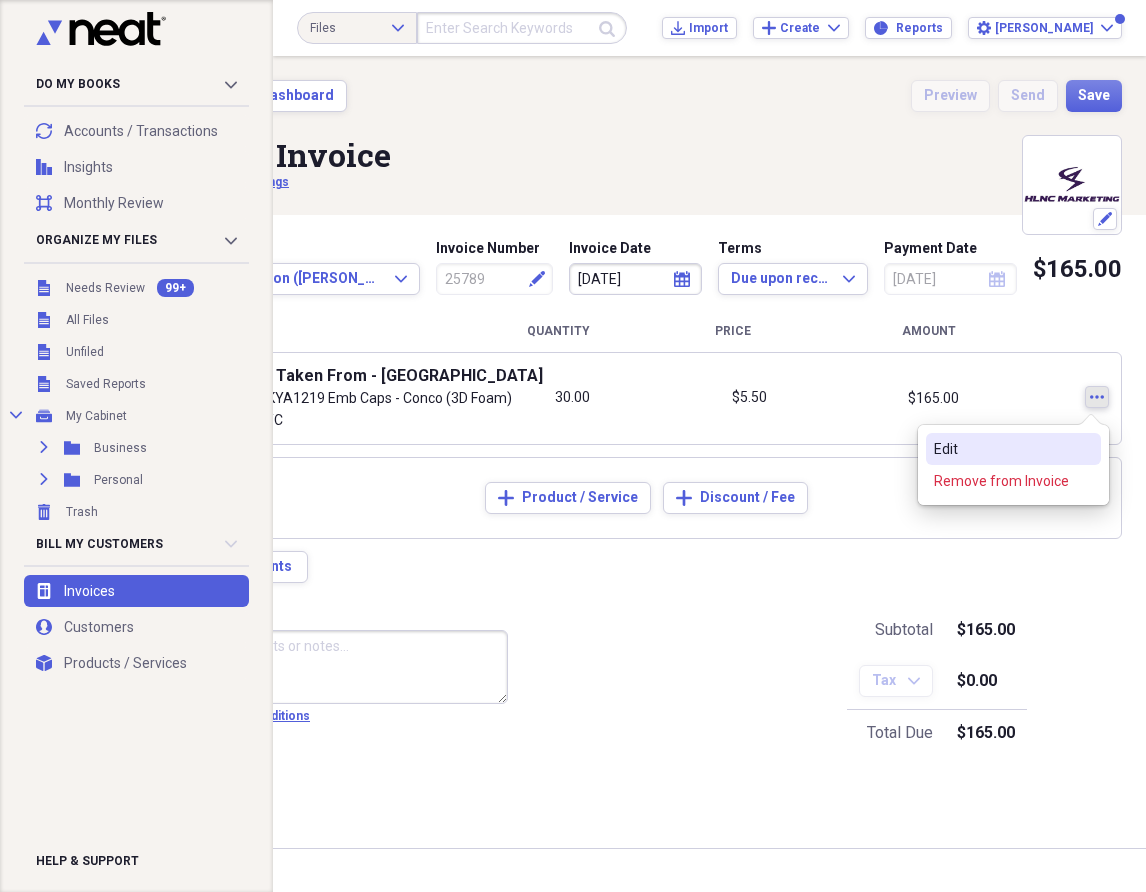 click on "Edit" at bounding box center (1001, 449) 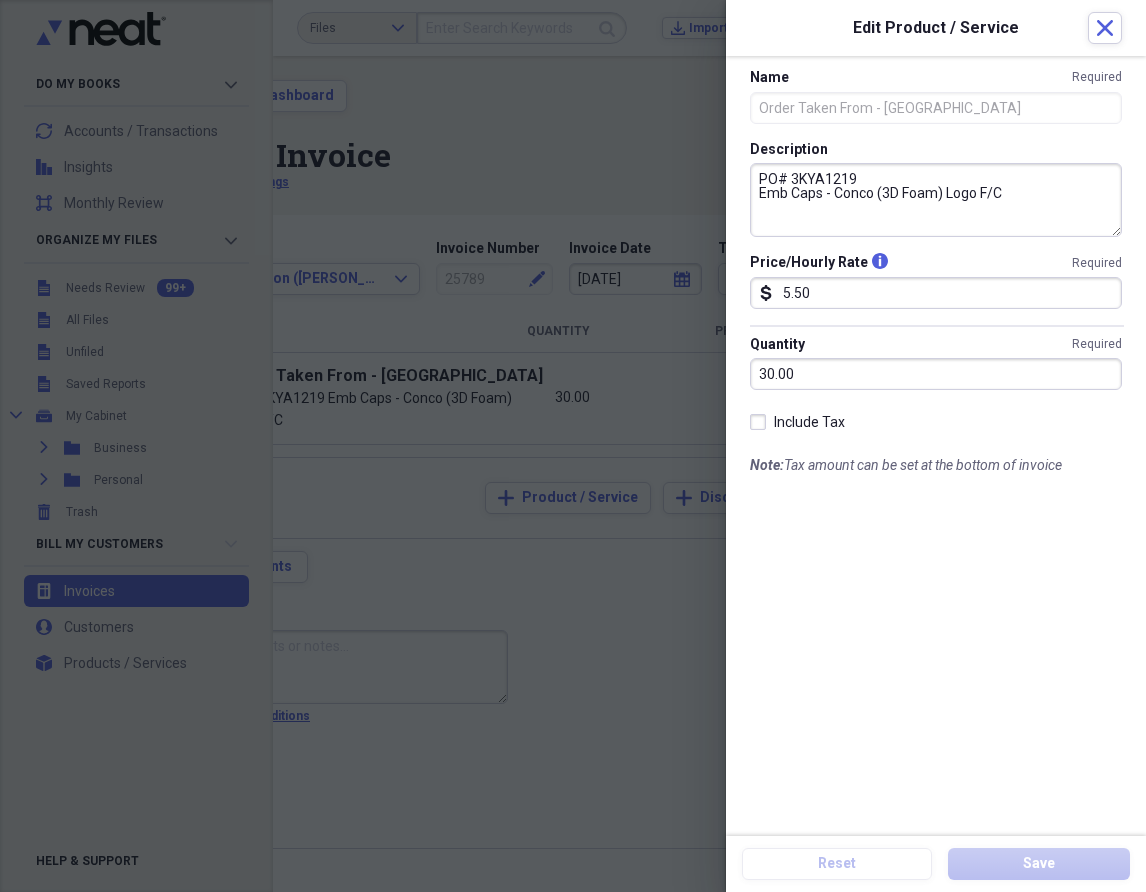 drag, startPoint x: 1048, startPoint y: 186, endPoint x: 761, endPoint y: 171, distance: 287.39172 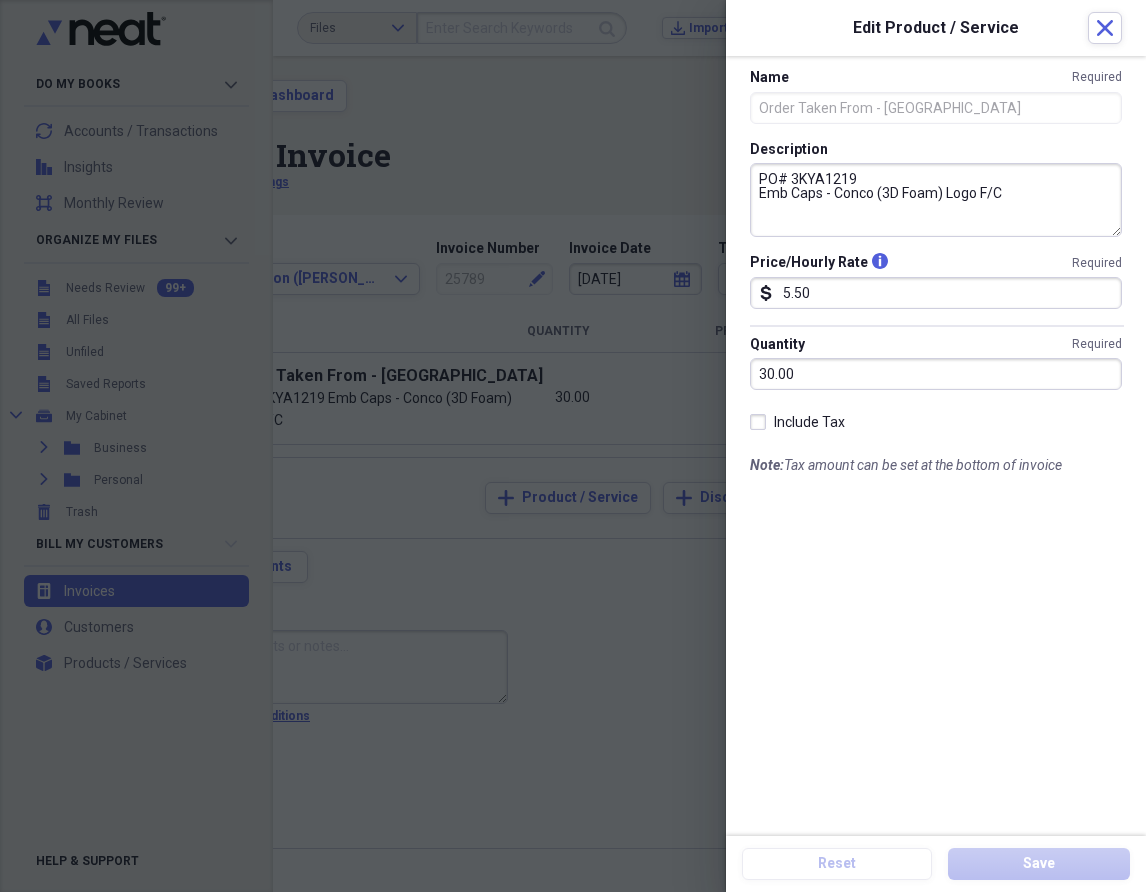 drag, startPoint x: 827, startPoint y: 177, endPoint x: 795, endPoint y: 201, distance: 40 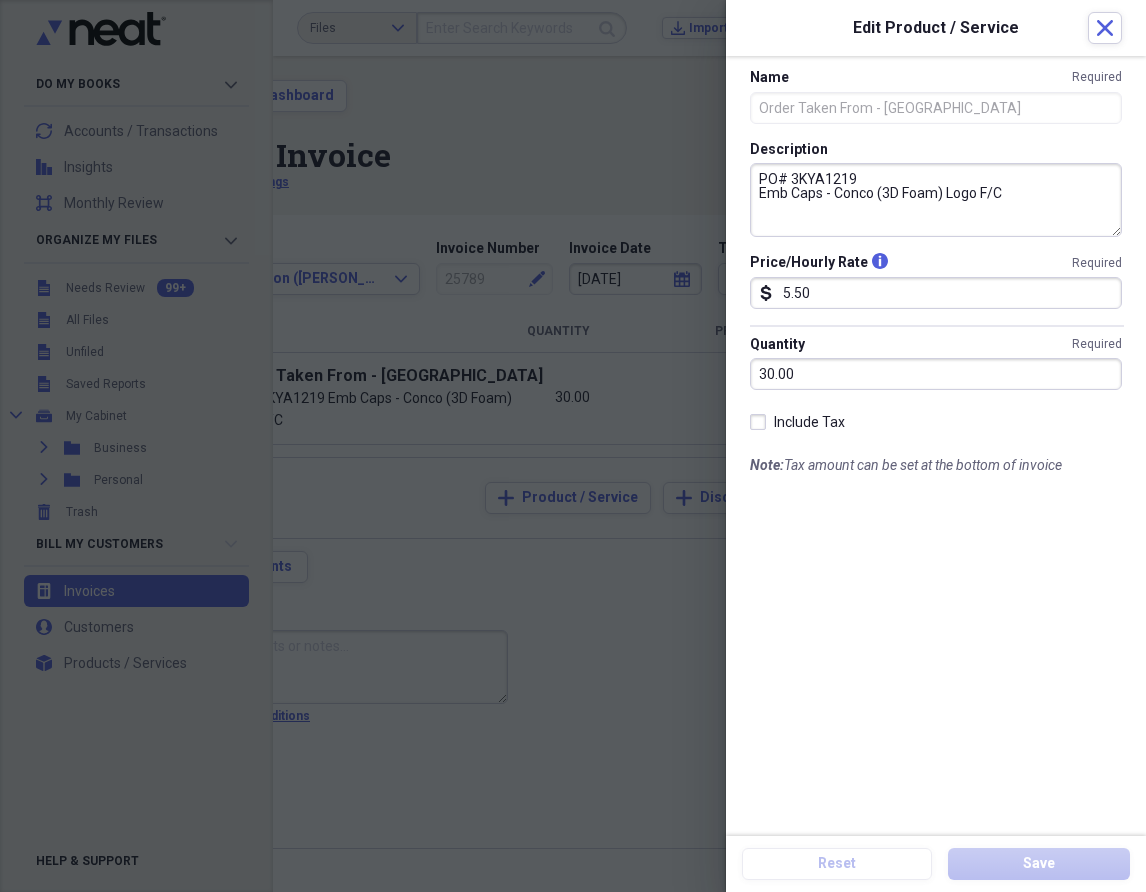 click on "Do My Books Collapse transactions Accounts / Transactions insights Insights reconciliation Monthly Review Organize My Files 99+ Collapse Unfiled Needs Review 99+ Unfiled All Files Unfiled Unfiled Unfiled Saved Reports Collapse My Cabinet My Cabinet Add Folder Expand Folder Business Add Folder Expand Folder Personal Add Folder Trash Trash Bill My Customers Collapse invoices Invoices user Customers products Products / Services Help & Support Files Expand Submit Import Import Add Create Expand Reports Reports Settings Guido Expand Back Back to Dashboard Preview Send Save Create Invoice Edit Invoice Settings Edit Customer AIA Corporation ([PERSON_NAME]) Expand Invoice Number 25789 Edit Invoice Date [DATE] calendar Calendar Terms Due upon receipt Expand Payment Date [DATE] calendar Calendar $165.00 Items Quantity Price Amount drag-vertical Order Taken From - Kye PO# 3KYA1219
Emb Caps - Conco (3D Foam) Logo F/C 30.00 $5.50 $165.00 more Add Product / Service Add Discount / Fee attach Attachments   Notes" at bounding box center [573, 446] 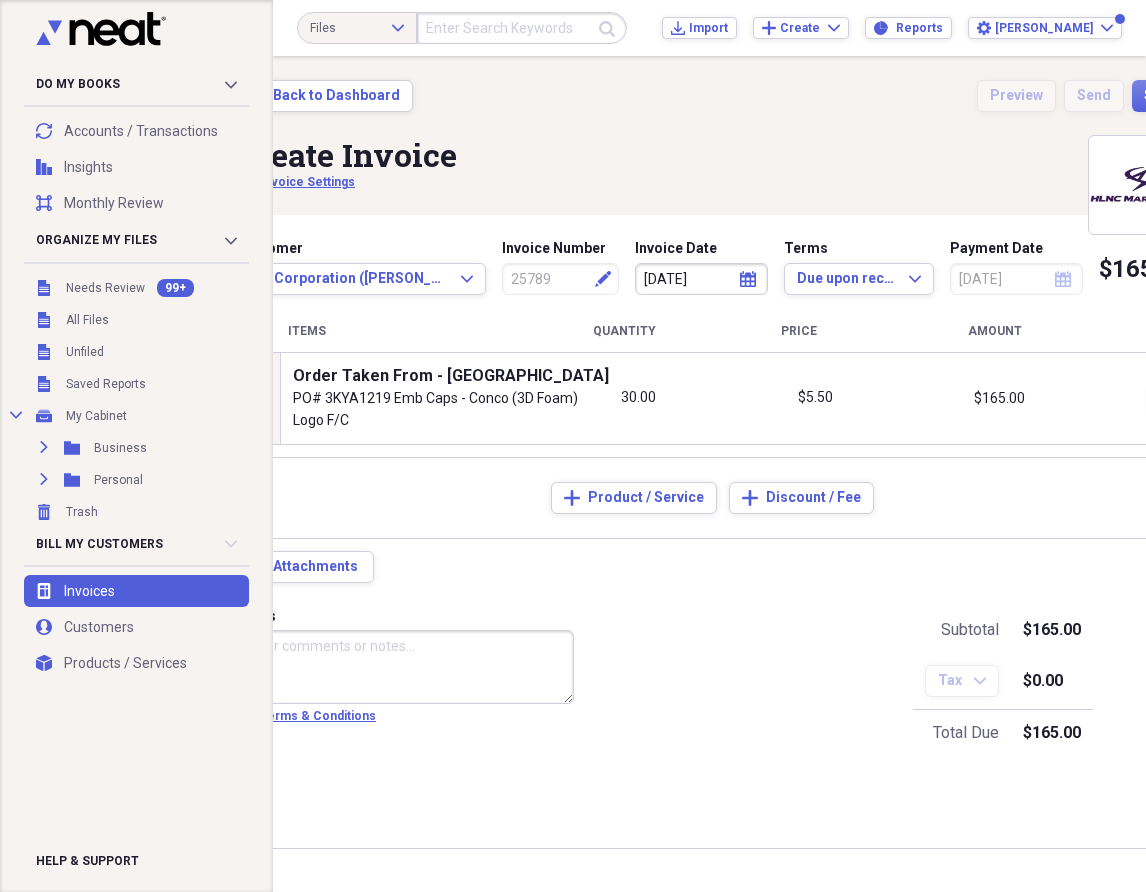 scroll, scrollTop: 0, scrollLeft: 0, axis: both 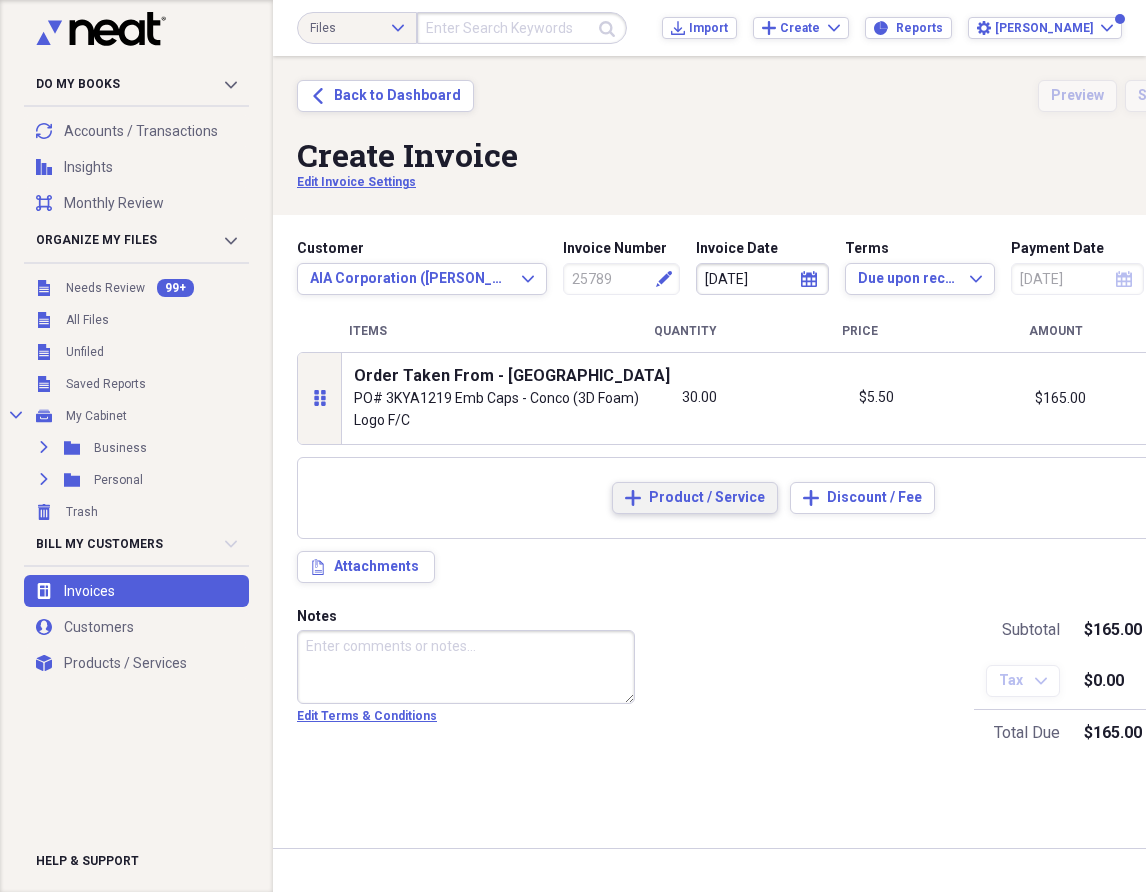 click on "Product / Service" at bounding box center [707, 498] 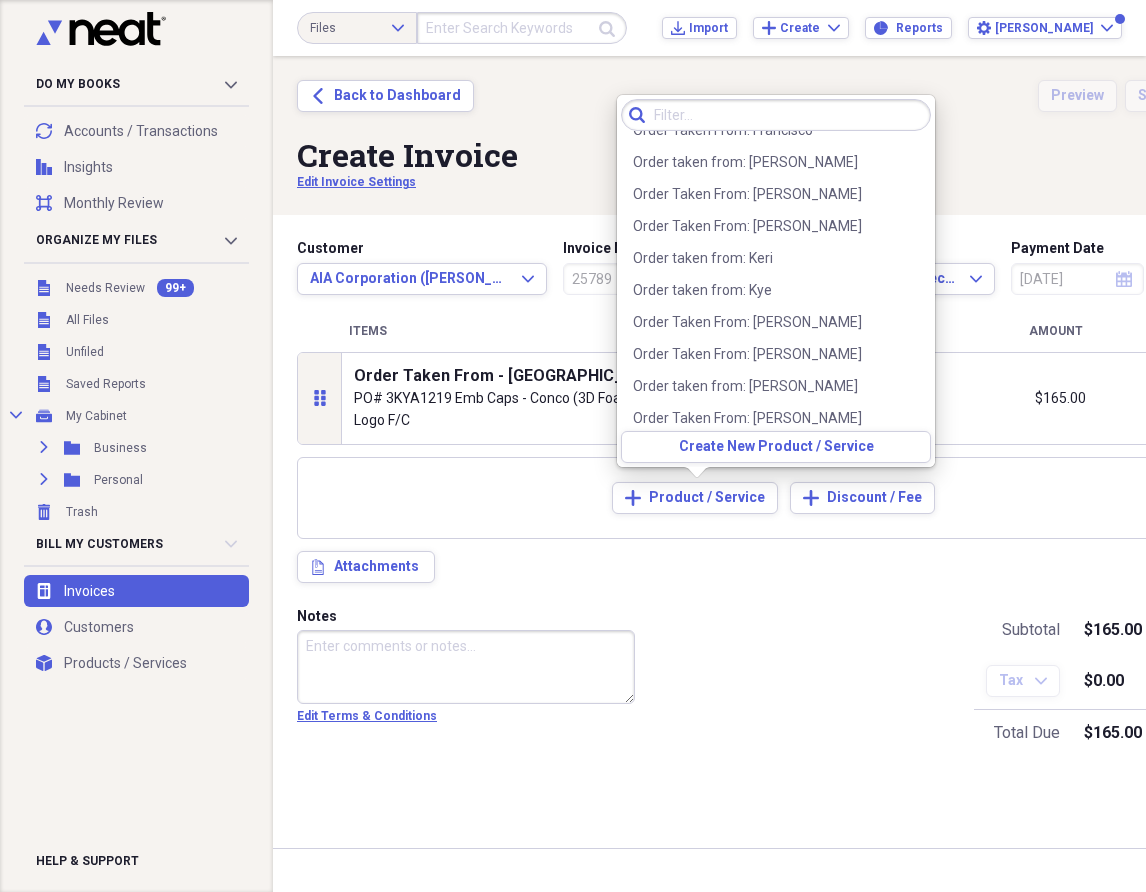 scroll, scrollTop: 1008, scrollLeft: 0, axis: vertical 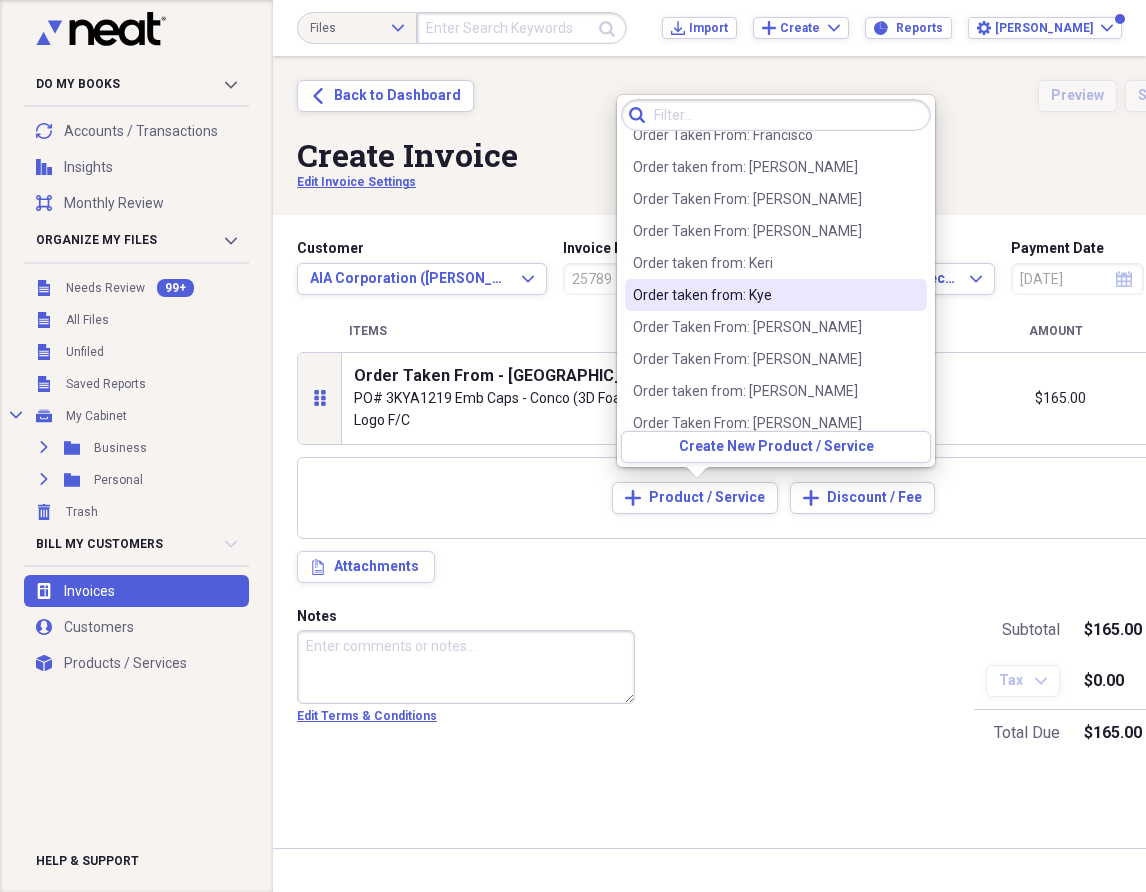 click on "Order taken from: Kye" at bounding box center [764, 295] 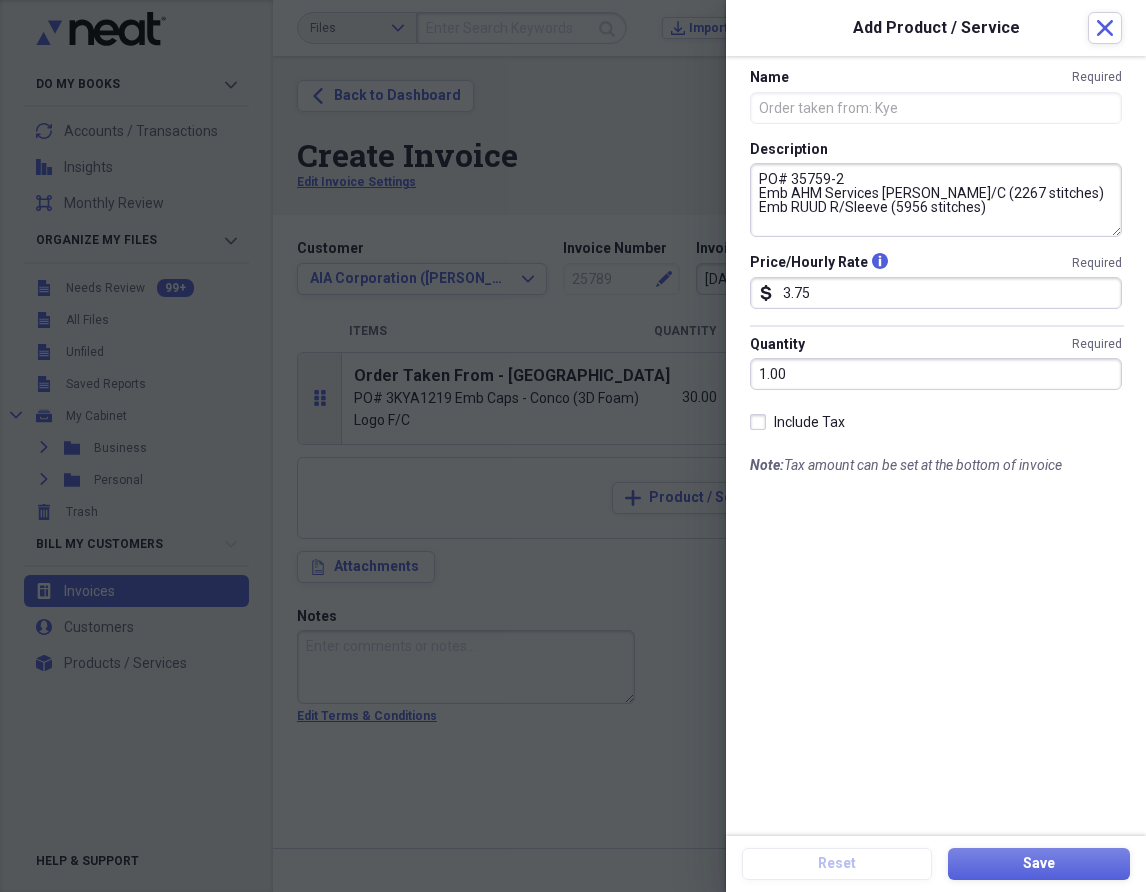 scroll, scrollTop: 0, scrollLeft: 0, axis: both 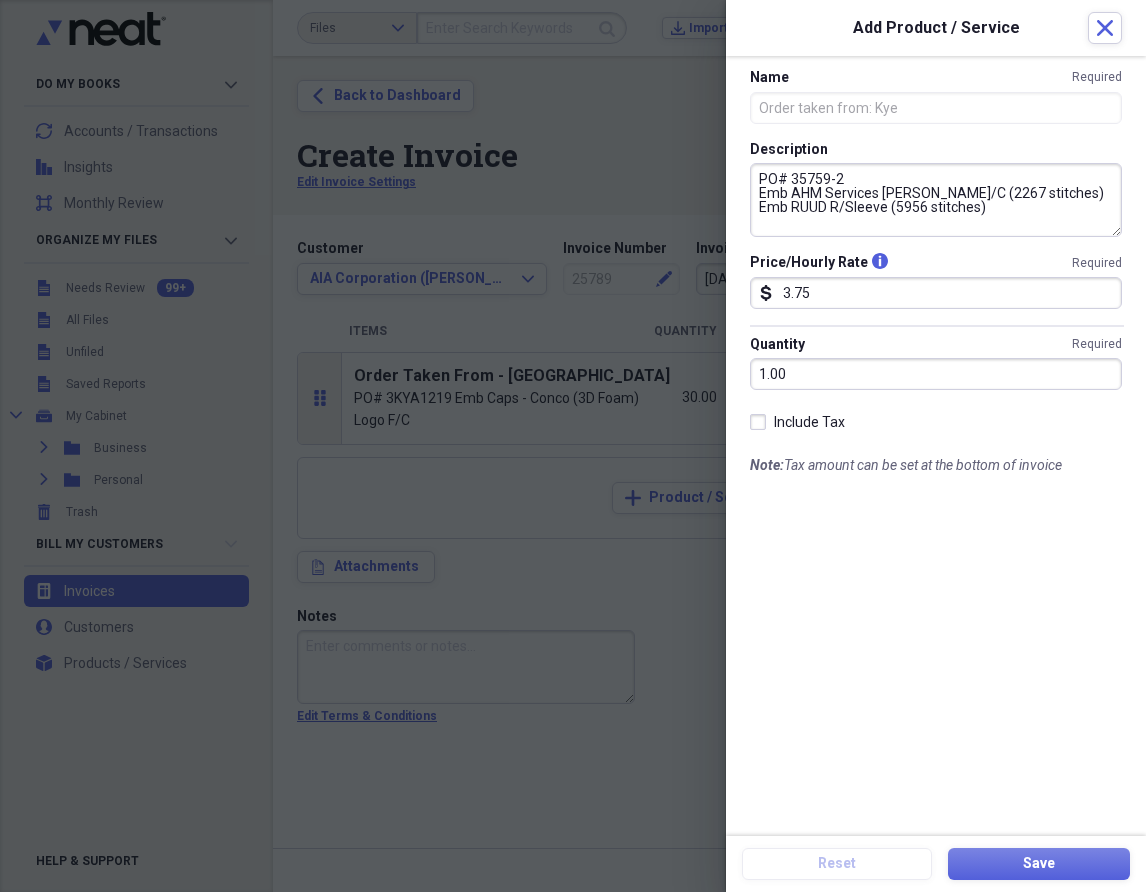 drag, startPoint x: 1014, startPoint y: 224, endPoint x: 742, endPoint y: 175, distance: 276.37836 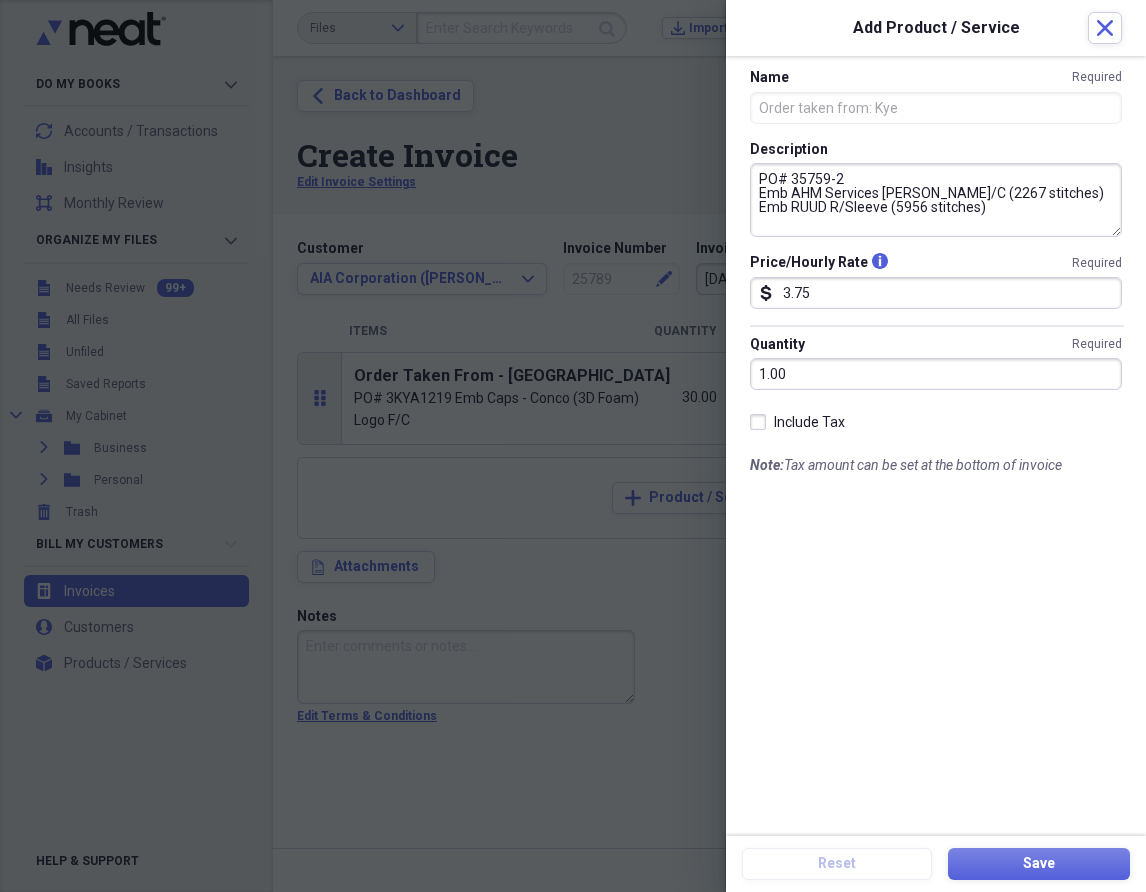 paste on "KYA1219
Emb Caps - Conco (3D Foam) Logo F/C" 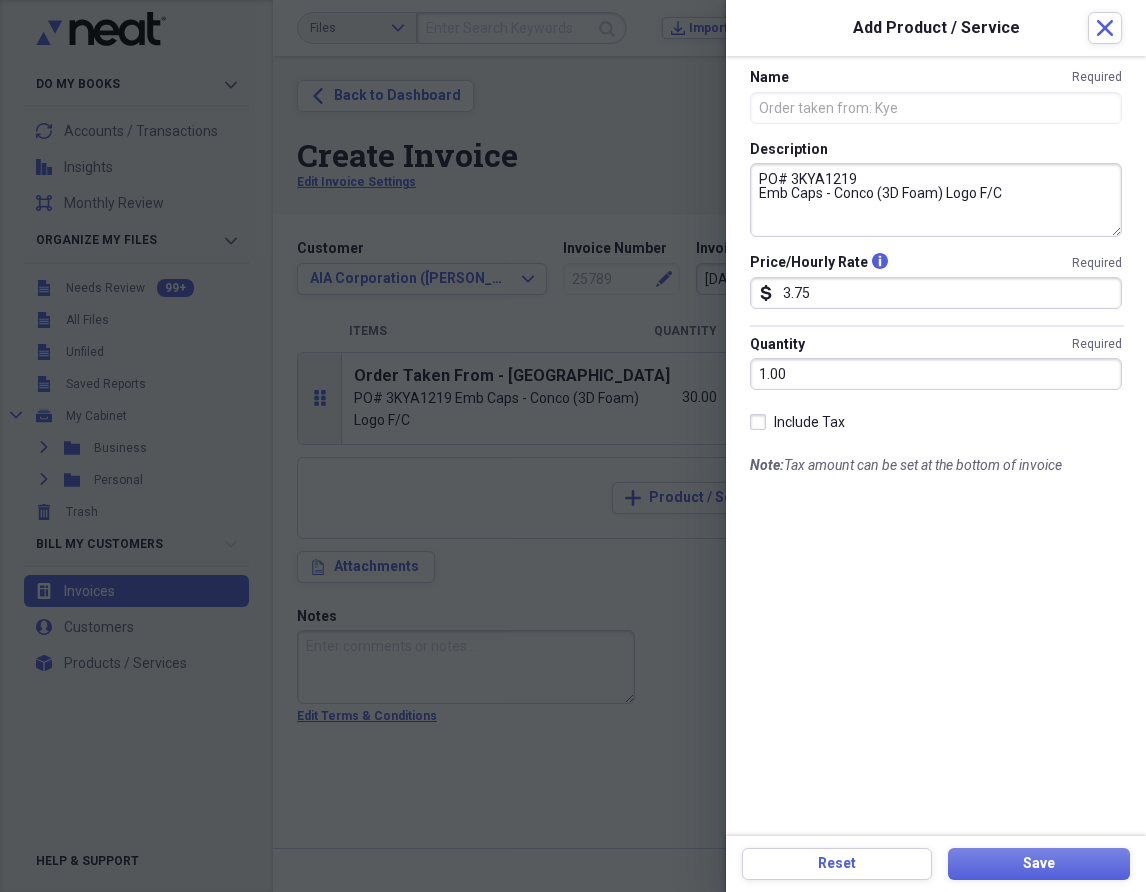 drag, startPoint x: 820, startPoint y: 192, endPoint x: 792, endPoint y: 199, distance: 28.86174 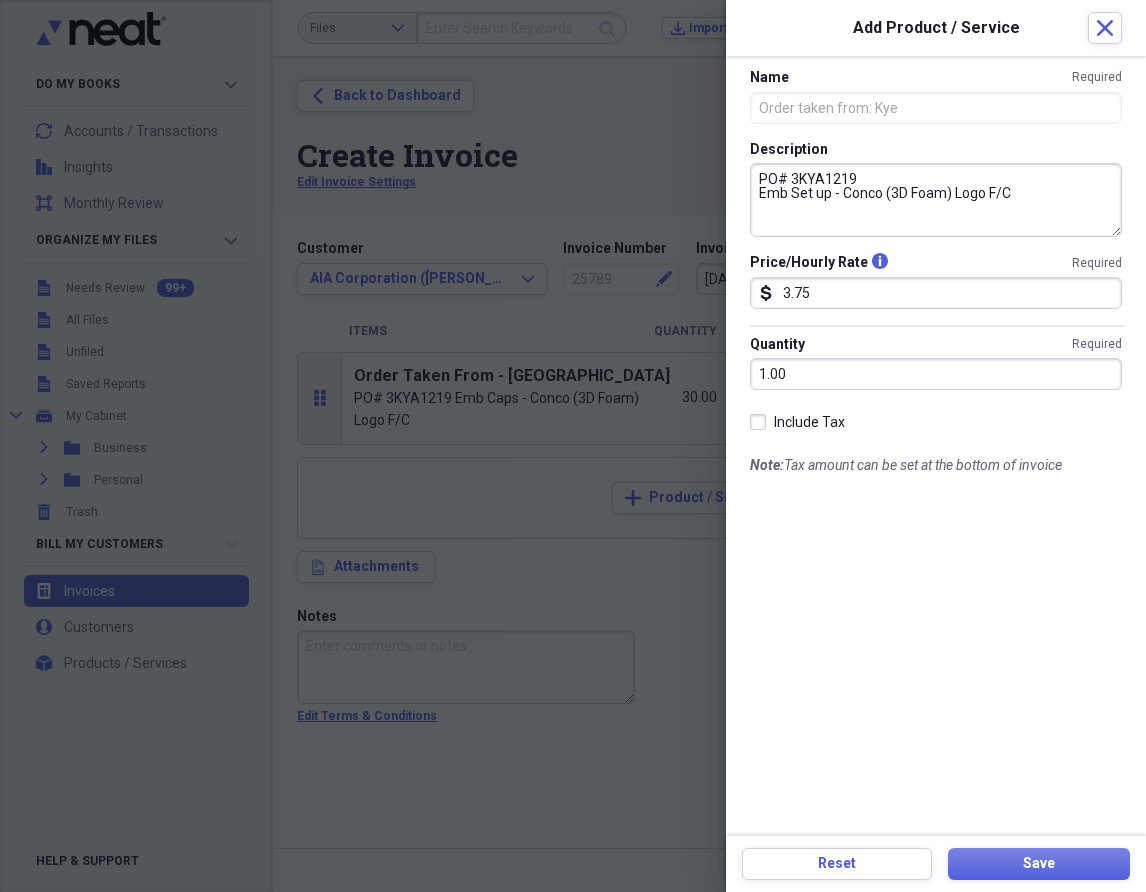 drag, startPoint x: 985, startPoint y: 192, endPoint x: 1169, endPoint y: 228, distance: 187.48866 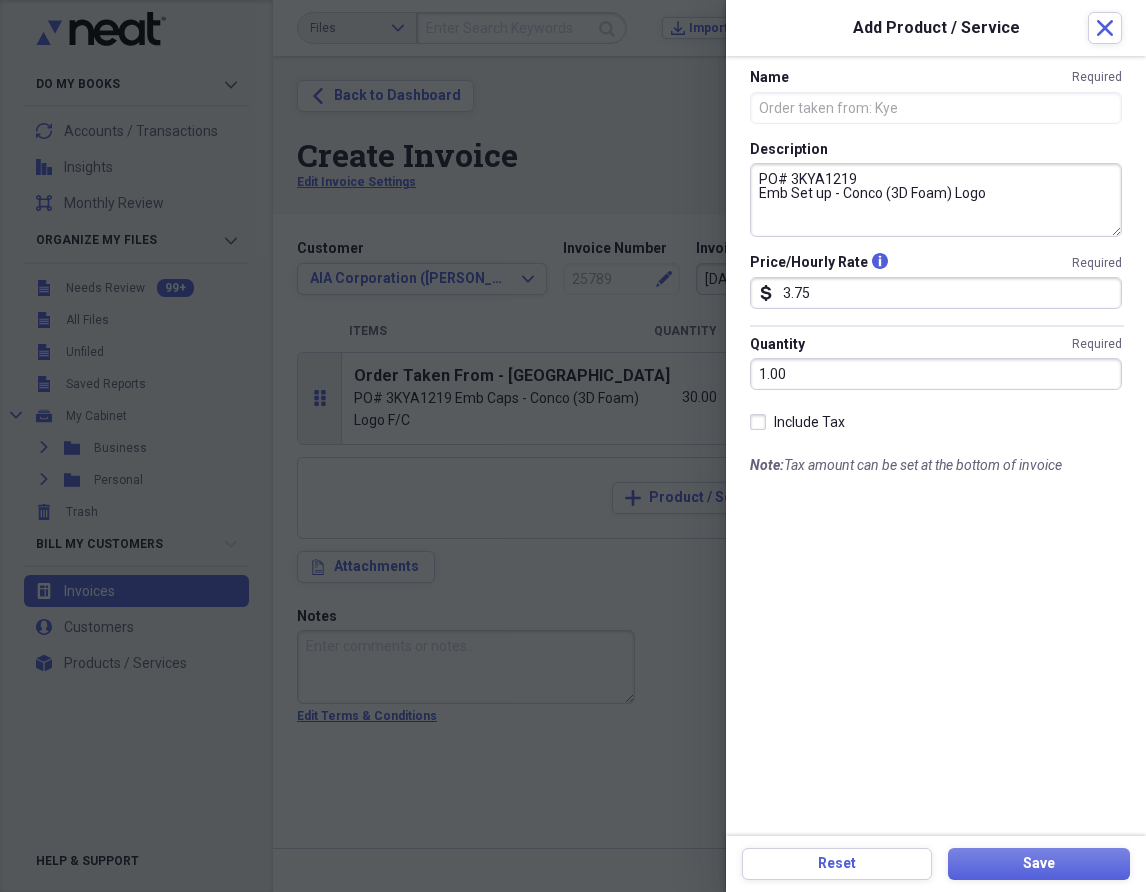 click on "PO# 3KYA1219
Emb Set up - Conco (3D Foam) Logo" at bounding box center (936, 200) 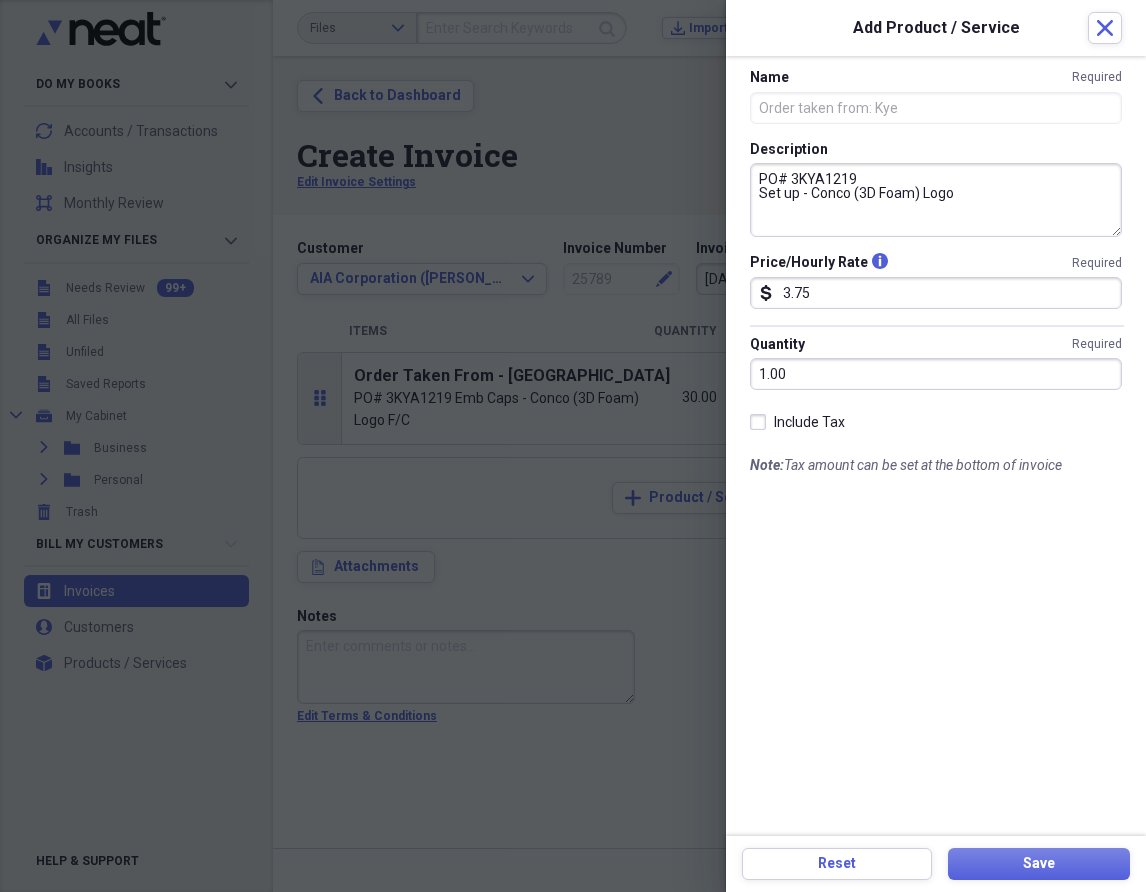 type on "PO# 3KYA1219
Set up - Conco (3D Foam) Logo" 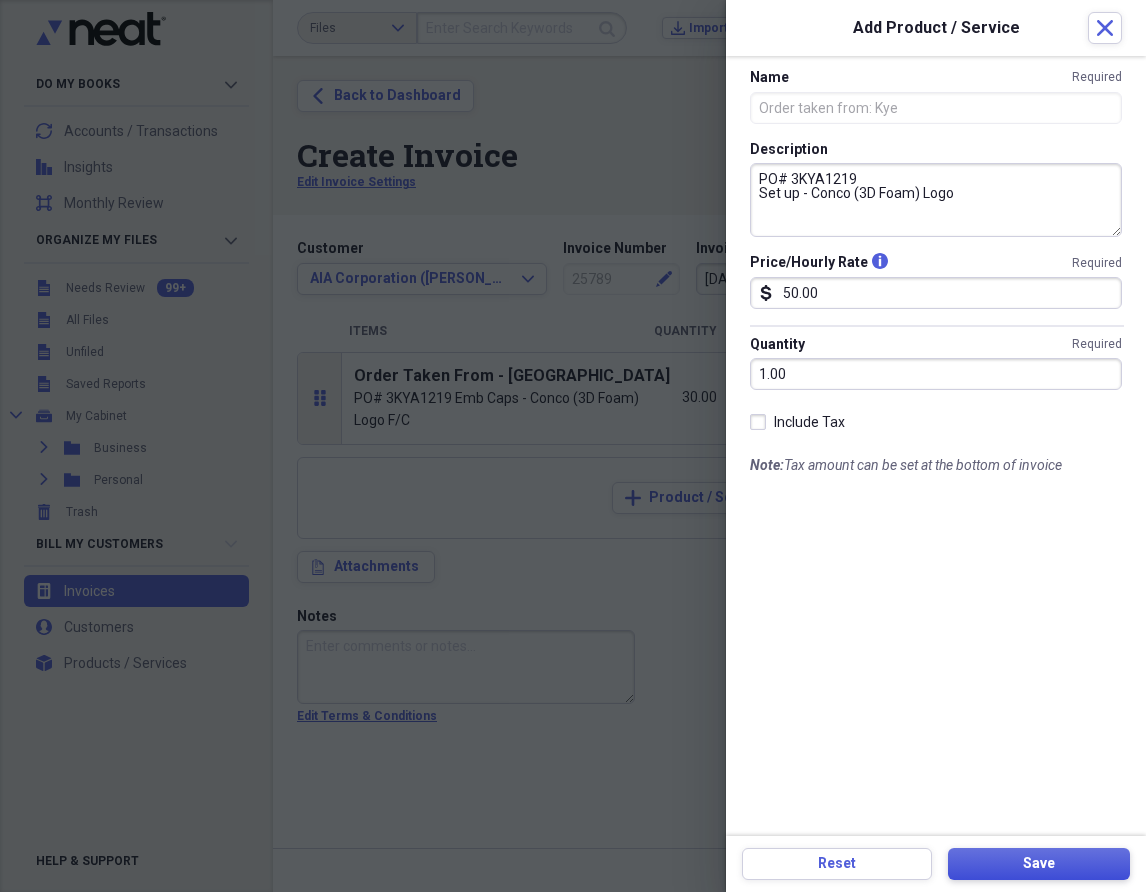 type on "50.00" 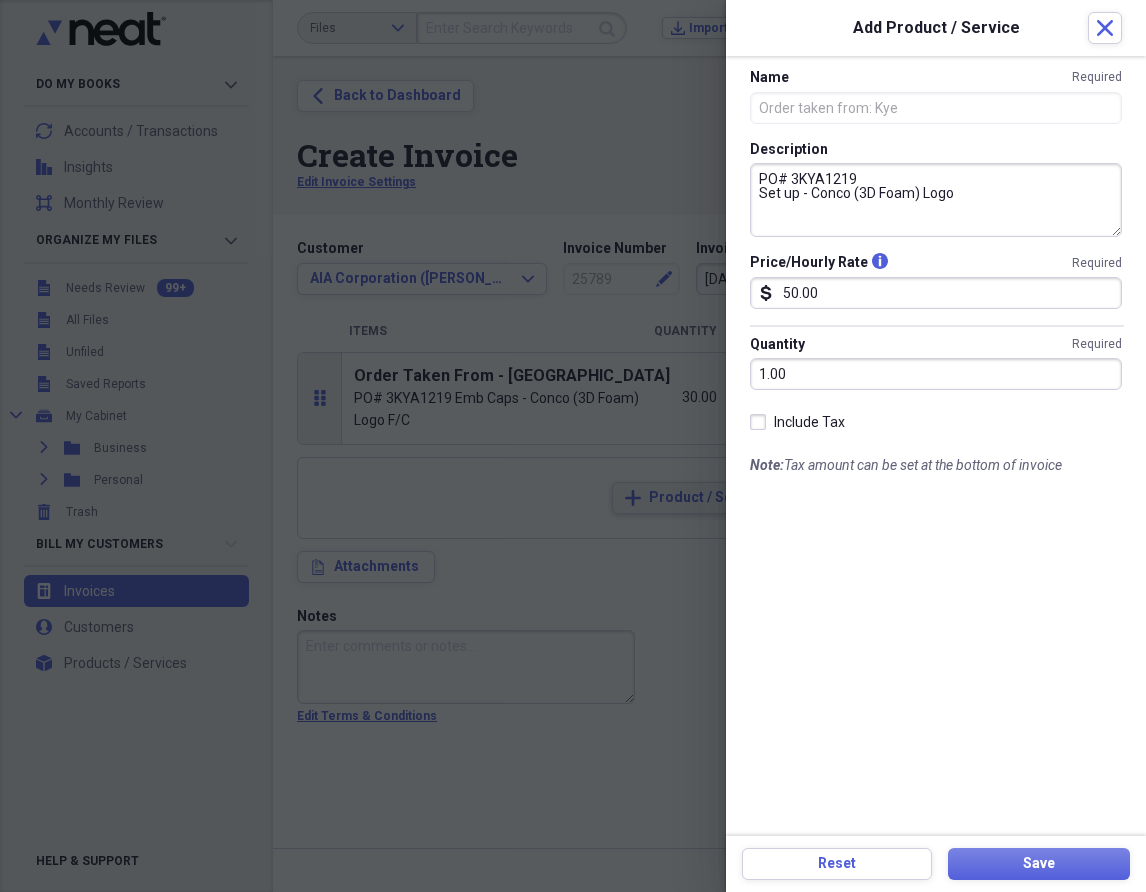type on "PO# 35759-2
Emb AHM Services [PERSON_NAME]/C (2267 stitches)
Emb RUUD R/Sleeve (5956 stitches)" 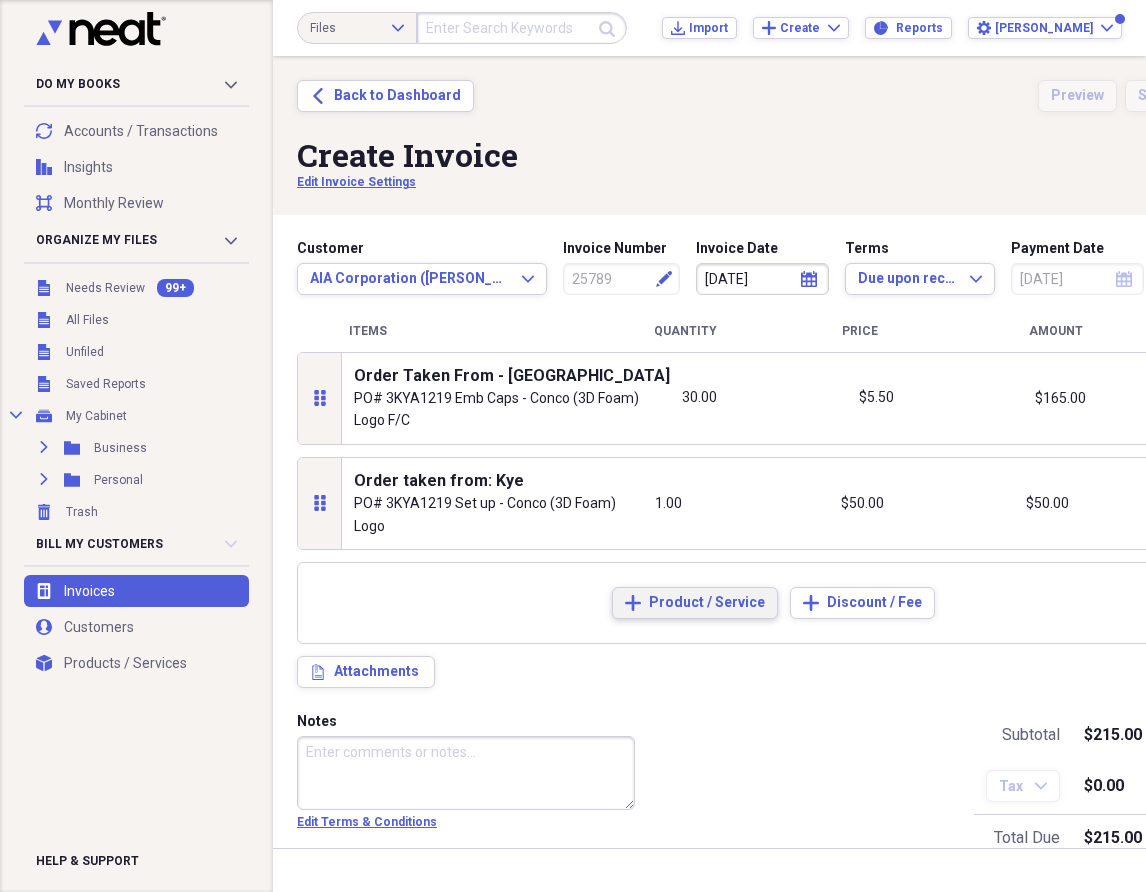 click on "Product / Service" at bounding box center [707, 603] 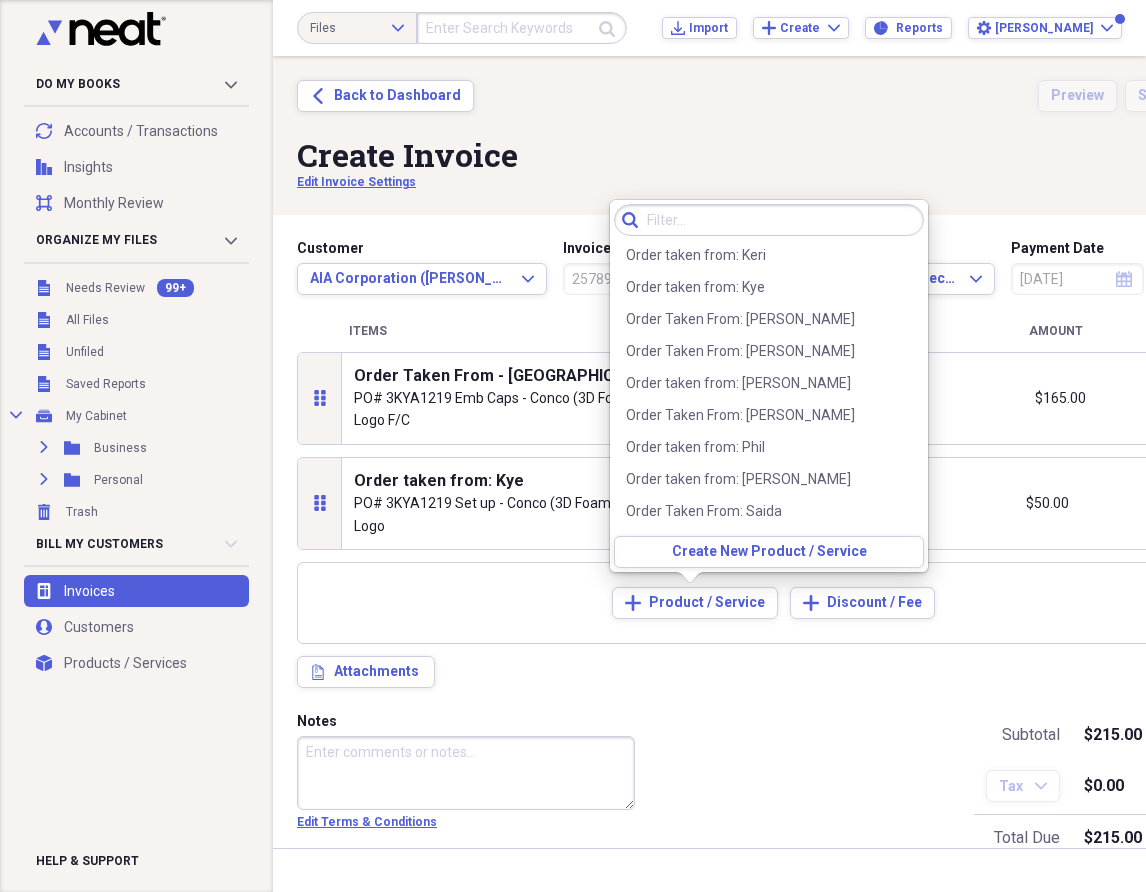 scroll, scrollTop: 1108, scrollLeft: 0, axis: vertical 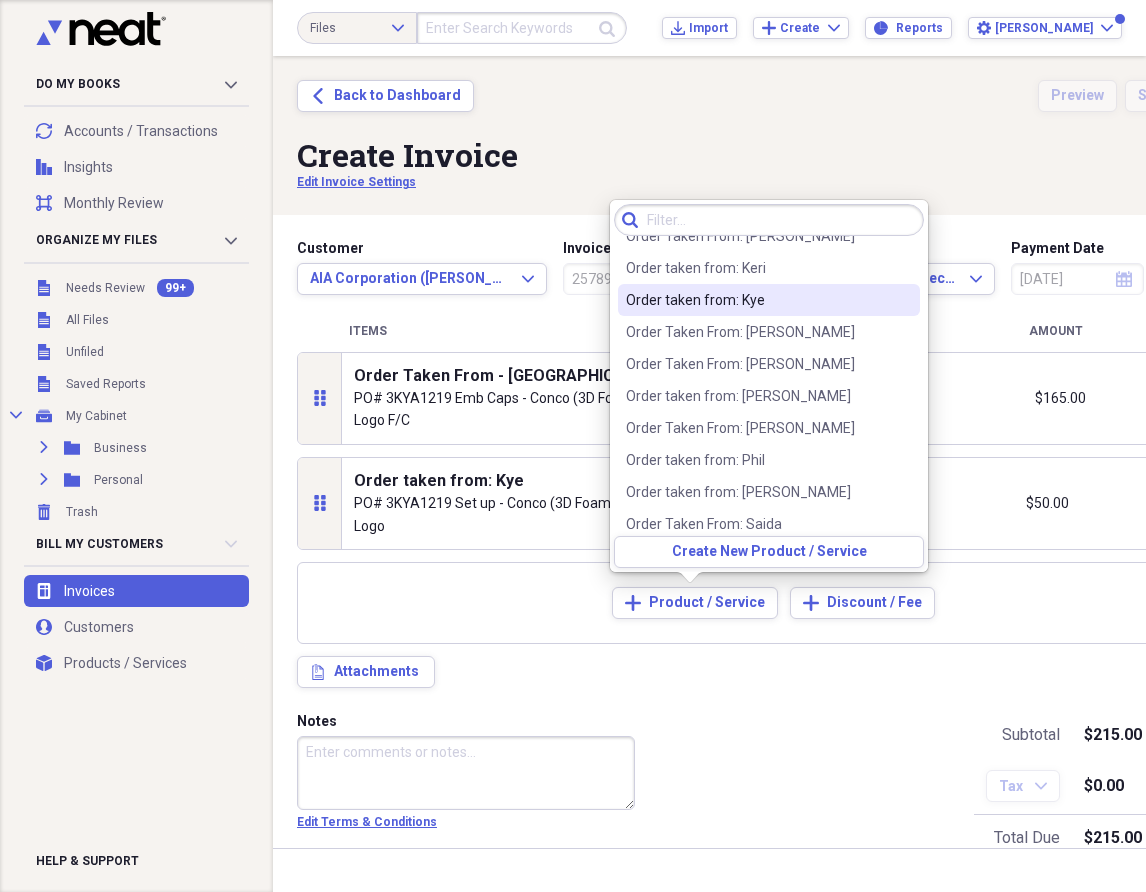click on "Order taken from: Kye" at bounding box center (757, 300) 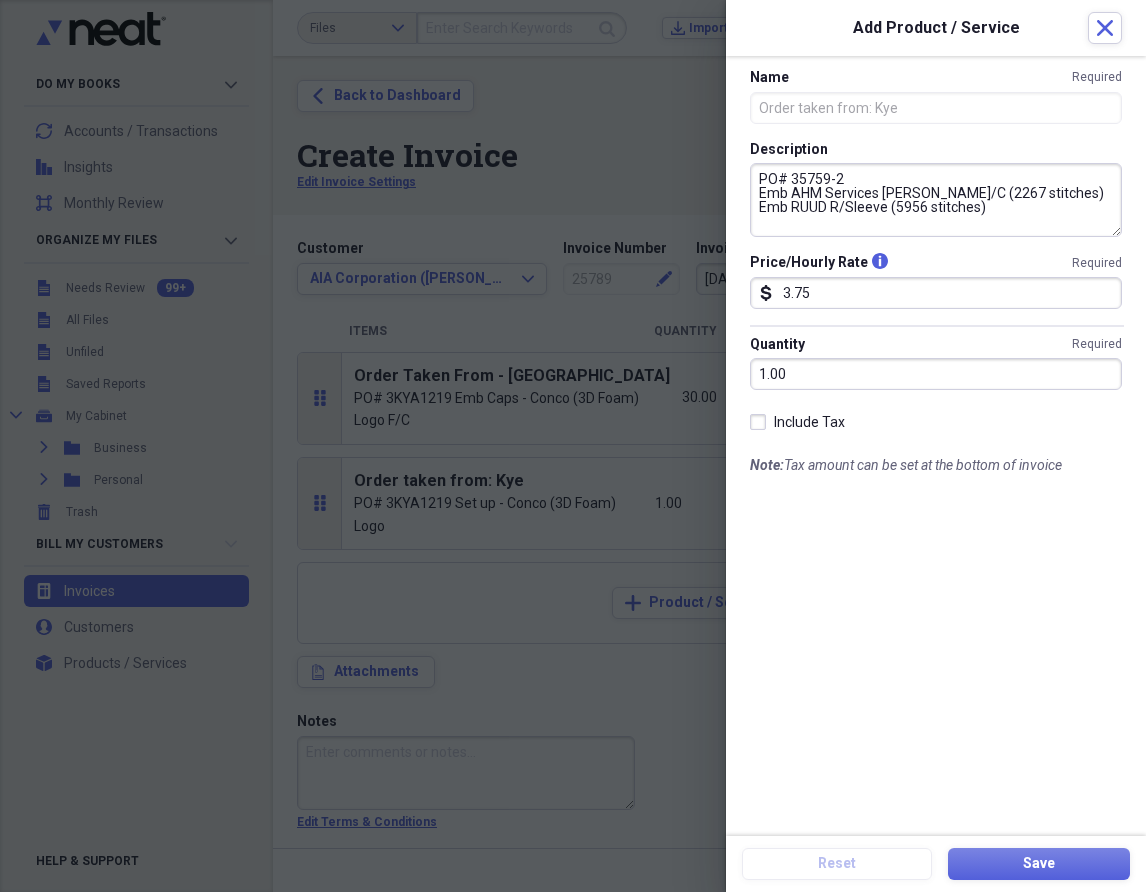 drag, startPoint x: 990, startPoint y: 219, endPoint x: 759, endPoint y: 182, distance: 233.94444 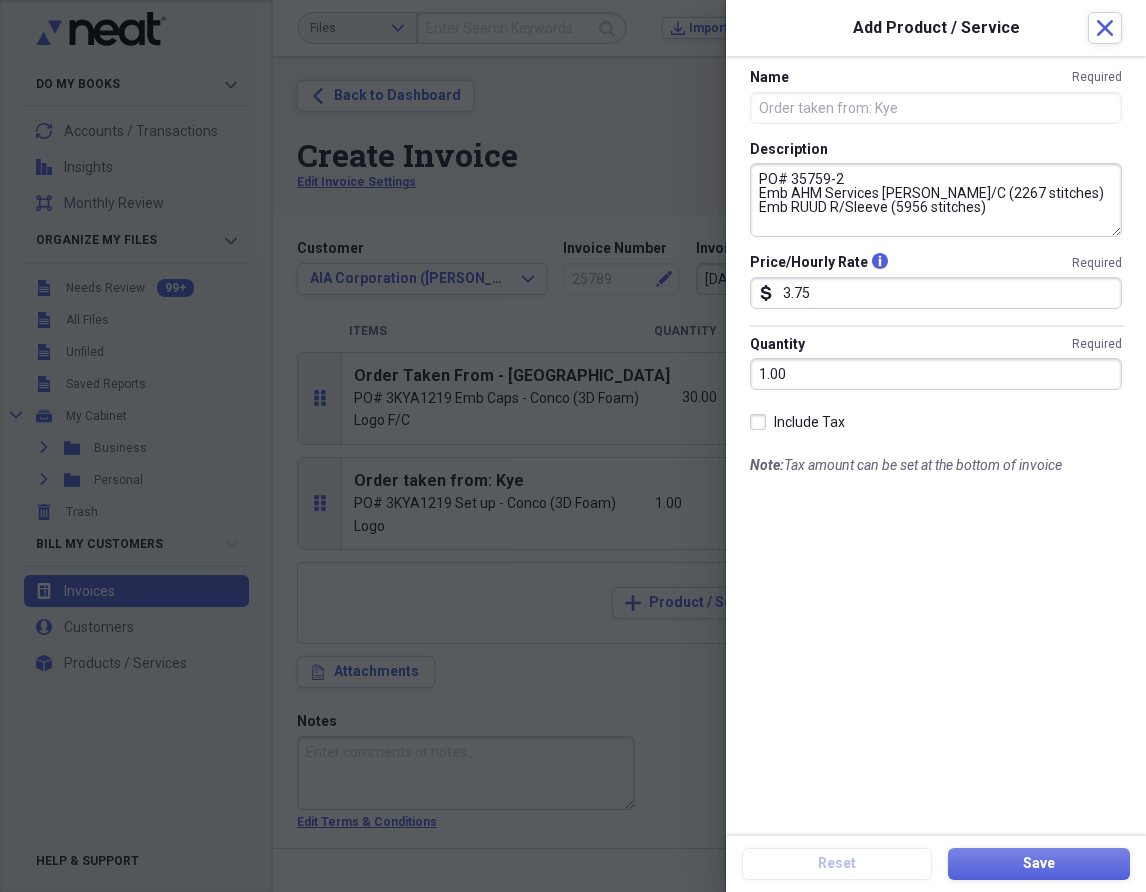 paste on "KYA1219
Emb Caps - Conco (3D Foam) Logo F/C" 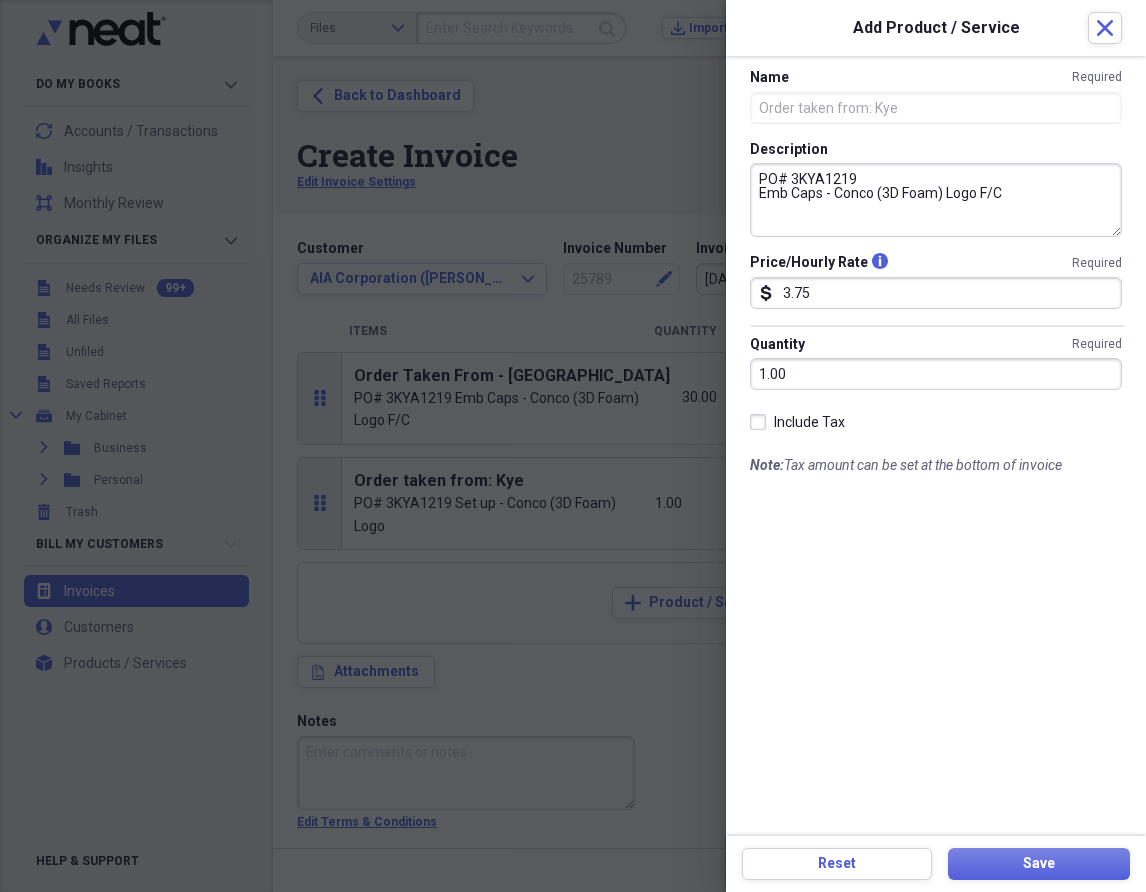 drag, startPoint x: 1004, startPoint y: 191, endPoint x: 752, endPoint y: 201, distance: 252.19833 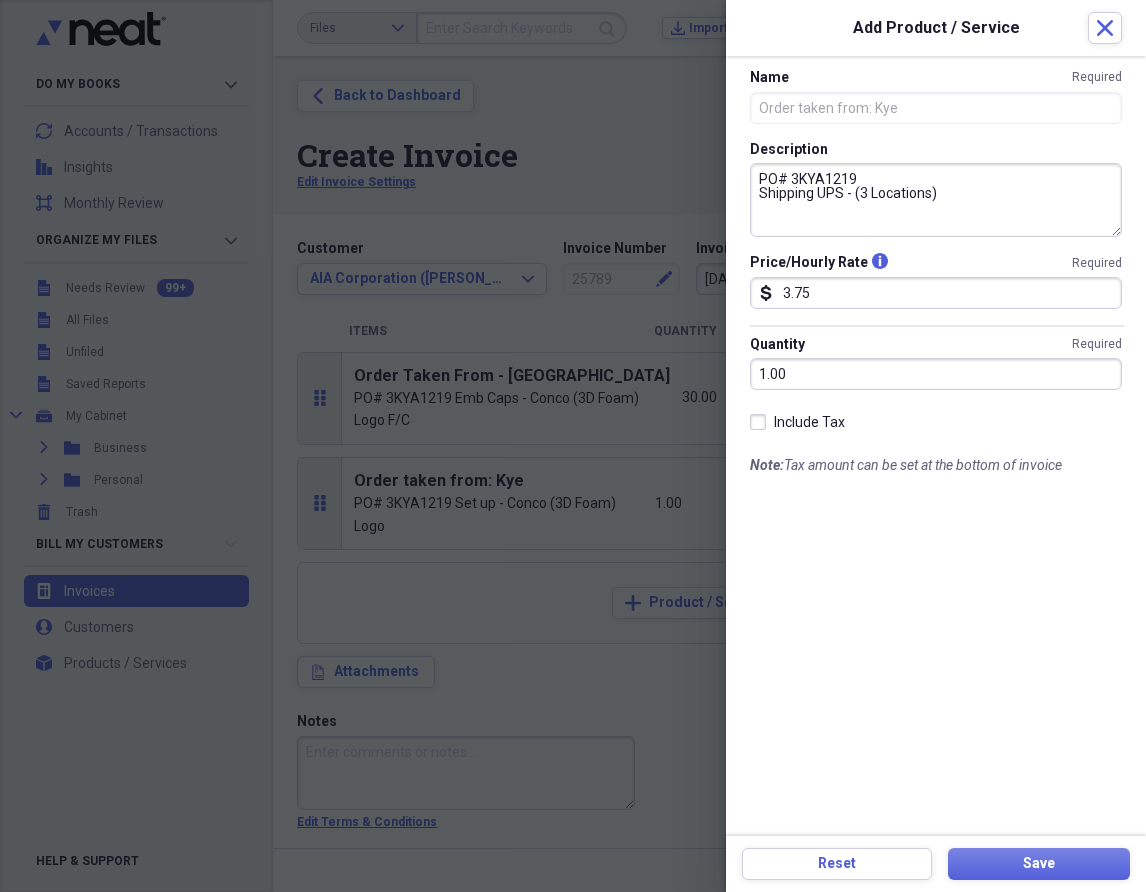 type on "PO# 3KYA1219
Shipping UPS - (3 Locations)" 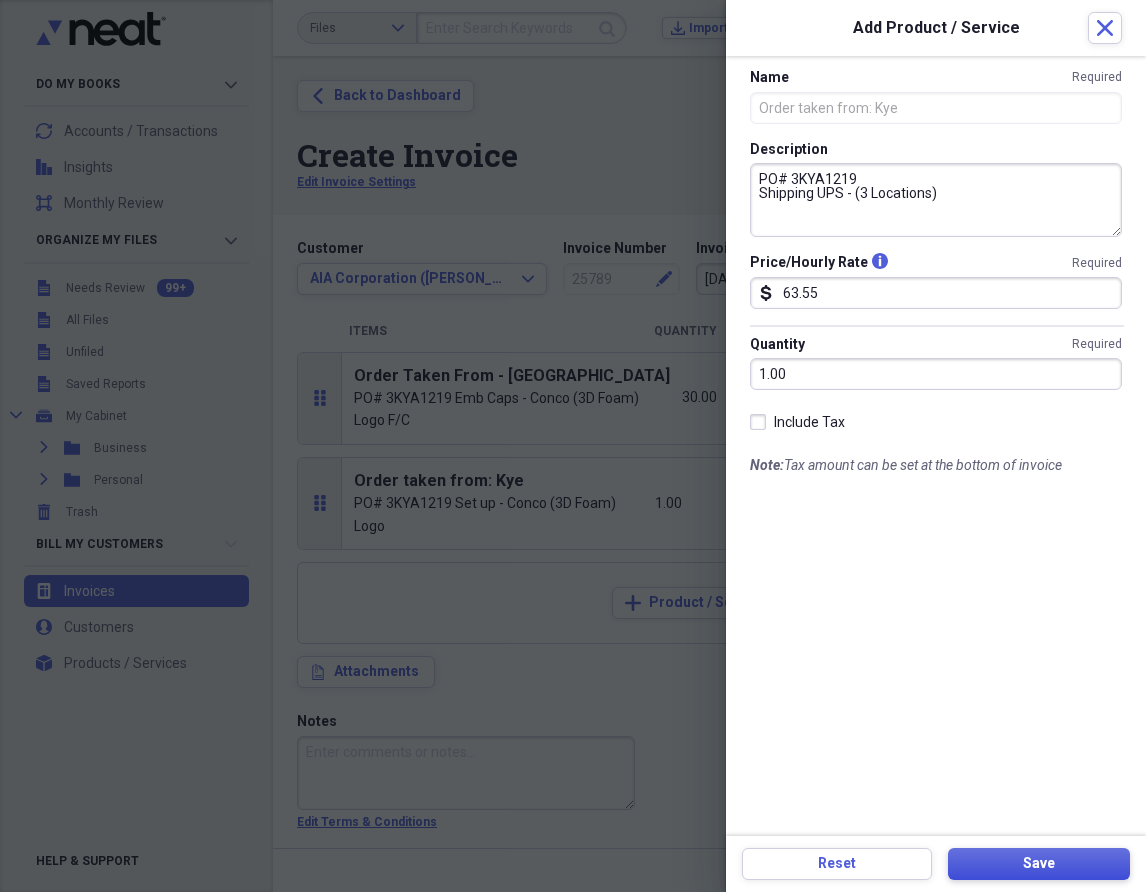 type on "63.55" 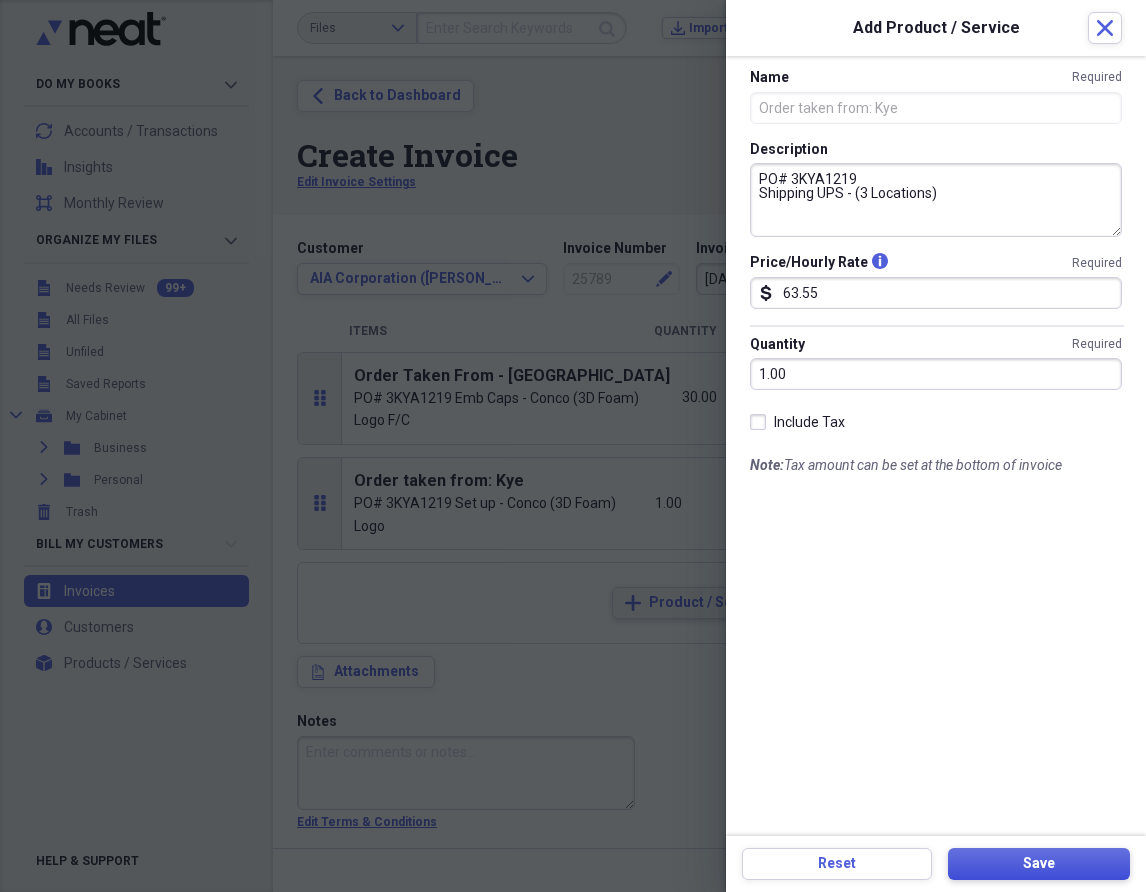 type on "PO# 35759-2
Emb AHM Services [PERSON_NAME]/C (2267 stitches)
Emb RUUD R/Sleeve (5956 stitches)" 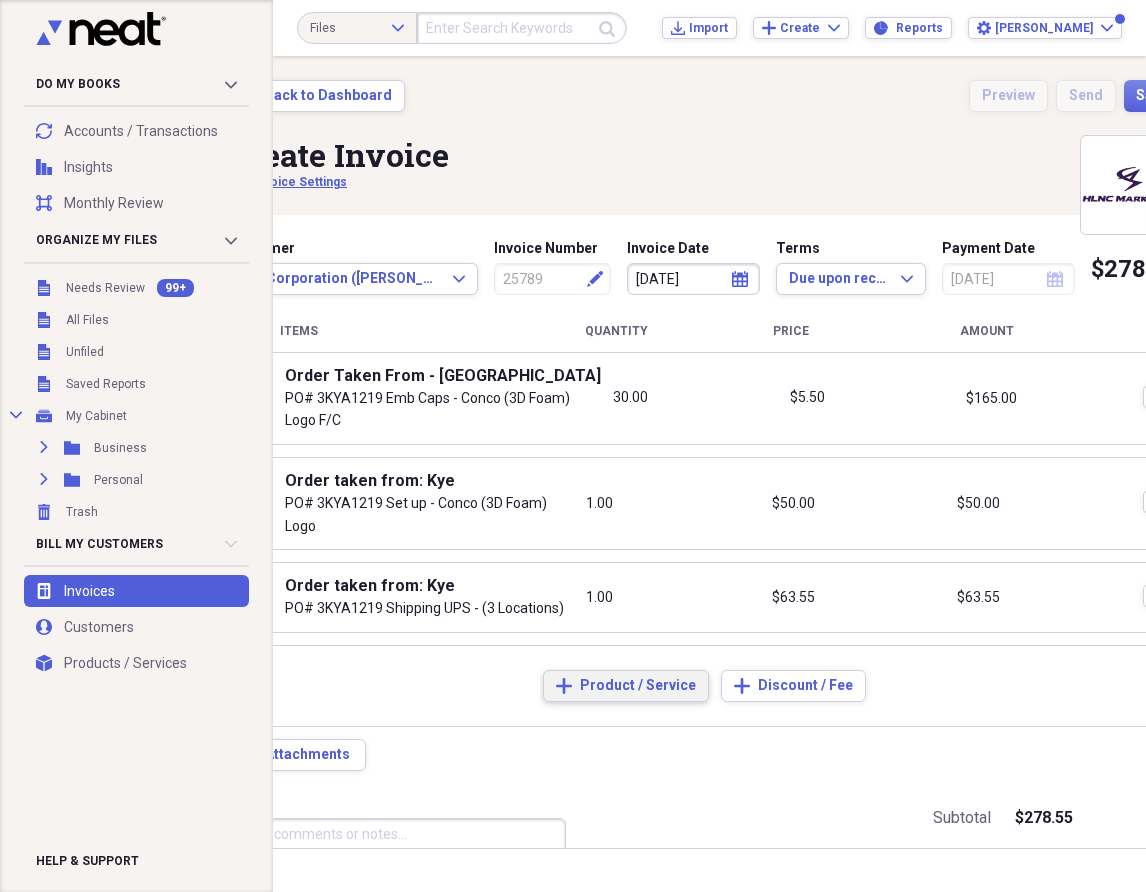 scroll, scrollTop: 0, scrollLeft: 127, axis: horizontal 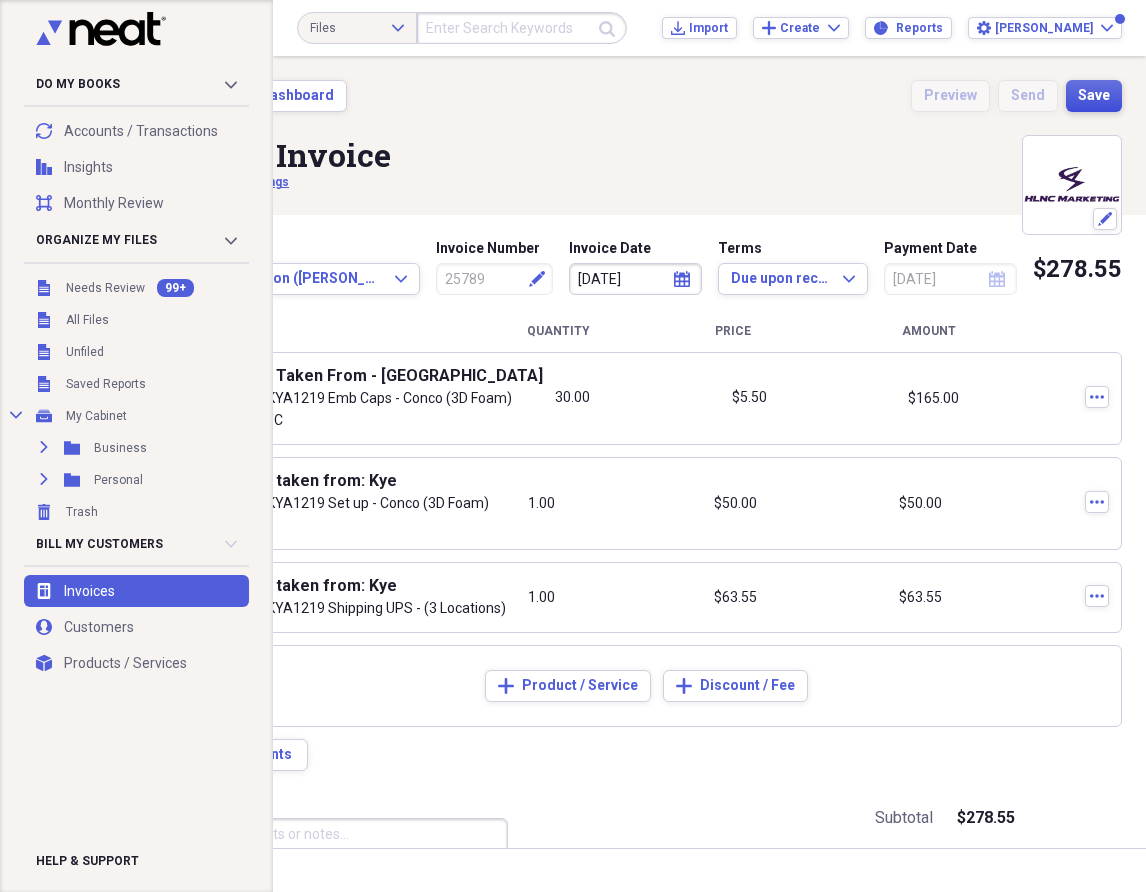 click on "Save" at bounding box center [1094, 96] 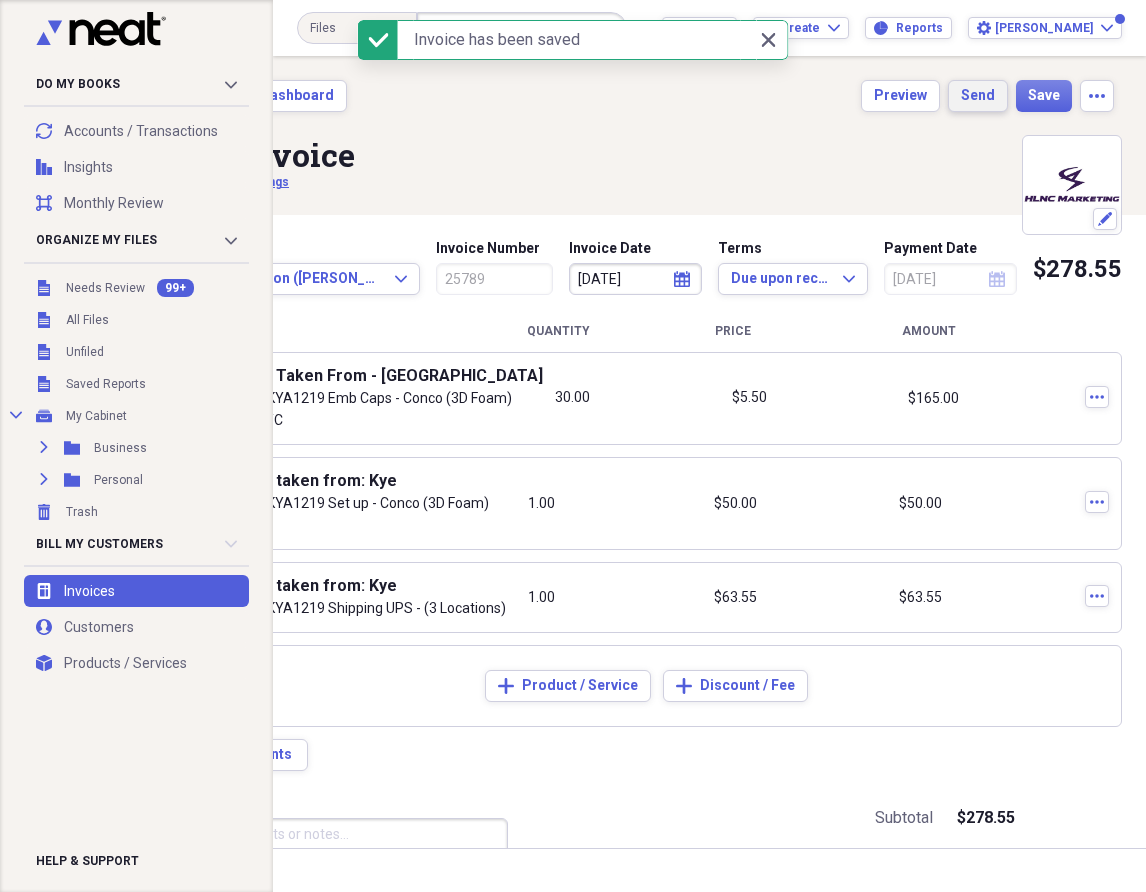 click on "Send" at bounding box center [978, 96] 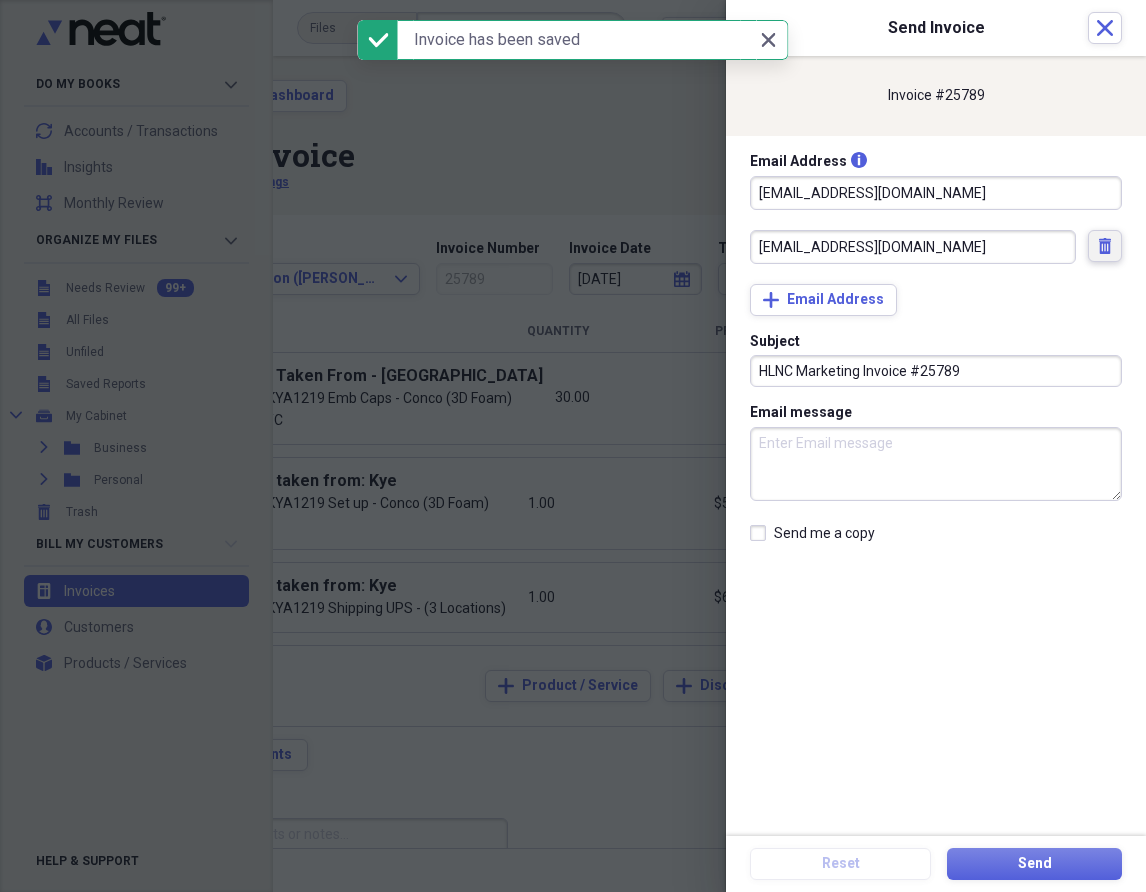 click 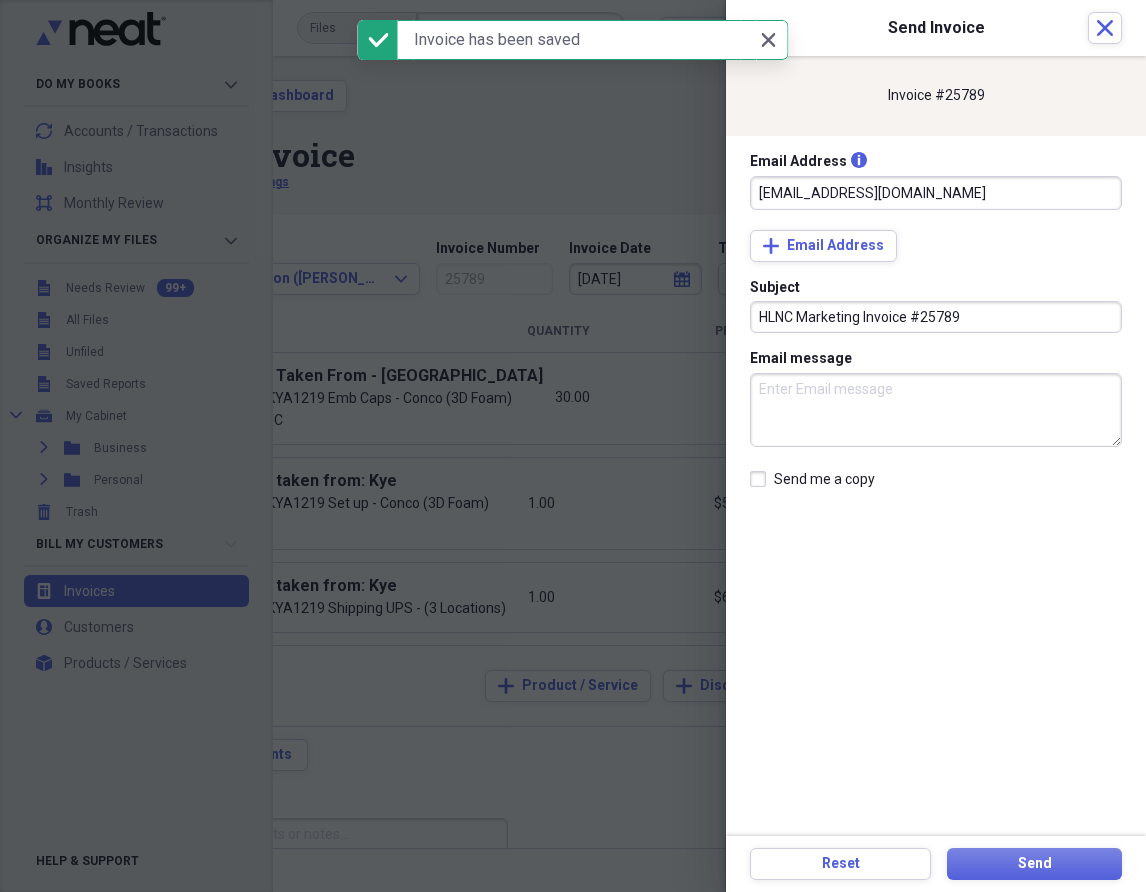 drag, startPoint x: 976, startPoint y: 203, endPoint x: 581, endPoint y: 227, distance: 395.72845 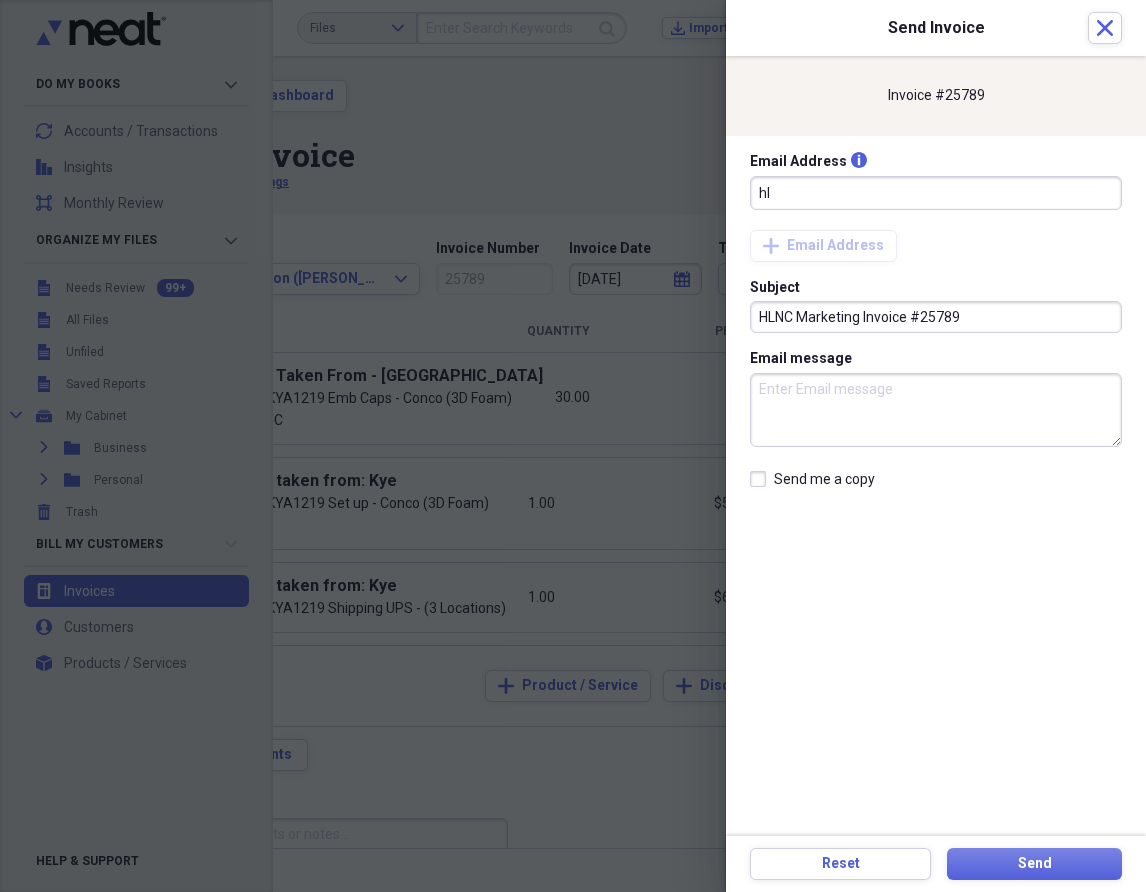 type on "h" 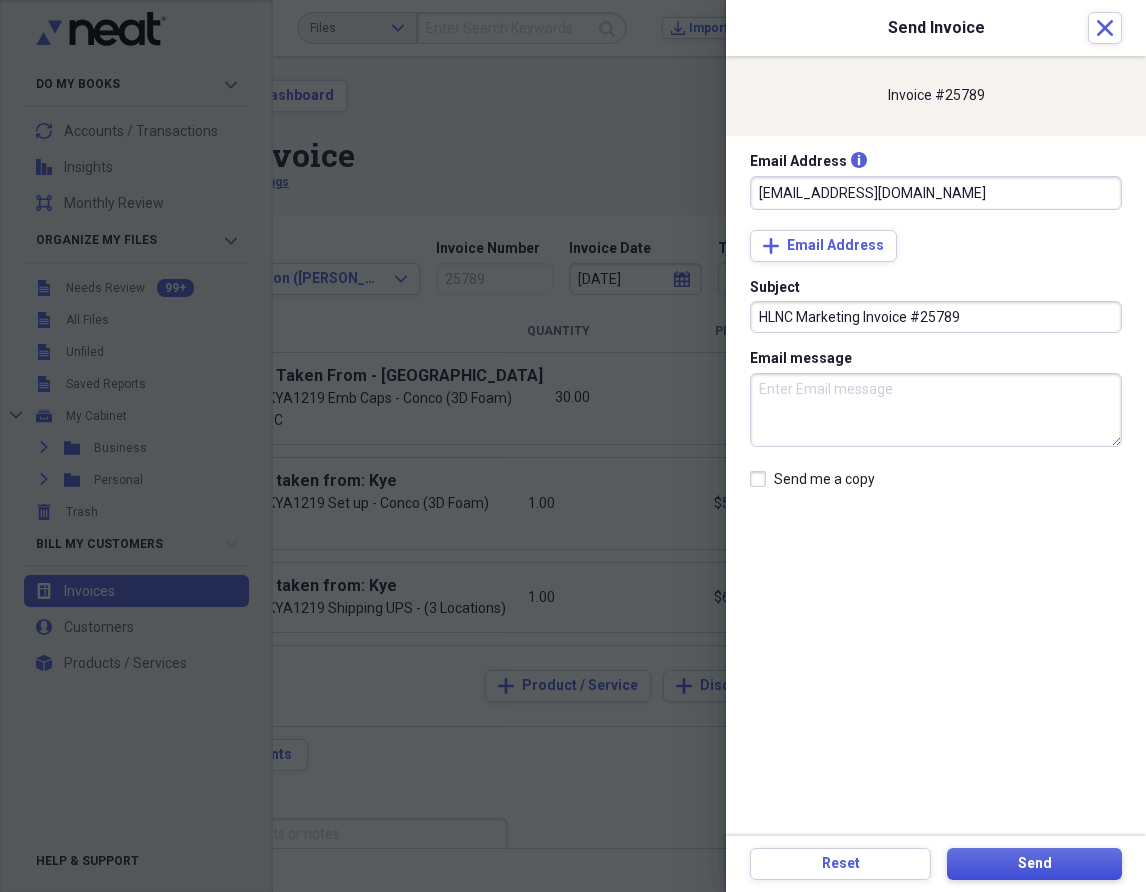 type on "[EMAIL_ADDRESS][DOMAIN_NAME]" 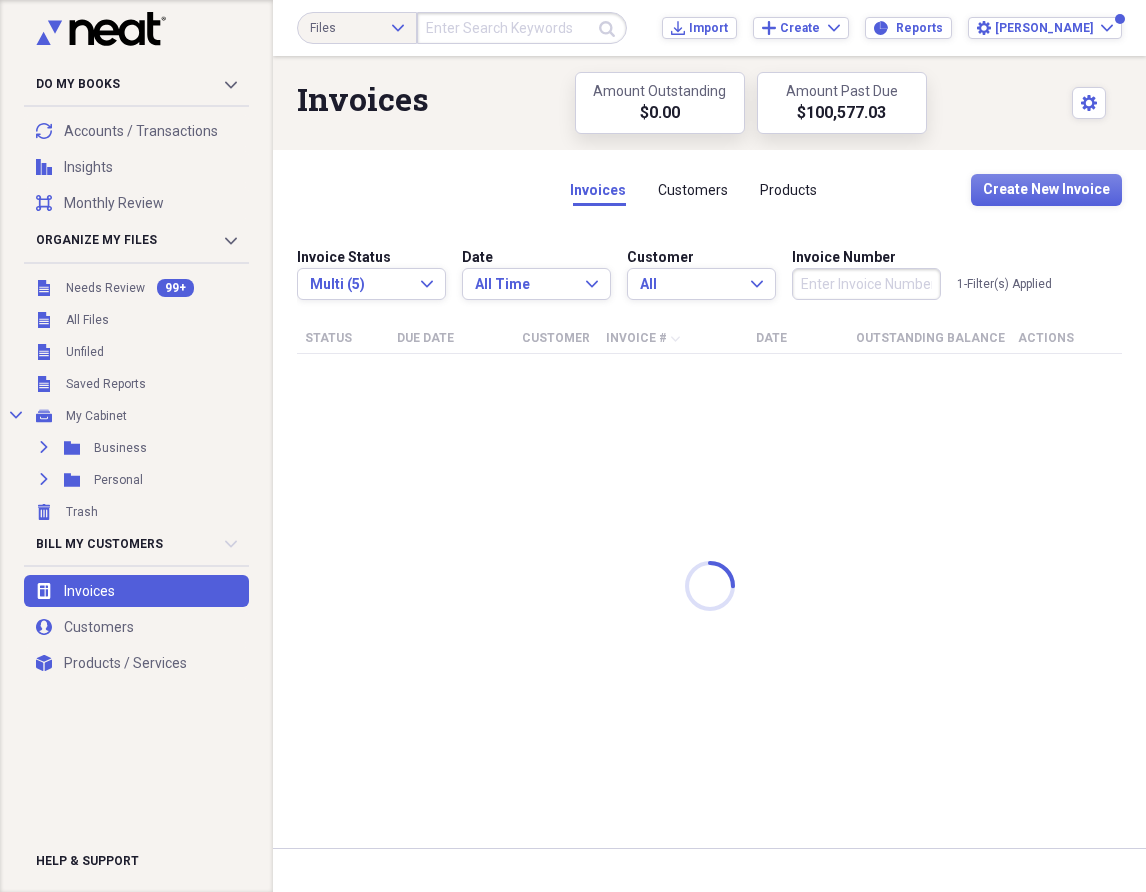 scroll, scrollTop: 0, scrollLeft: 0, axis: both 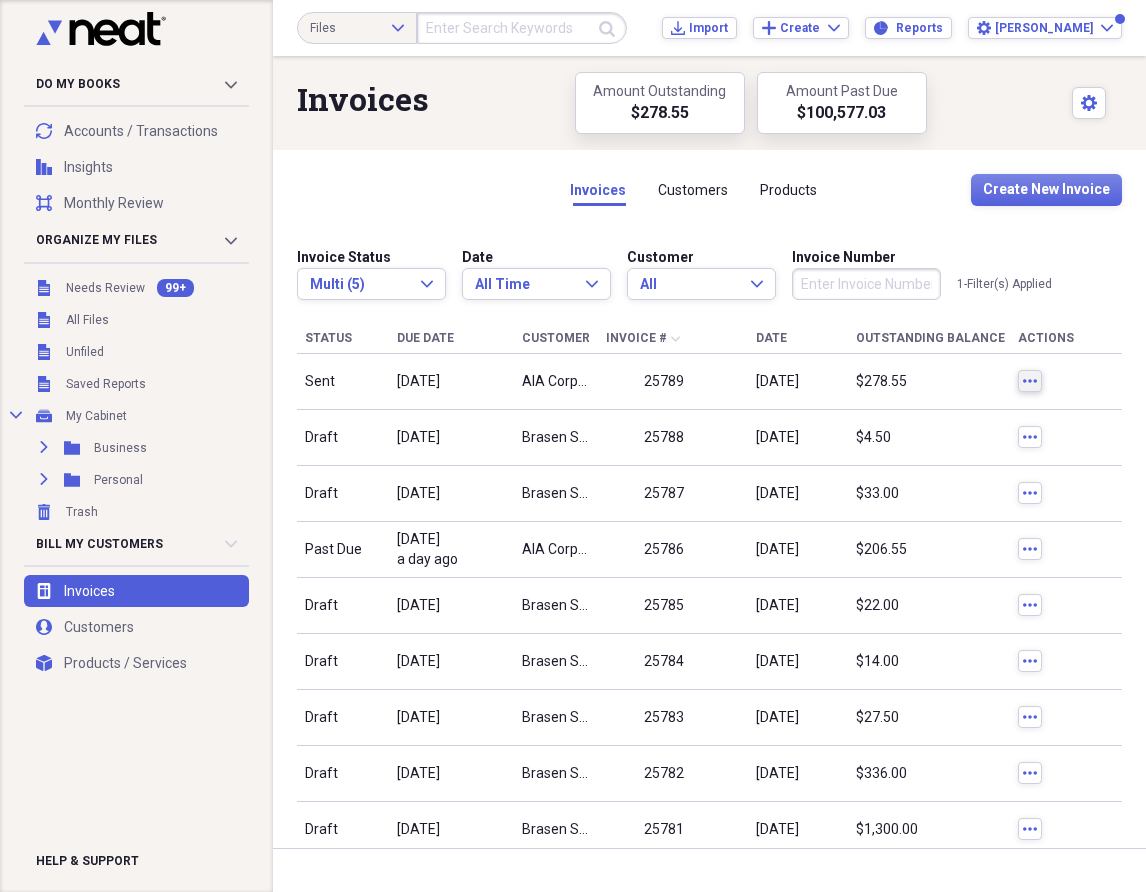 click on "more" 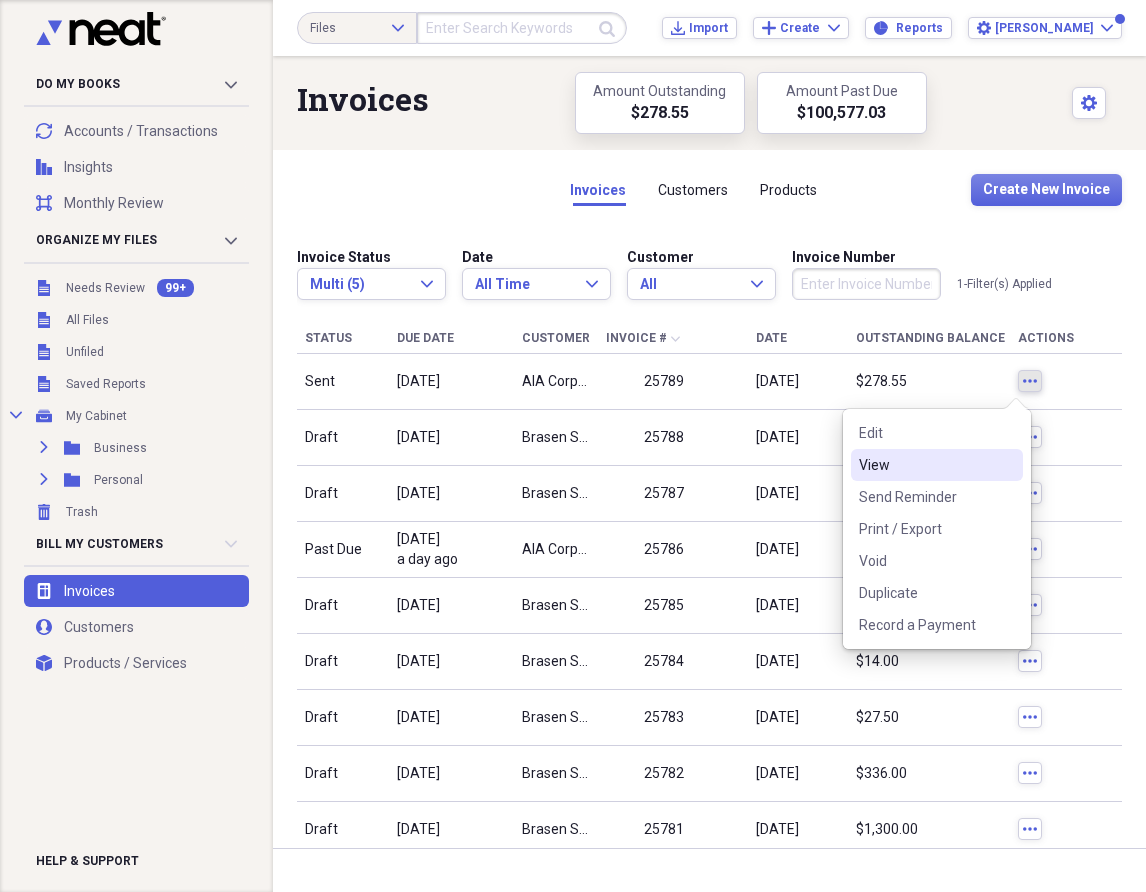 click on "View" at bounding box center (925, 465) 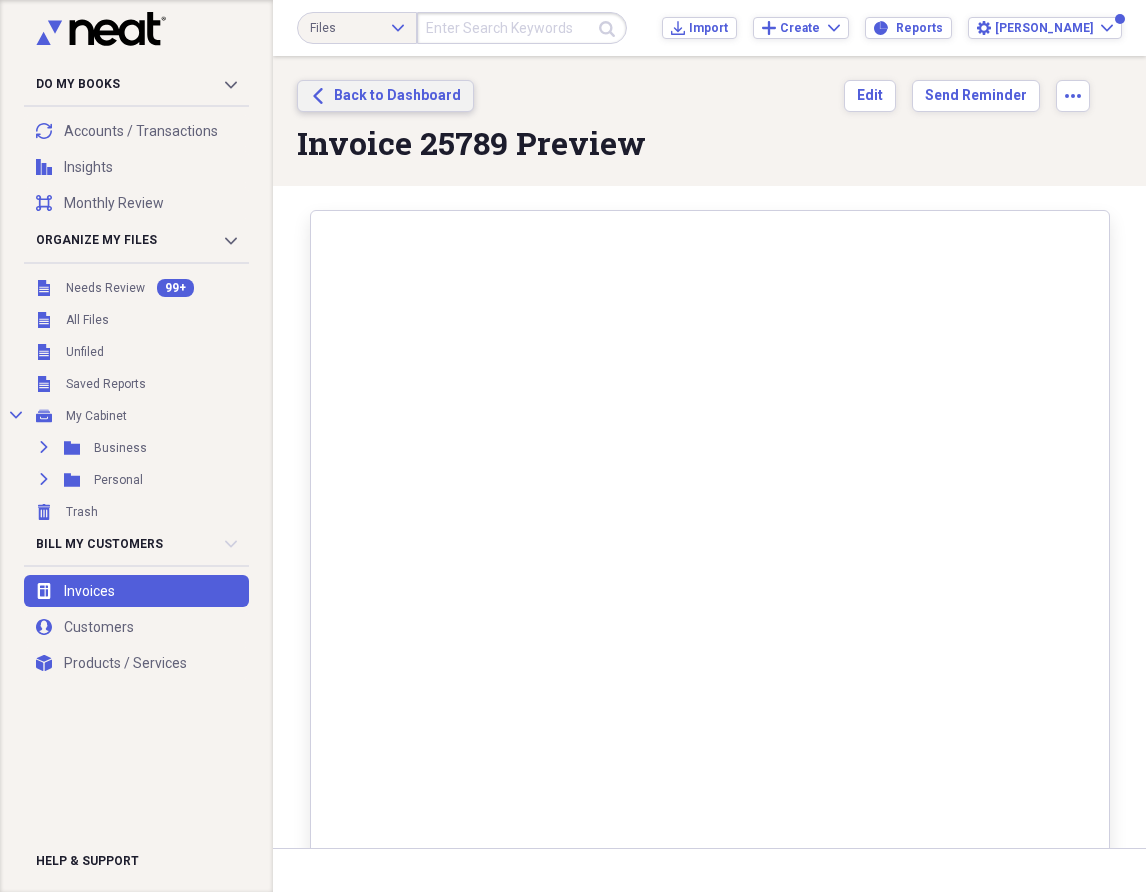 click on "Back to Dashboard" at bounding box center (397, 96) 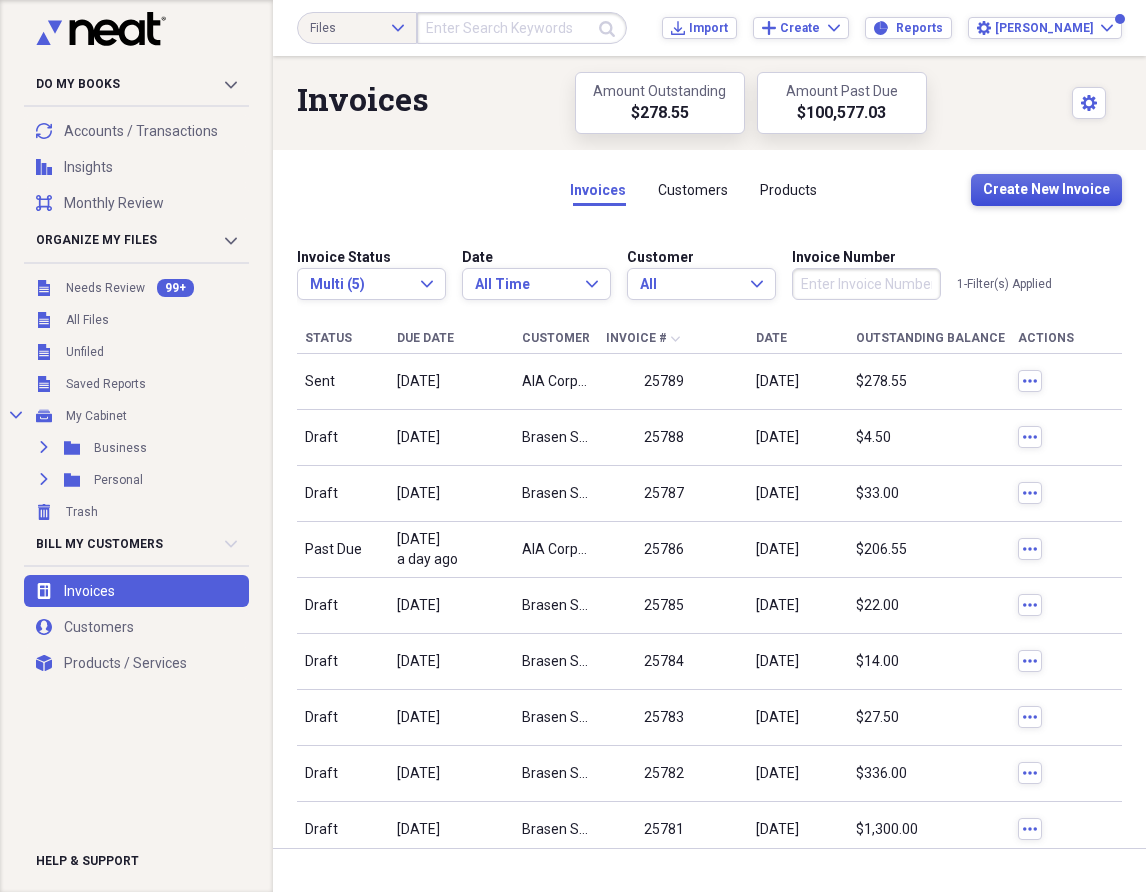 click on "Create New Invoice" at bounding box center [1046, 190] 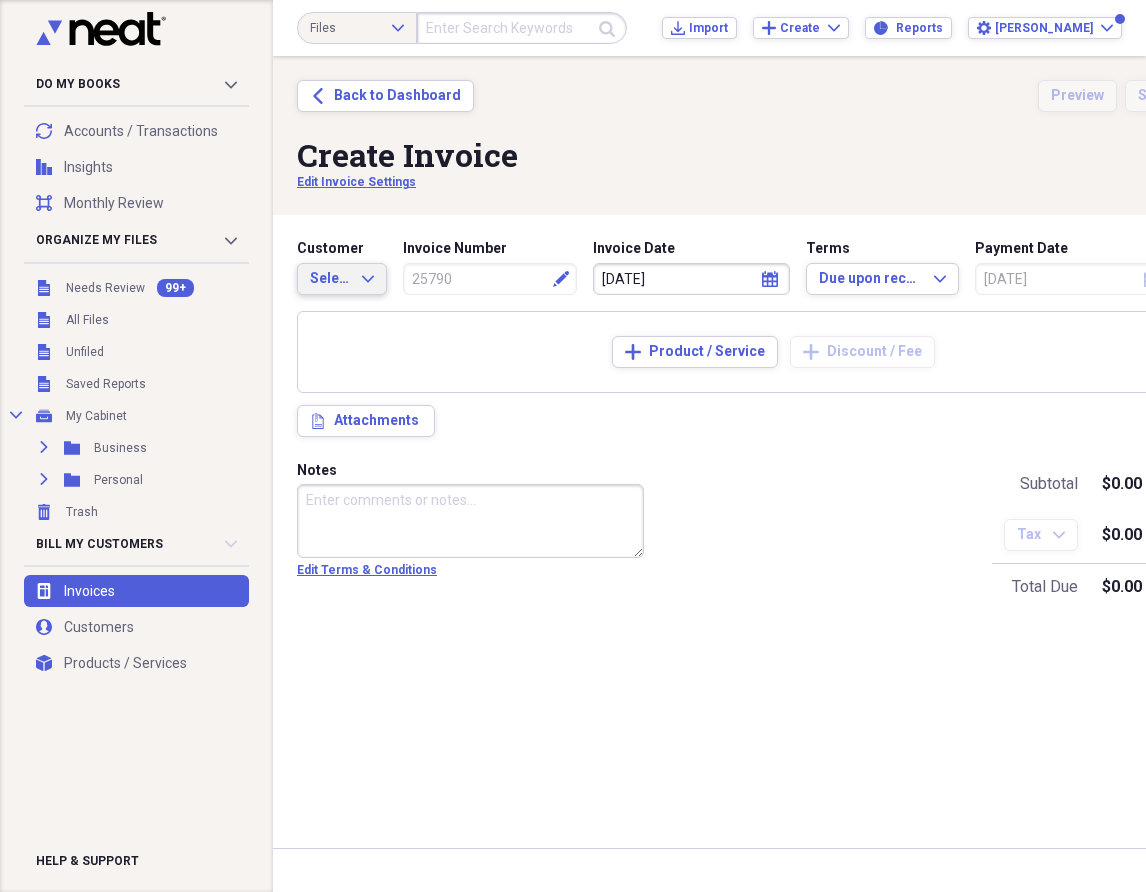 click on "Select Expand" at bounding box center (342, 279) 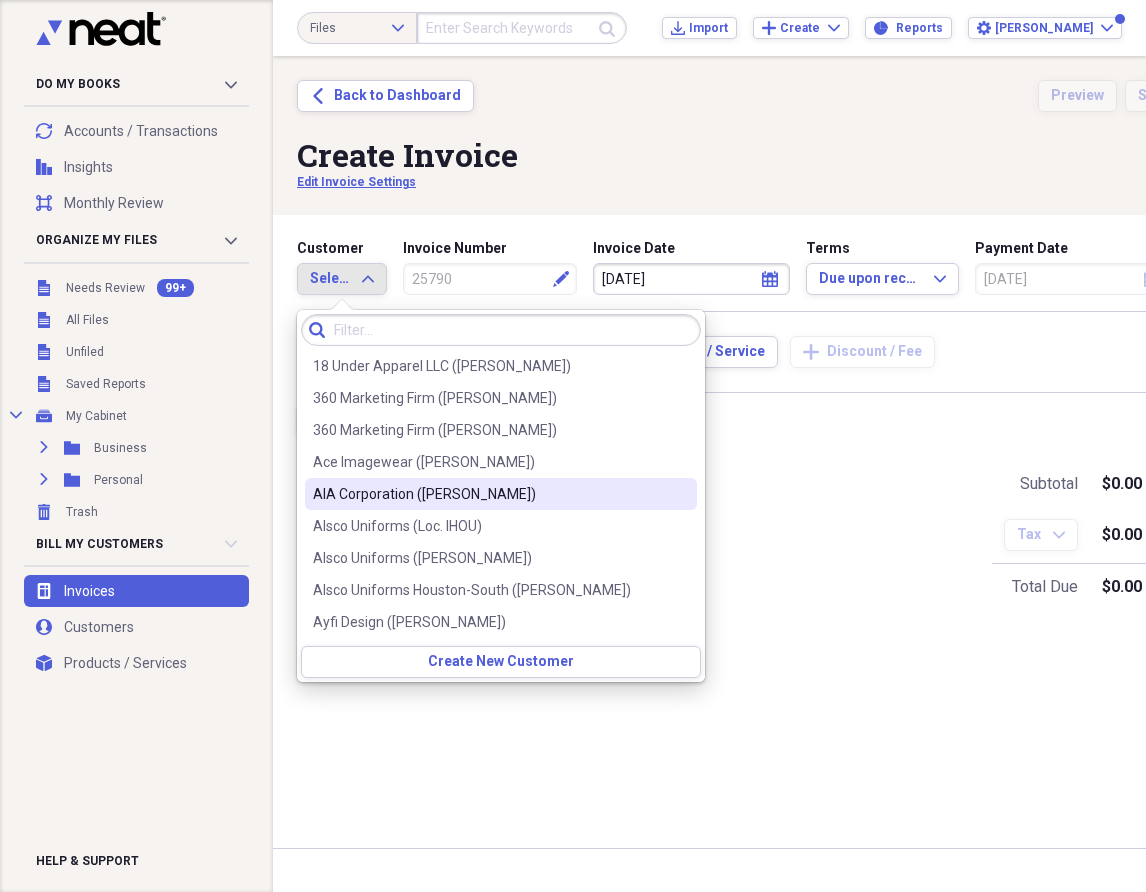 click on "AIA Corporation ([PERSON_NAME])" at bounding box center [489, 494] 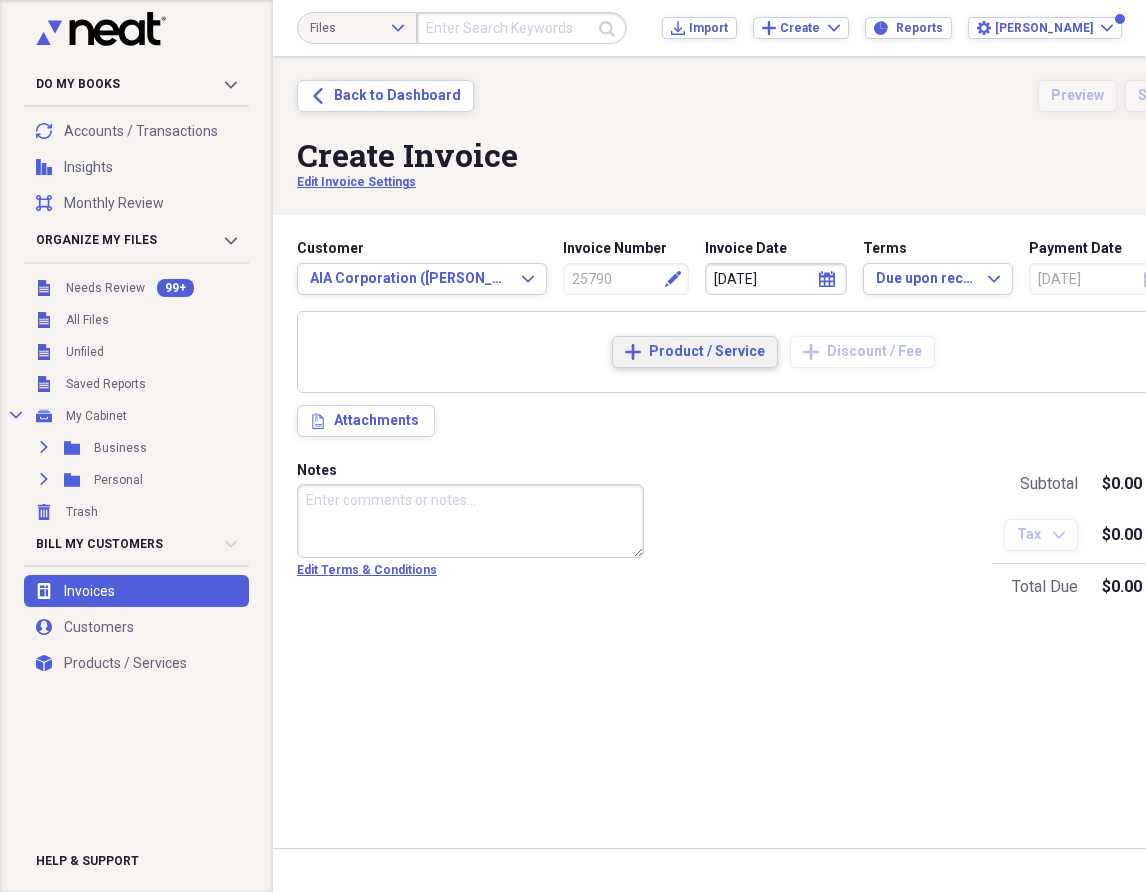 click on "Product / Service" at bounding box center [707, 352] 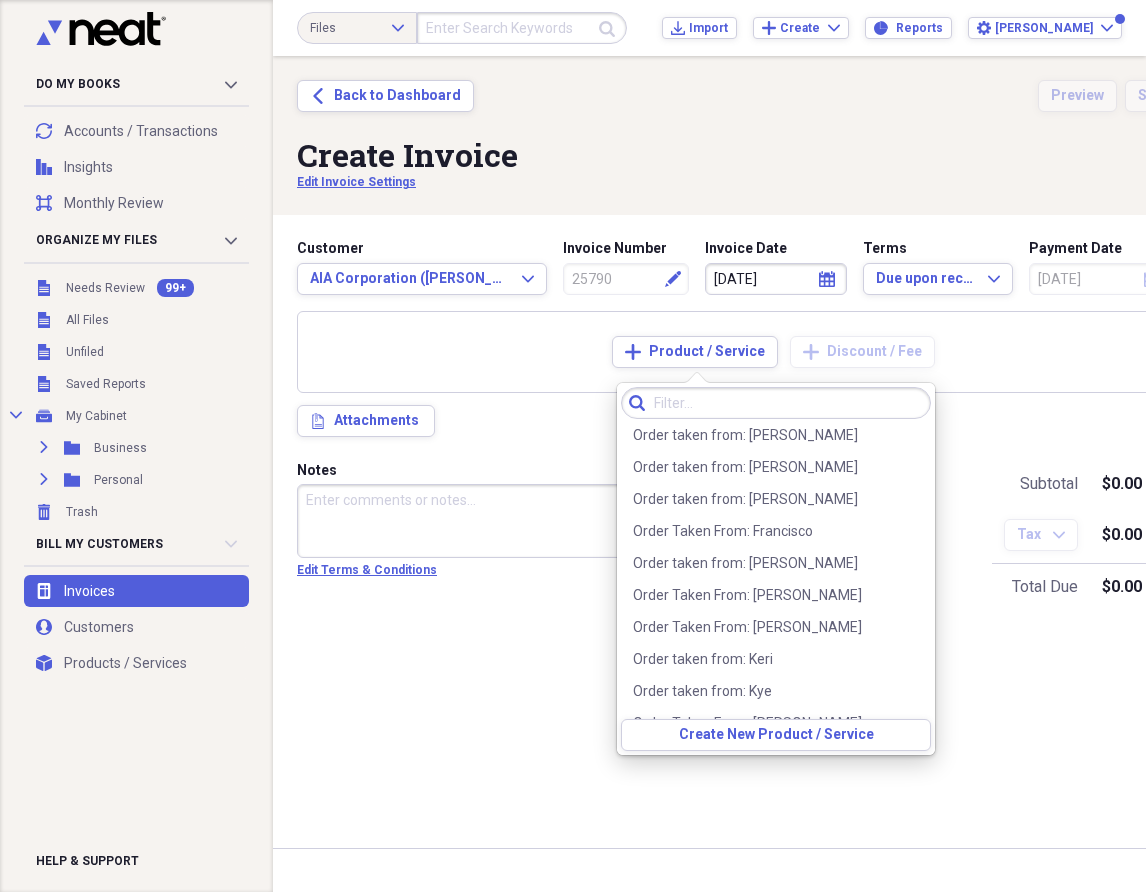 scroll, scrollTop: 1000, scrollLeft: 0, axis: vertical 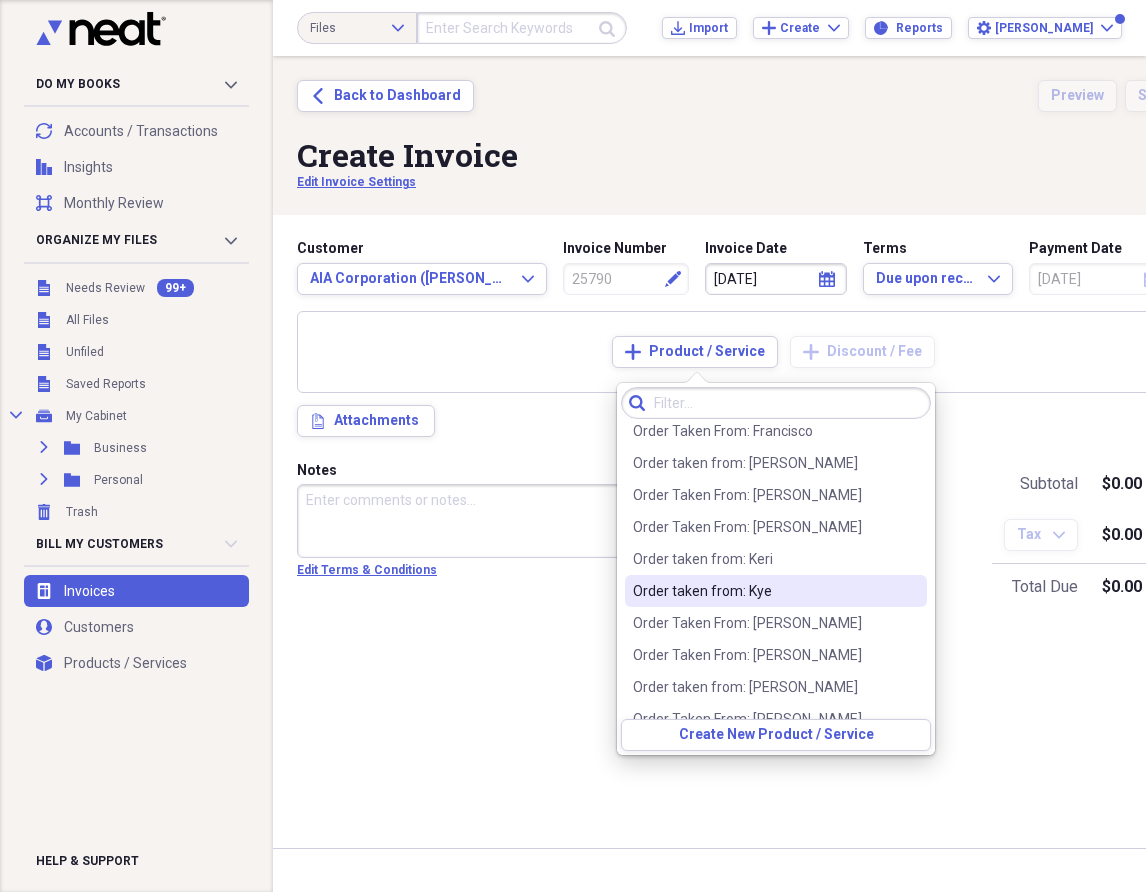 click on "Order taken from: Kye" at bounding box center (764, 591) 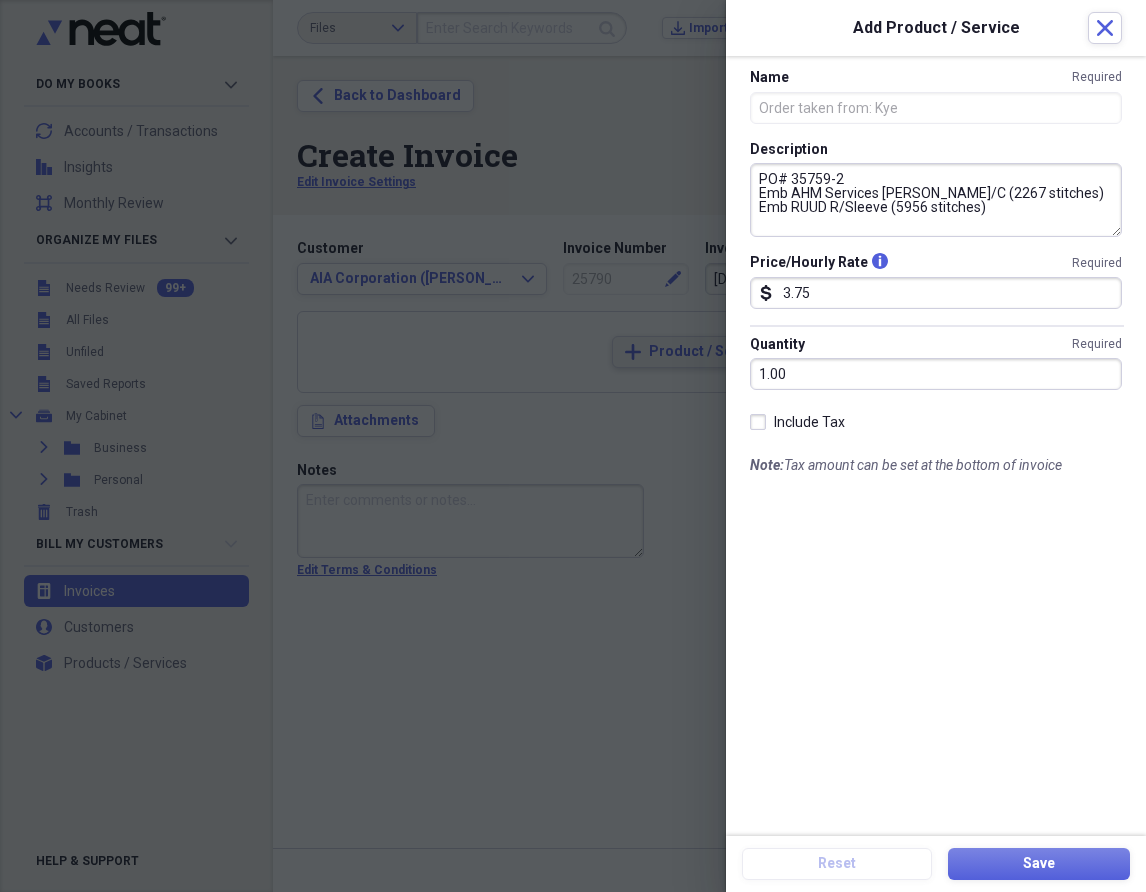 scroll, scrollTop: 0, scrollLeft: 0, axis: both 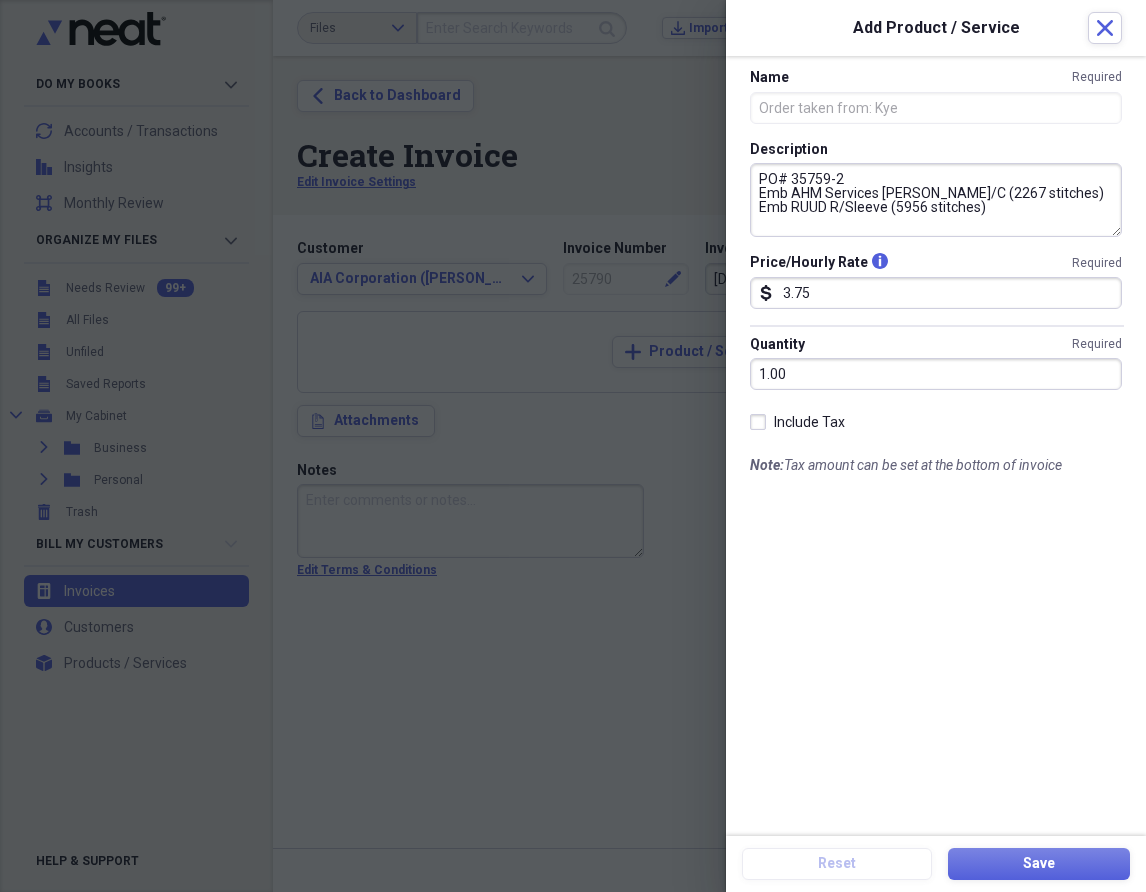 drag, startPoint x: 848, startPoint y: 195, endPoint x: 756, endPoint y: 177, distance: 93.74433 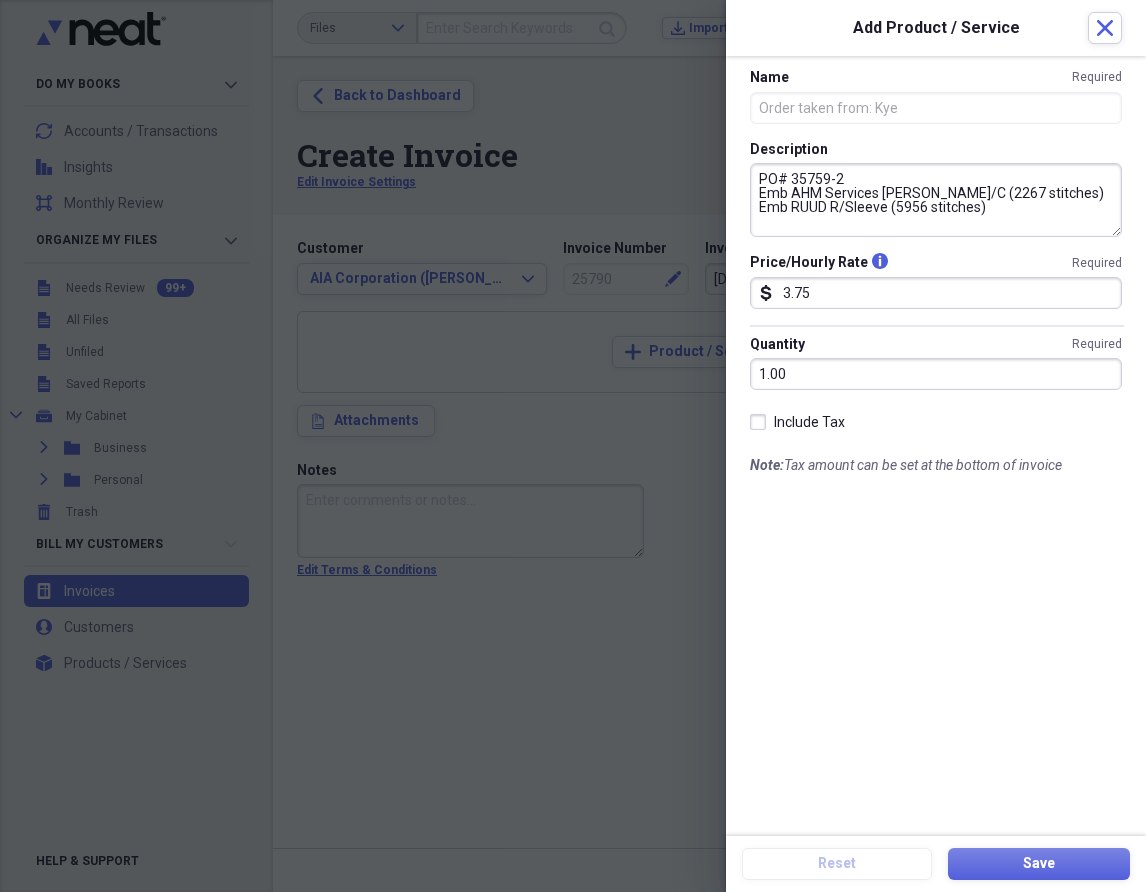 paste on "KYA1219
Emb Caps - Conco (3D Foam) Logo F/C" 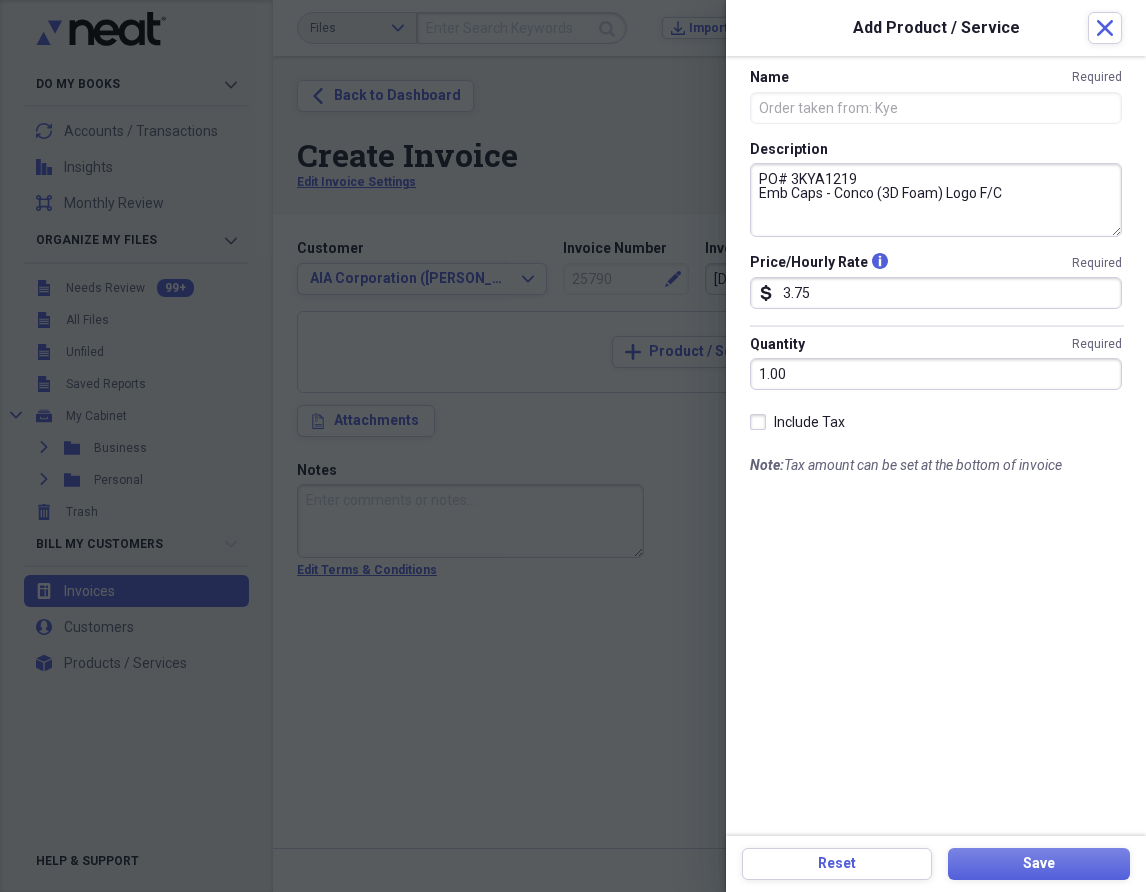drag, startPoint x: 835, startPoint y: 173, endPoint x: 991, endPoint y: 207, distance: 159.66214 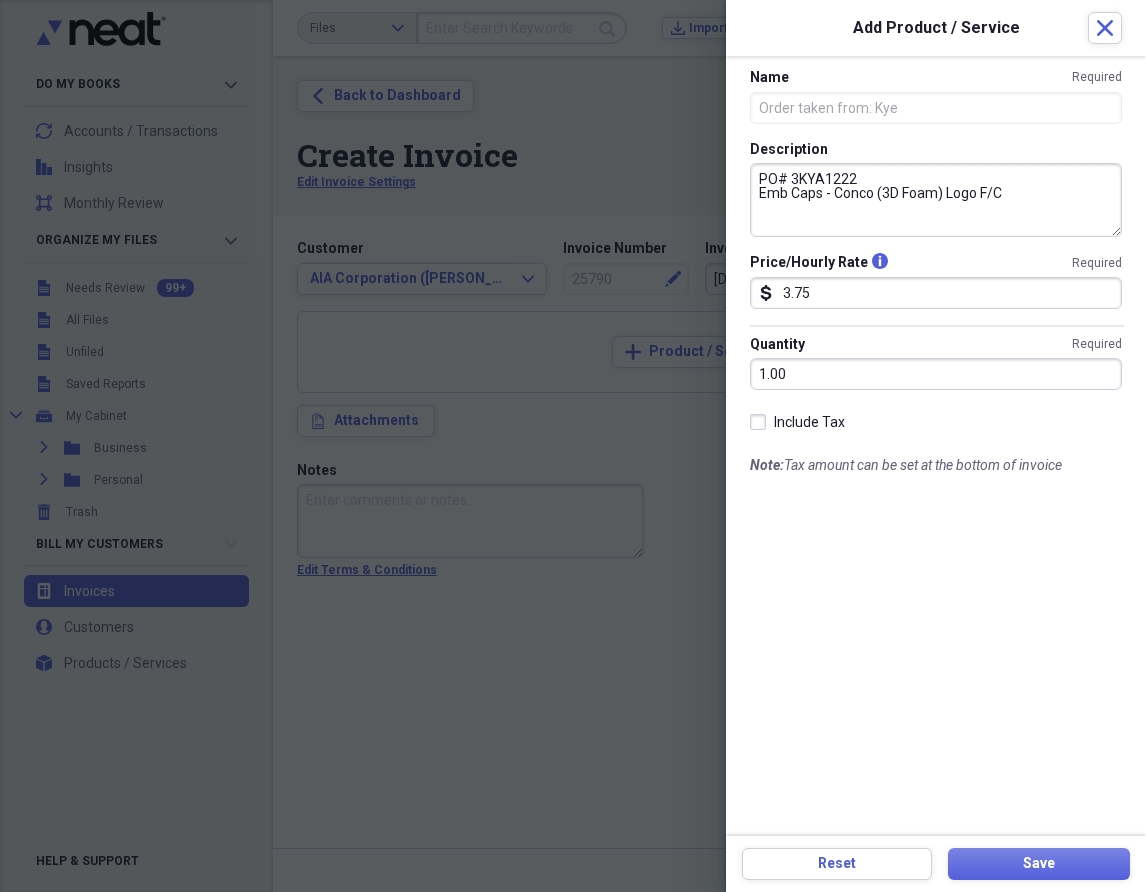 click on "PO# 3KYA1222
Emb Caps - Conco (3D Foam) Logo F/C" at bounding box center (936, 200) 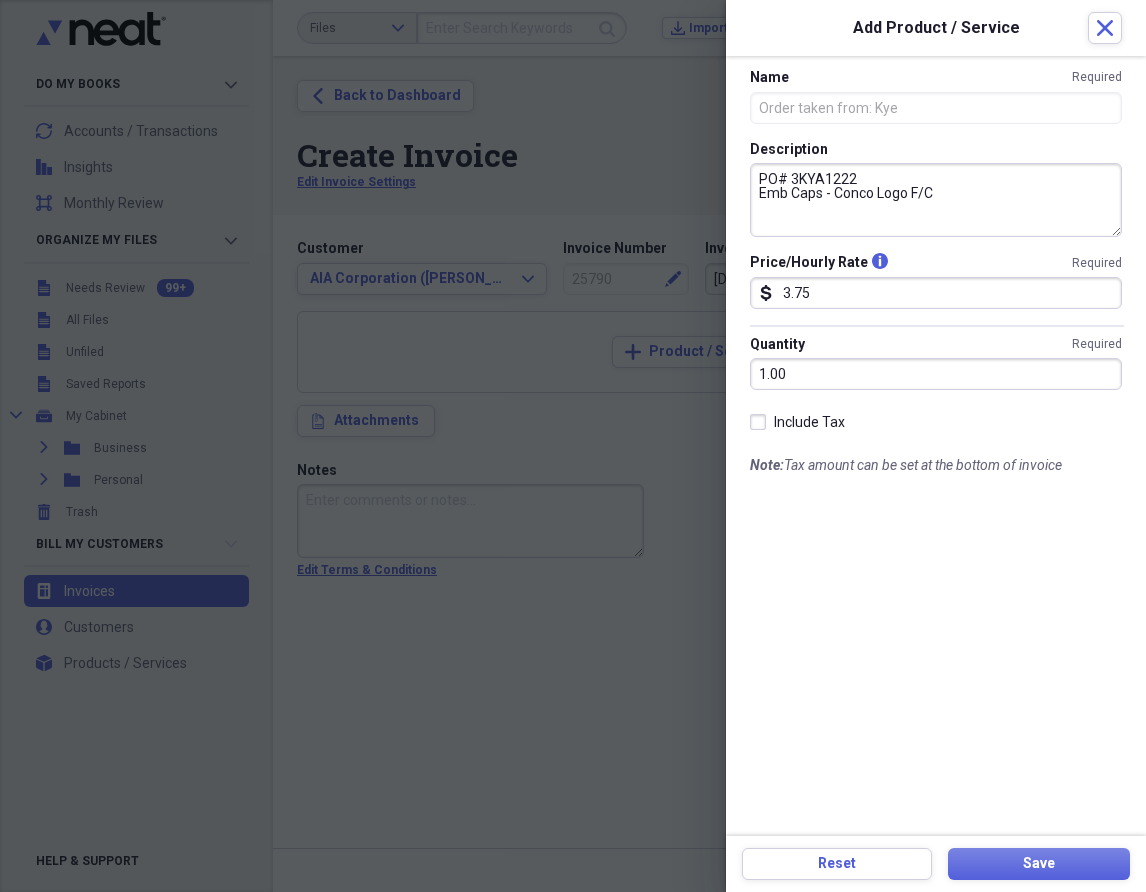 type on "PO# 3KYA1222
Emb Caps - Conco Logo F/C" 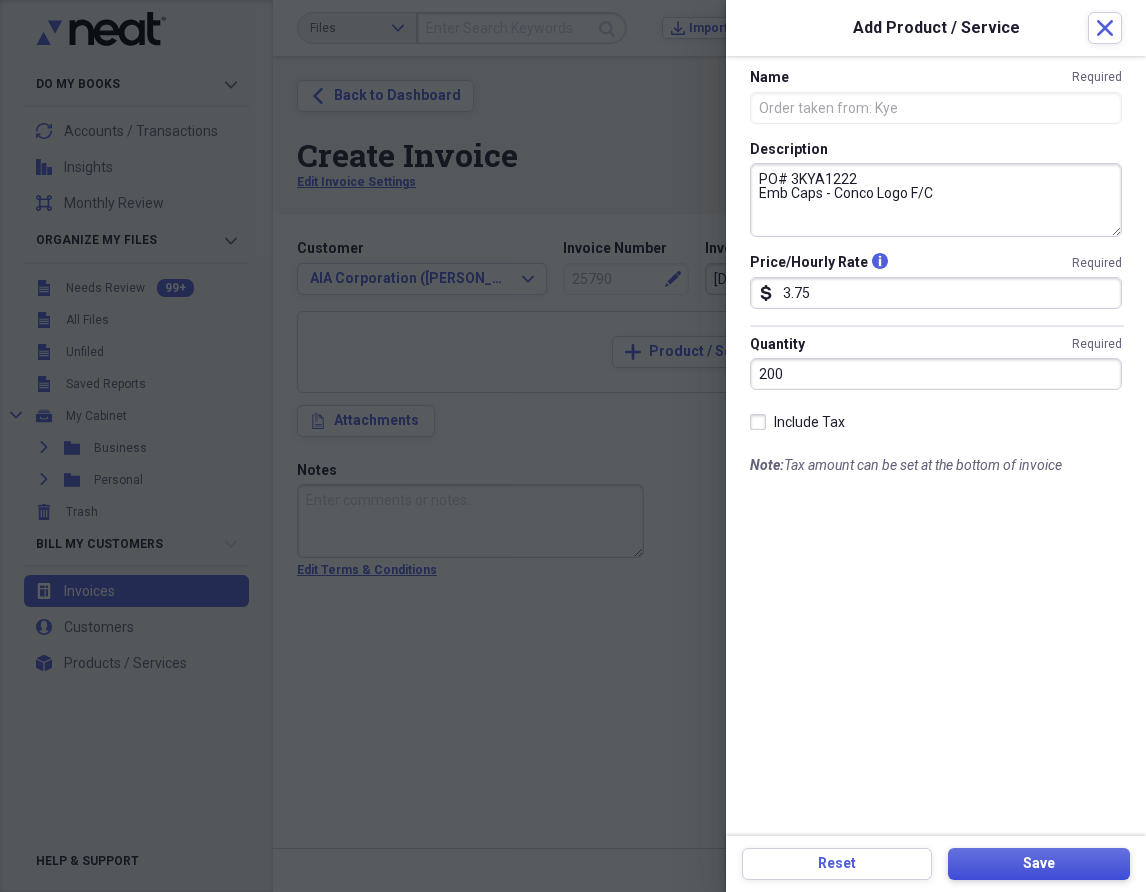 type on "200.00" 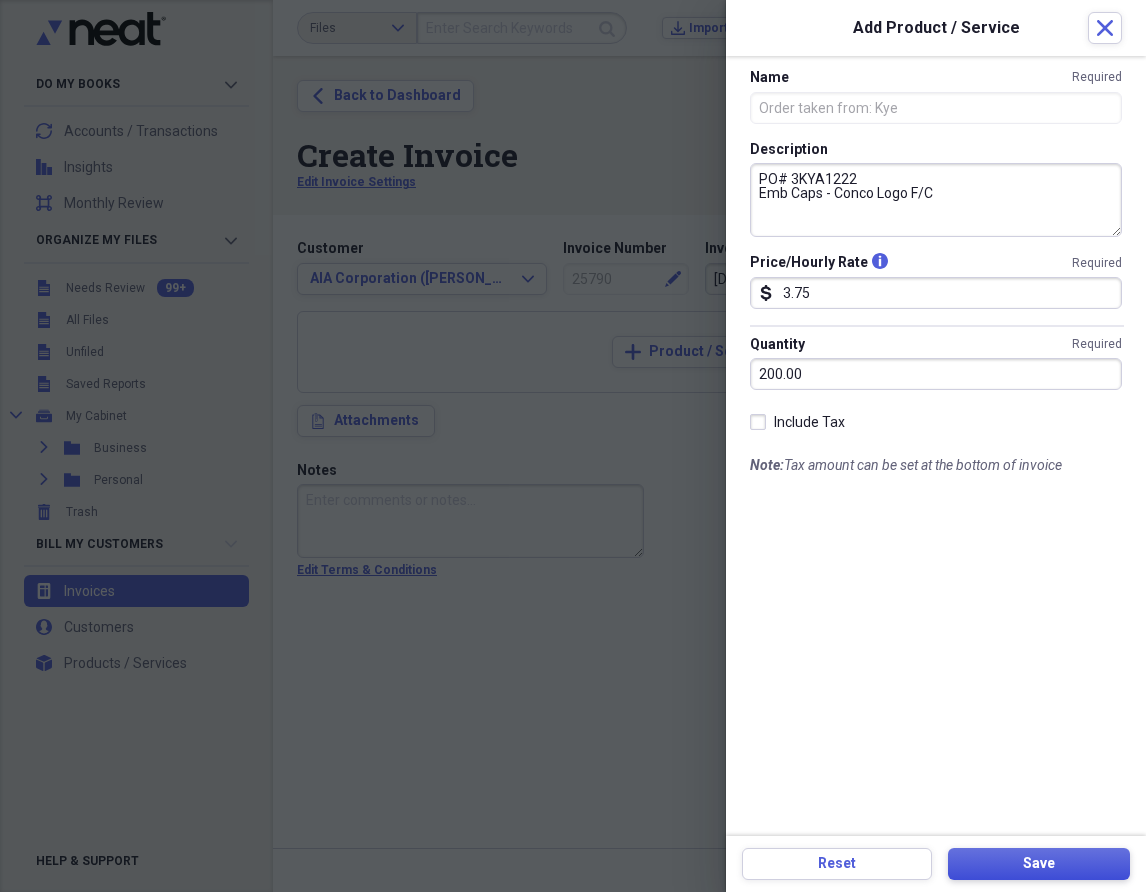 click on "Save" at bounding box center [1039, 864] 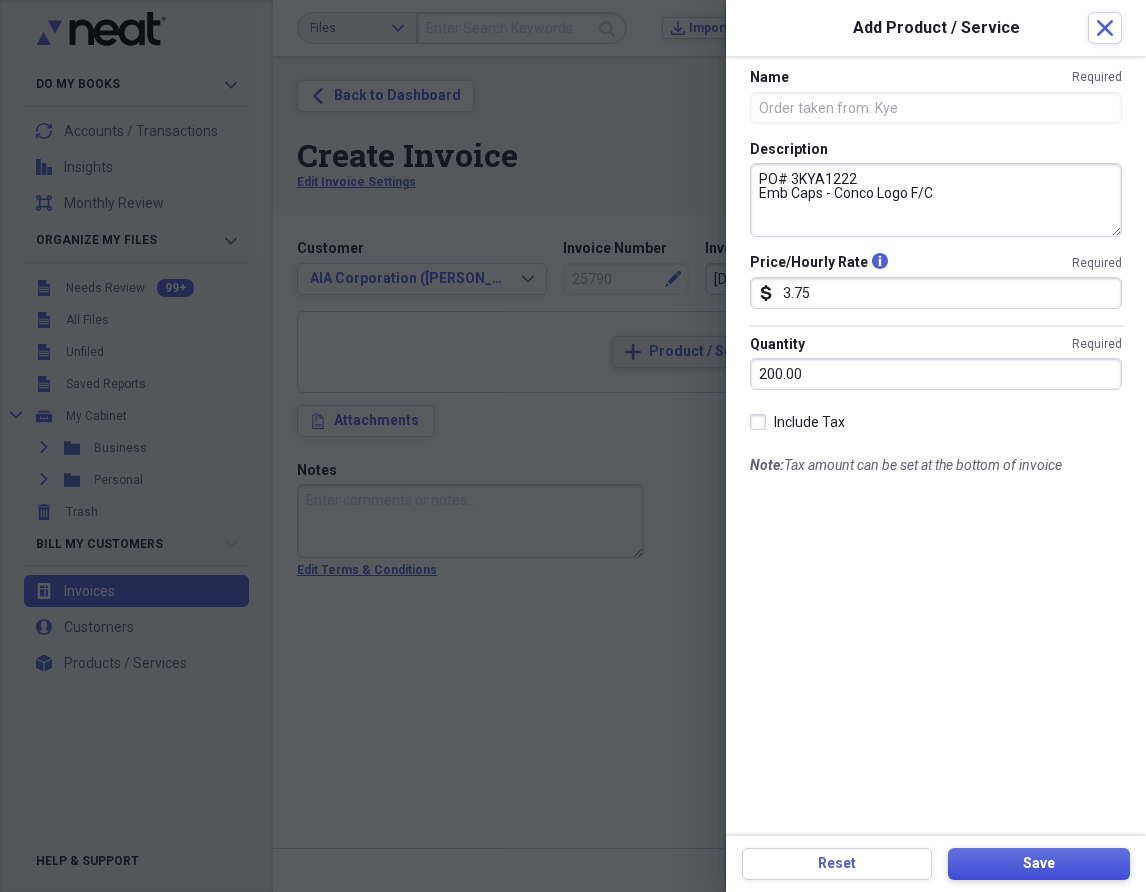 type on "PO# 35759-2
Emb AHM Services [PERSON_NAME]/C (2267 stitches)
Emb RUUD R/Sleeve (5956 stitches)" 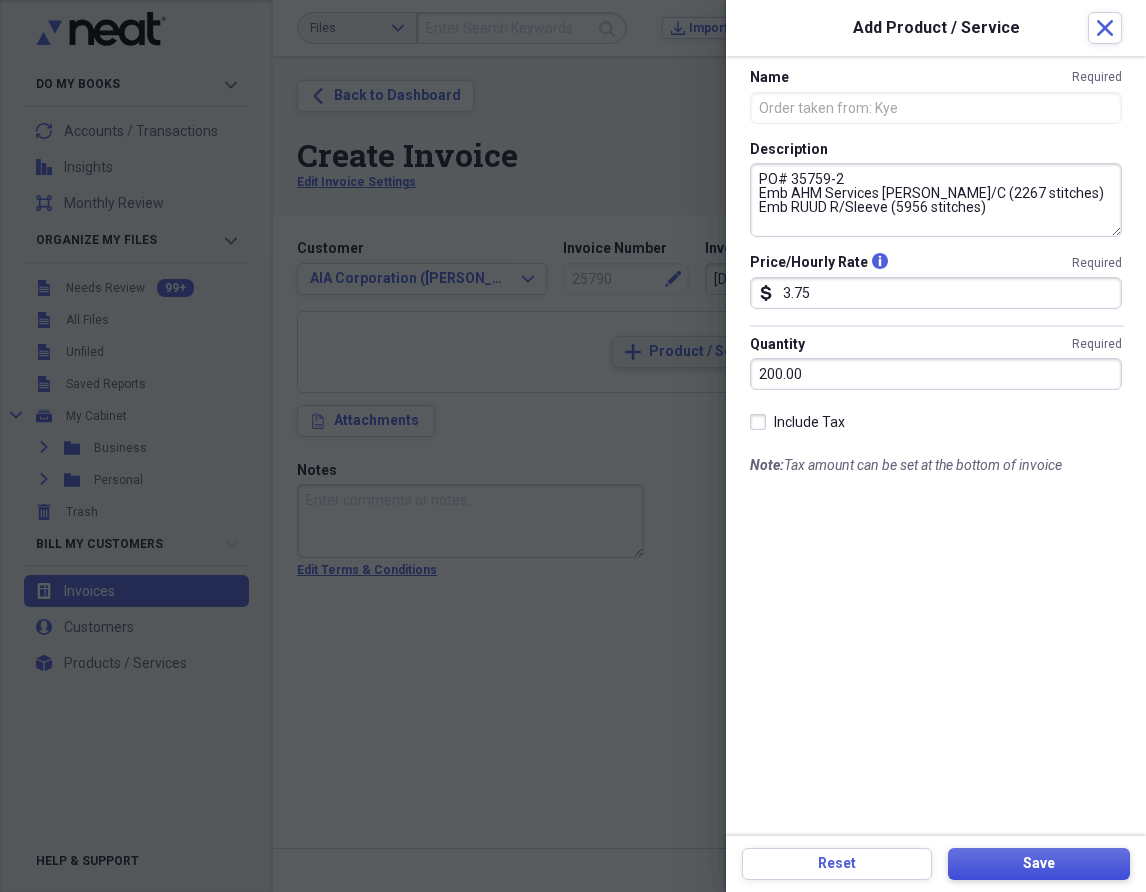 type on "1.00" 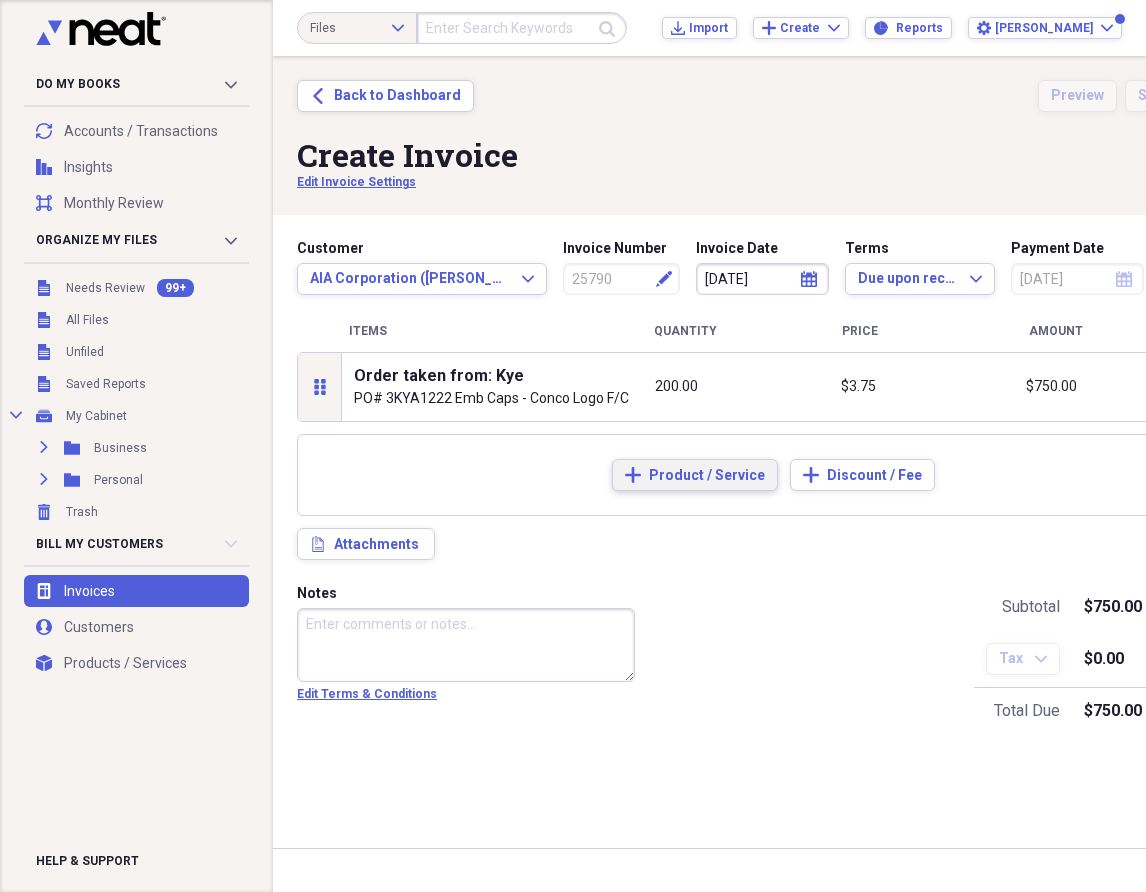 click on "Add Product / Service" at bounding box center (695, 475) 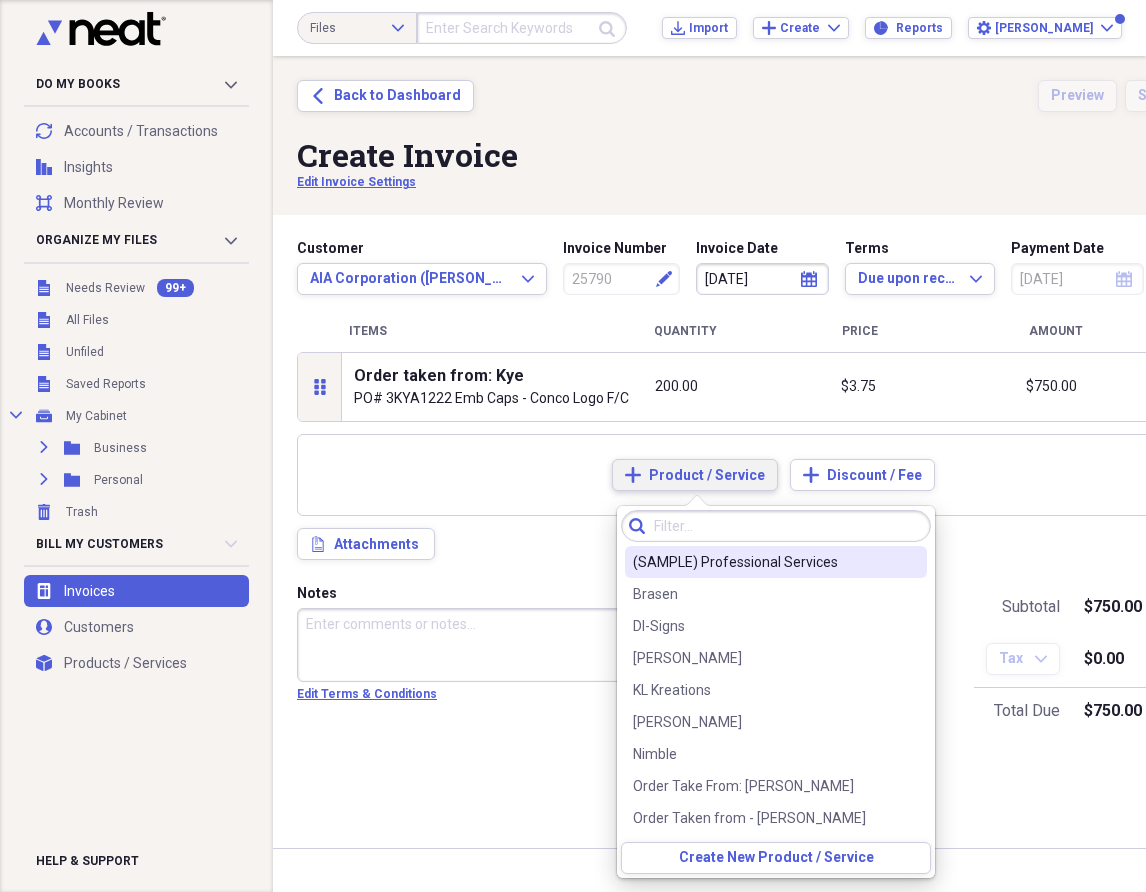 click on "Notes Edit Terms & Conditions Subtotal $750.00 Tax Expand $0.00 Total Due $750.00" at bounding box center (773, 659) 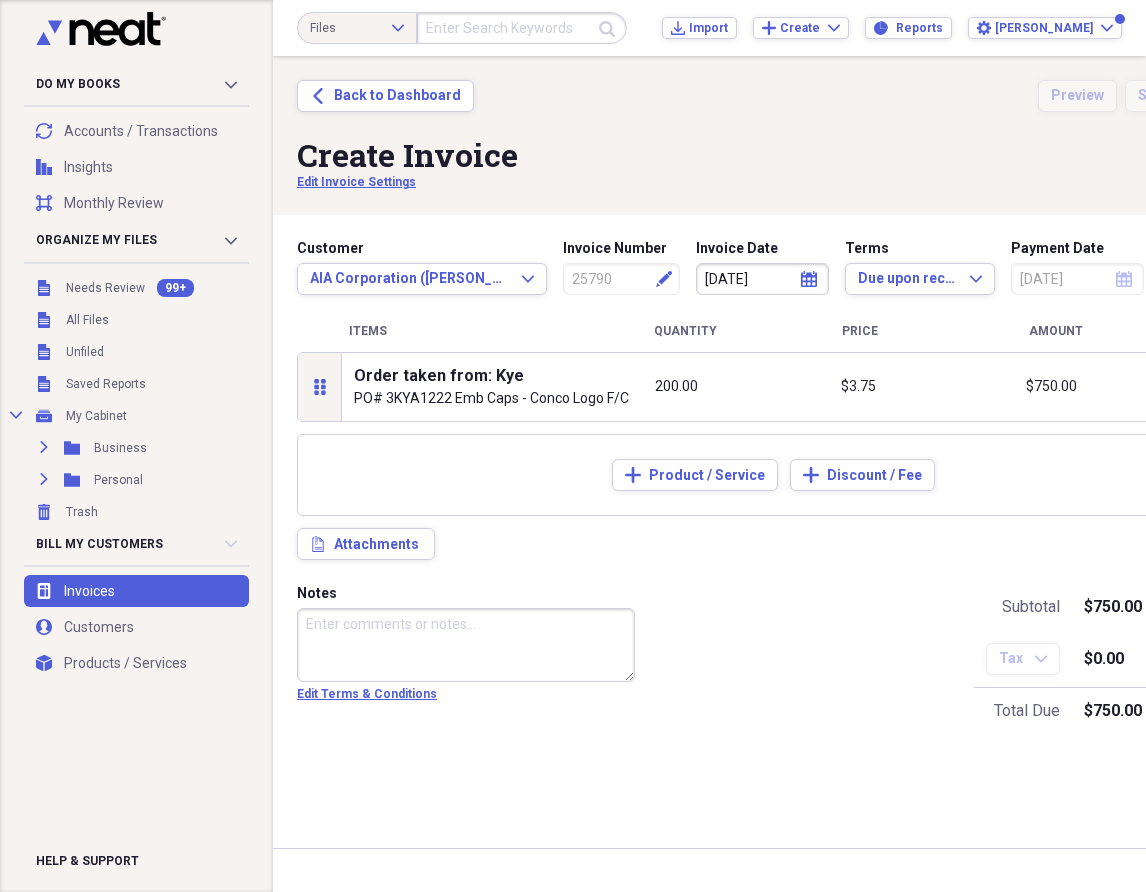 click on "Back Back to Dashboard Preview Send Save Create Invoice Edit Invoice Settings Edit Customer AIA Corporation ([PERSON_NAME]) Expand Invoice Number 25790 Edit Invoice Date [DATE] calendar Calendar Terms Due upon receipt Expand Payment Date [DATE] calendar Calendar $750.00 Items Quantity Price Amount drag-vertical Order taken from: Kye PO# 3KYA1222
Emb Caps - Conco Logo F/C 200.00 $3.75 $750.00 more
To pick up a draggable item, press the space bar.
While dragging, use the arrow keys to move the item.
Press space again to drop the item in its new position, or press escape to cancel.
To pick up a draggable item, press the space bar.
While dragging, use the arrow keys to move the item.
Press space again to drop the item in its new position, or press escape to cancel.
Add Product / Service Add Discount / Fee attach Attachments   Notes Edit Terms & Conditions Subtotal $750.00 Tax Expand $0.00 Total Due $750.00" at bounding box center (773, 452) 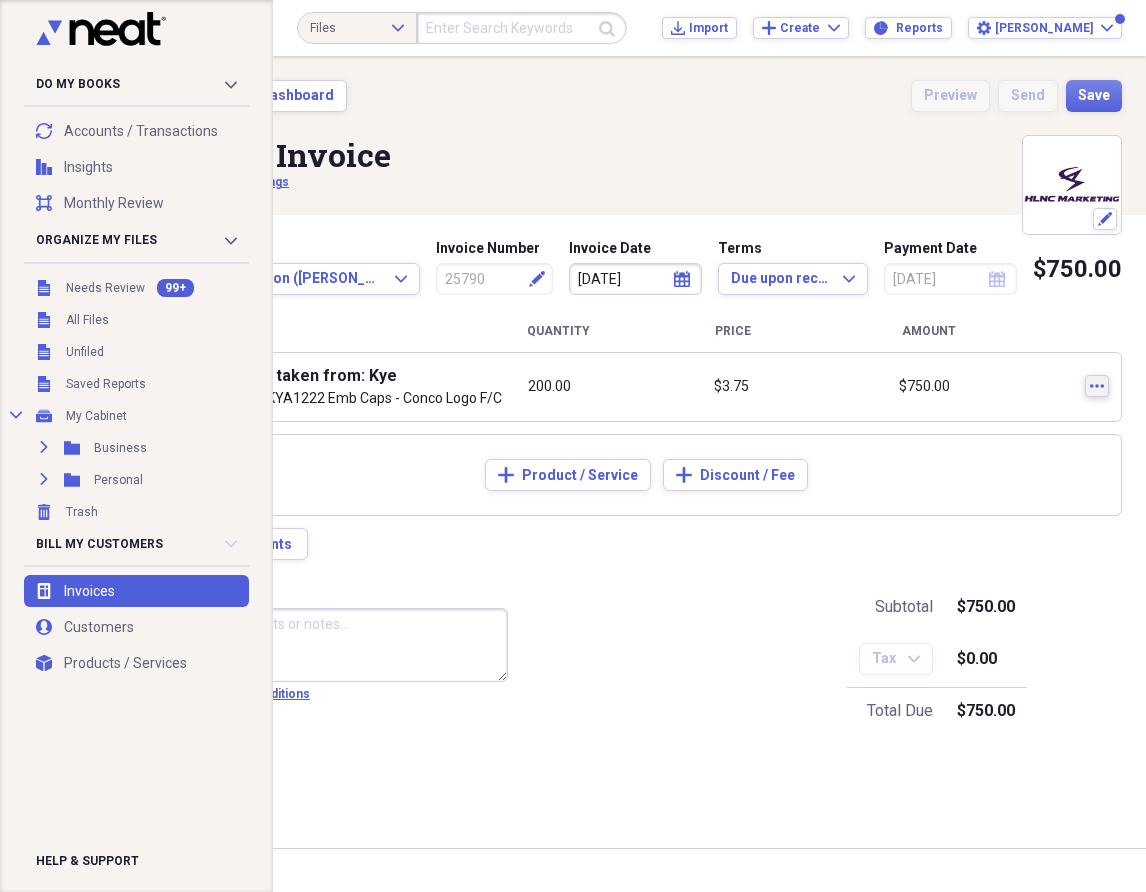 click on "more" 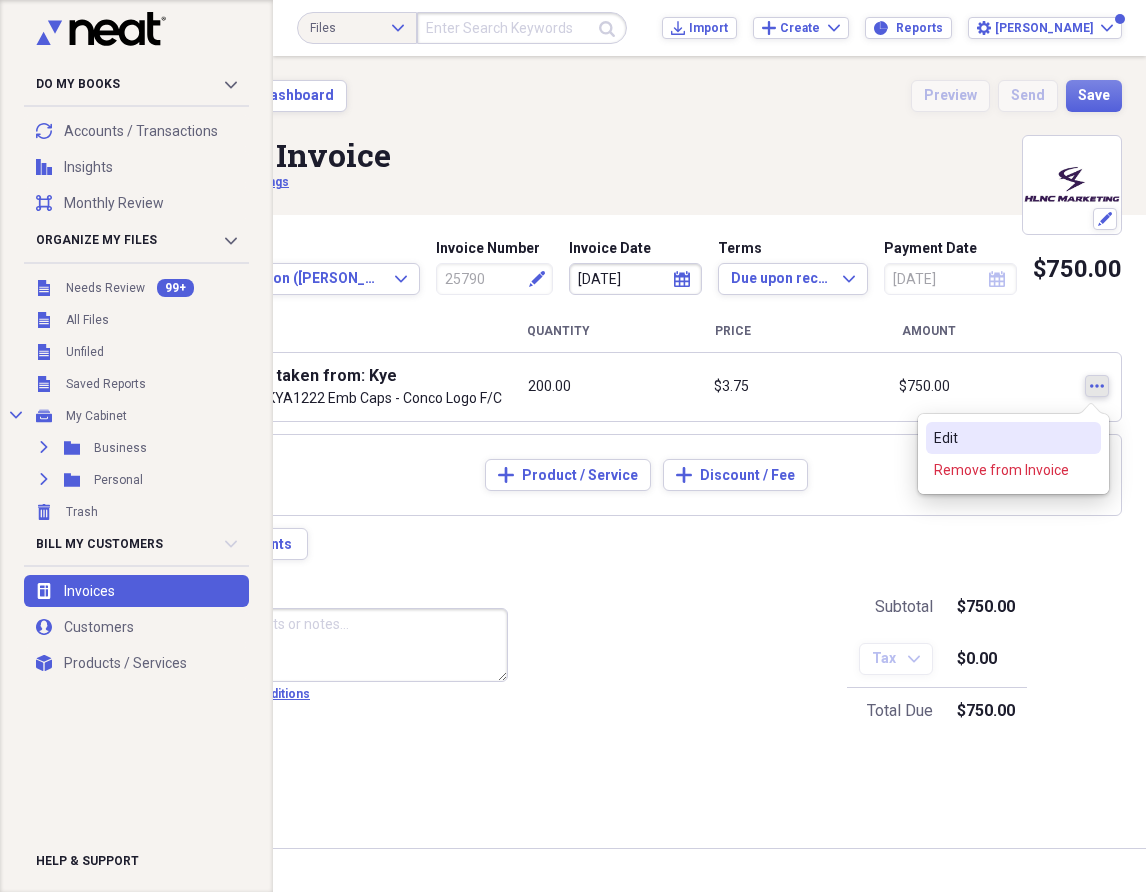 click on "Edit" at bounding box center (1001, 438) 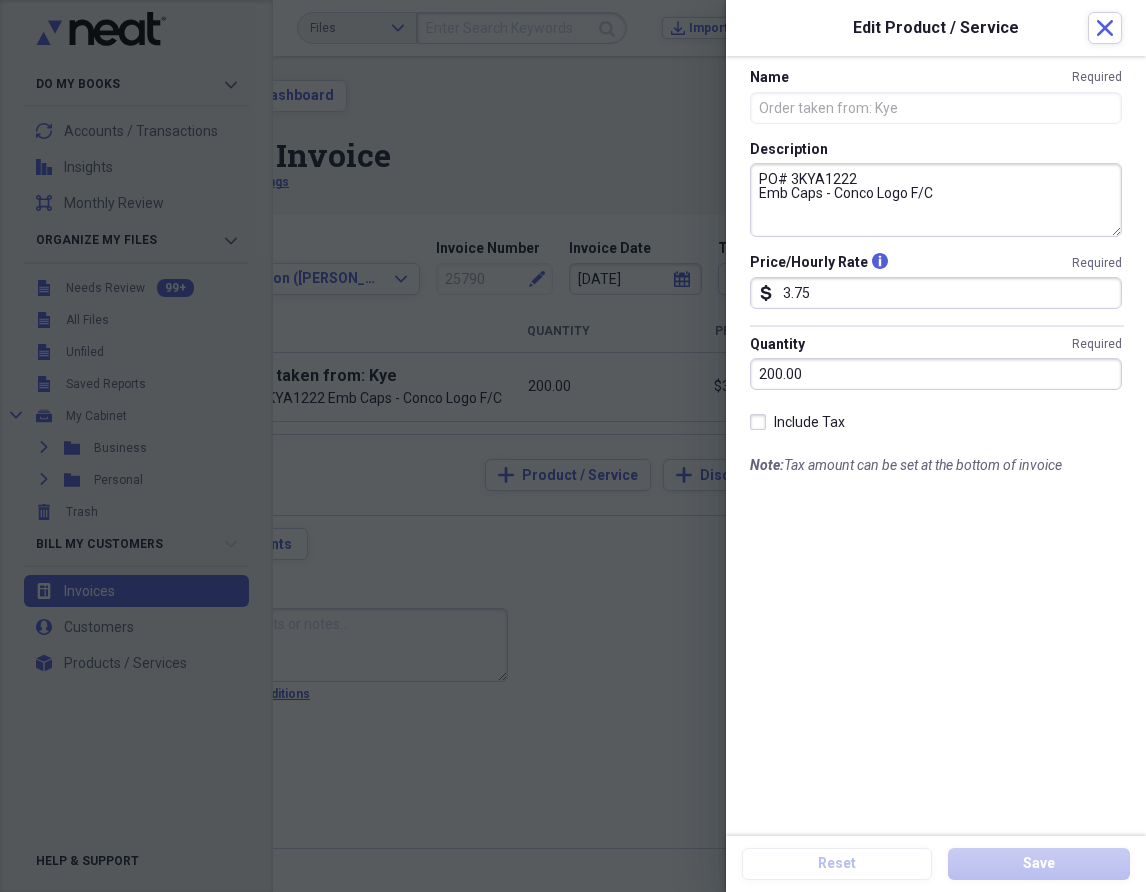 drag, startPoint x: 963, startPoint y: 198, endPoint x: 731, endPoint y: 183, distance: 232.4844 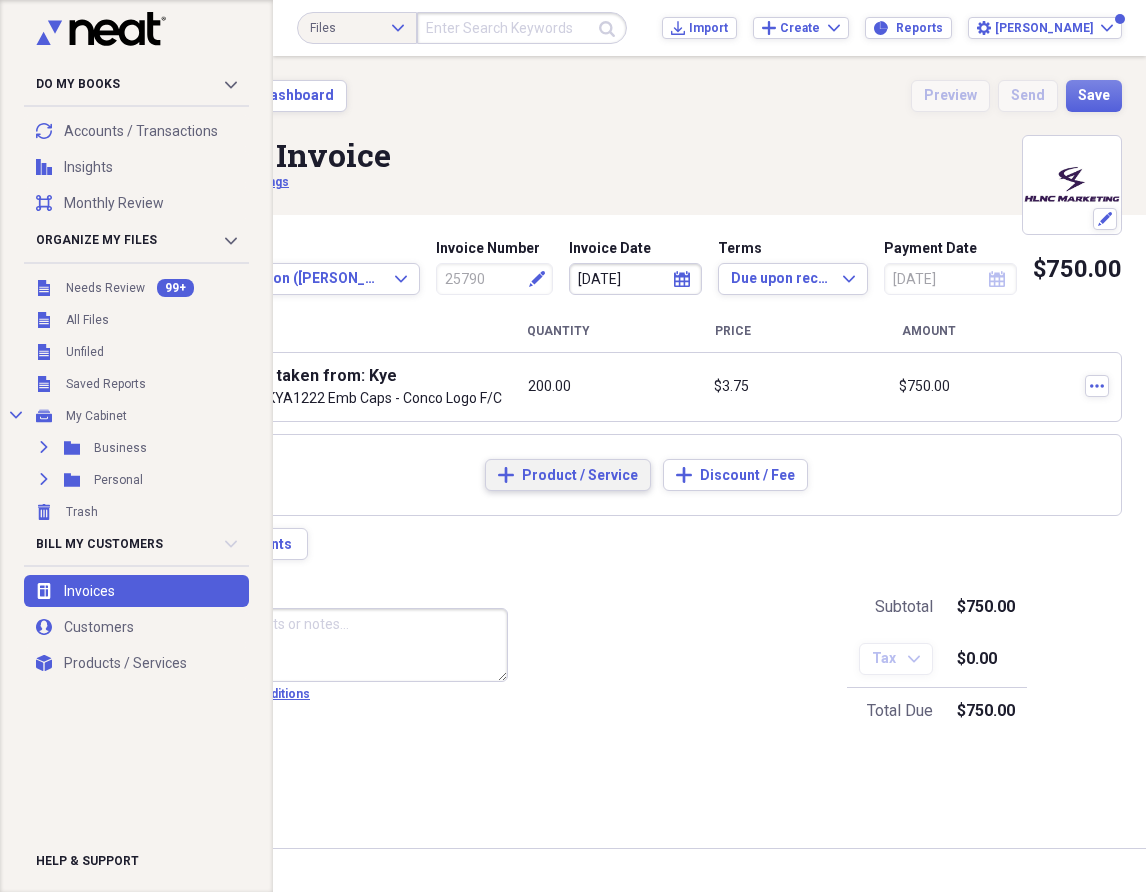 click on "Product / Service" at bounding box center [580, 476] 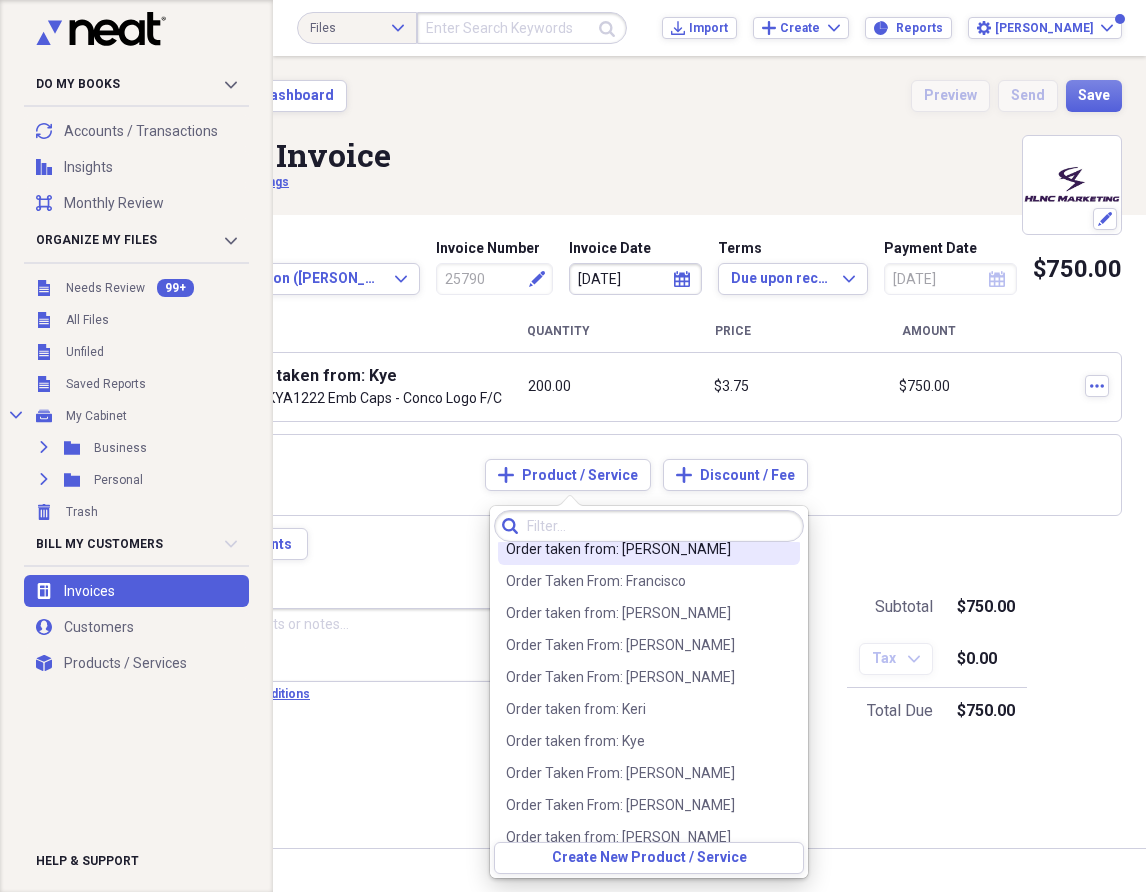scroll, scrollTop: 1000, scrollLeft: 0, axis: vertical 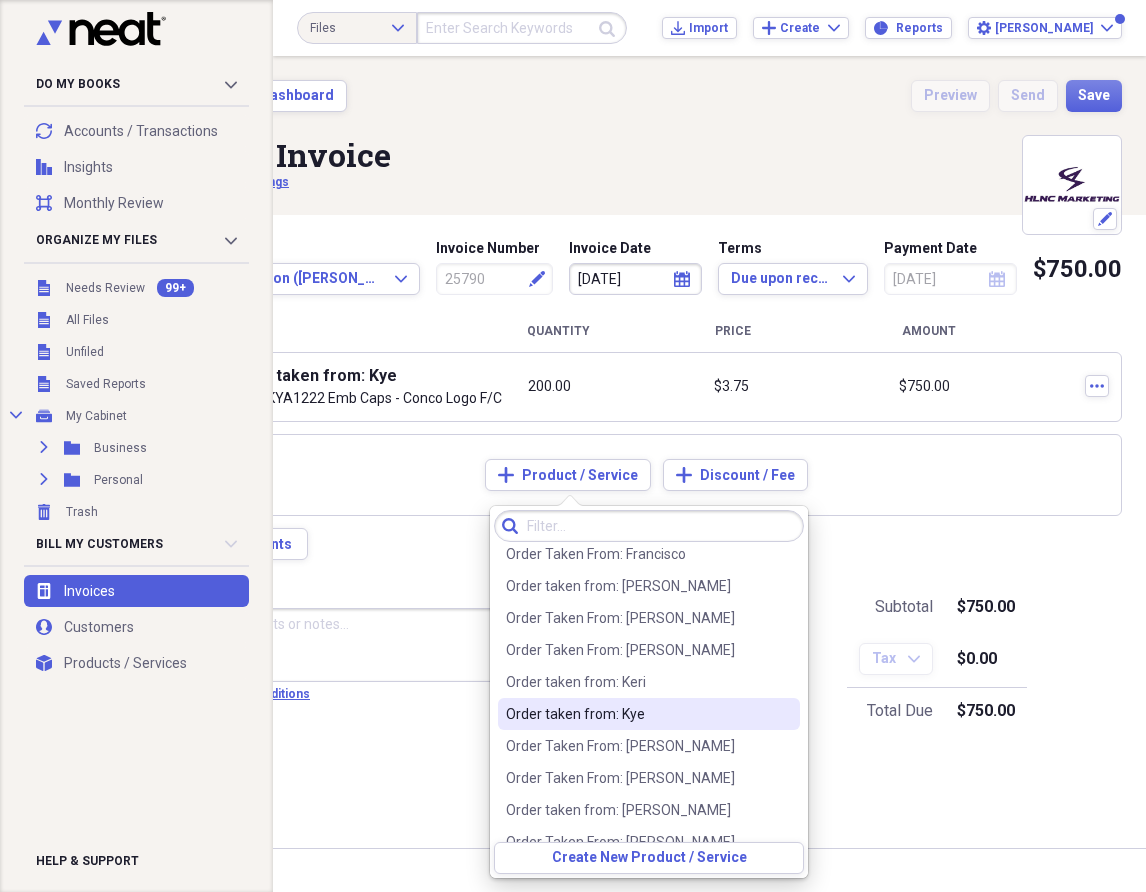 click on "Order taken from: Kye" at bounding box center (649, 714) 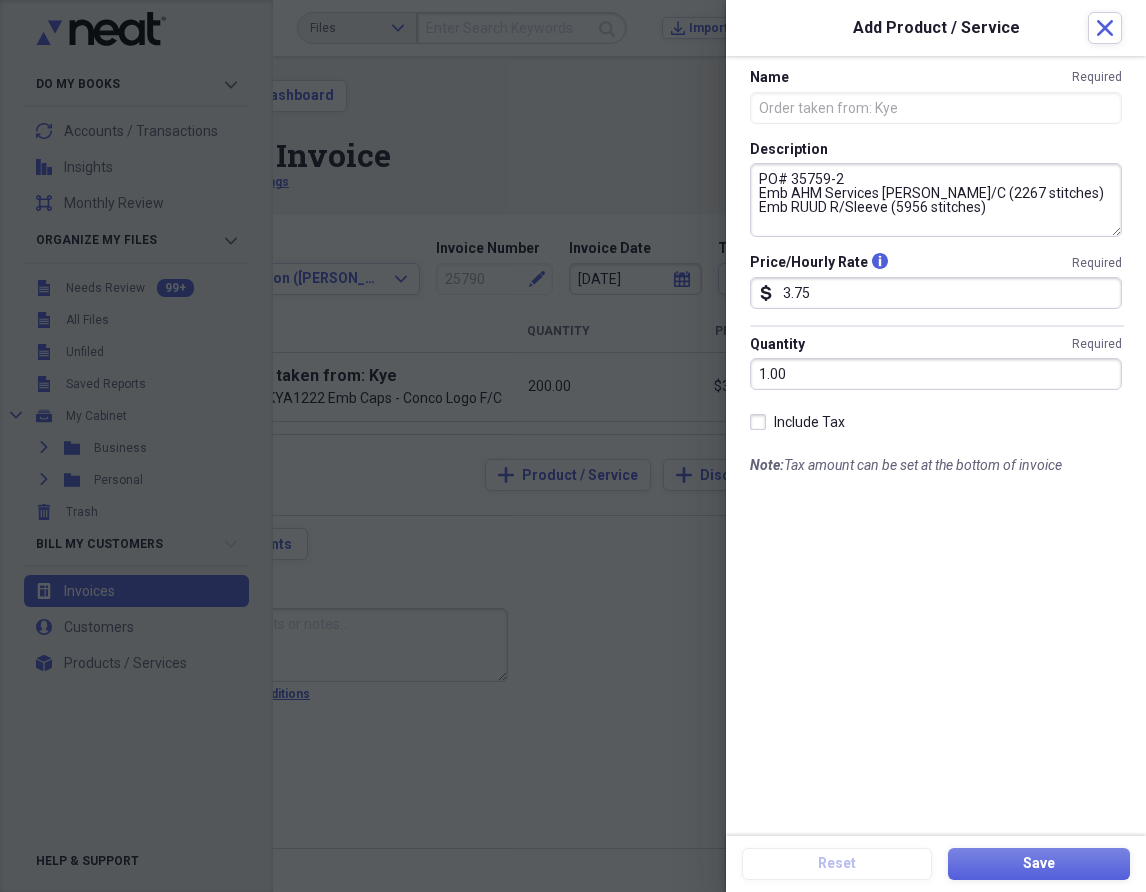 scroll, scrollTop: 0, scrollLeft: 0, axis: both 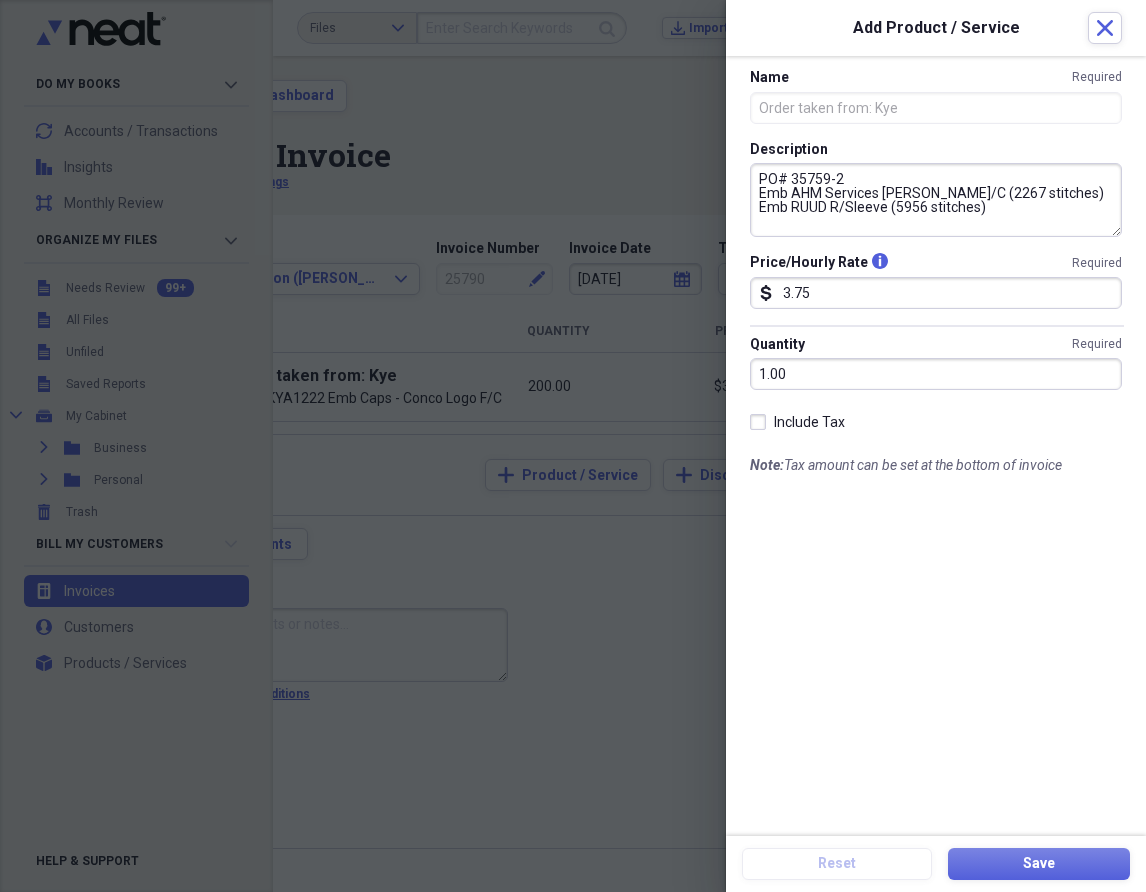 drag, startPoint x: 992, startPoint y: 209, endPoint x: 761, endPoint y: 161, distance: 235.93431 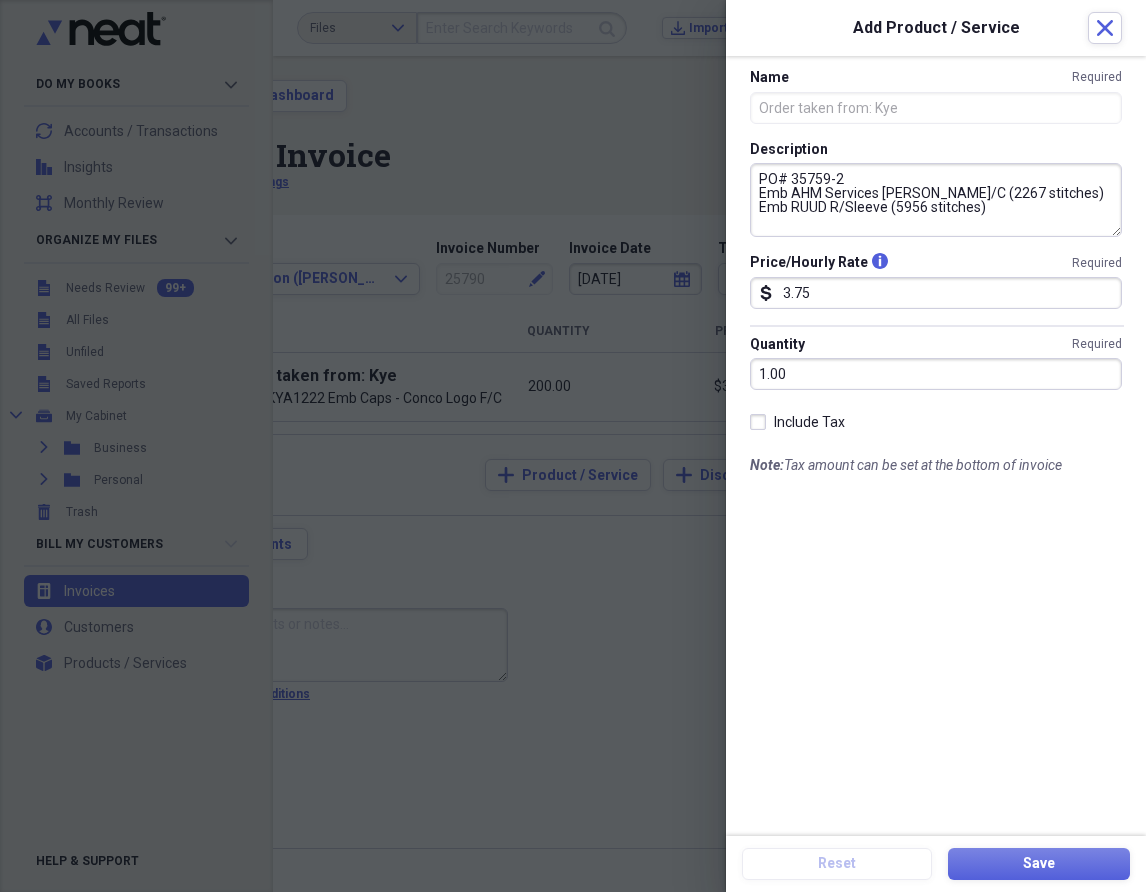 paste on "KYA1222
Emb Caps - Conco Logo F/C" 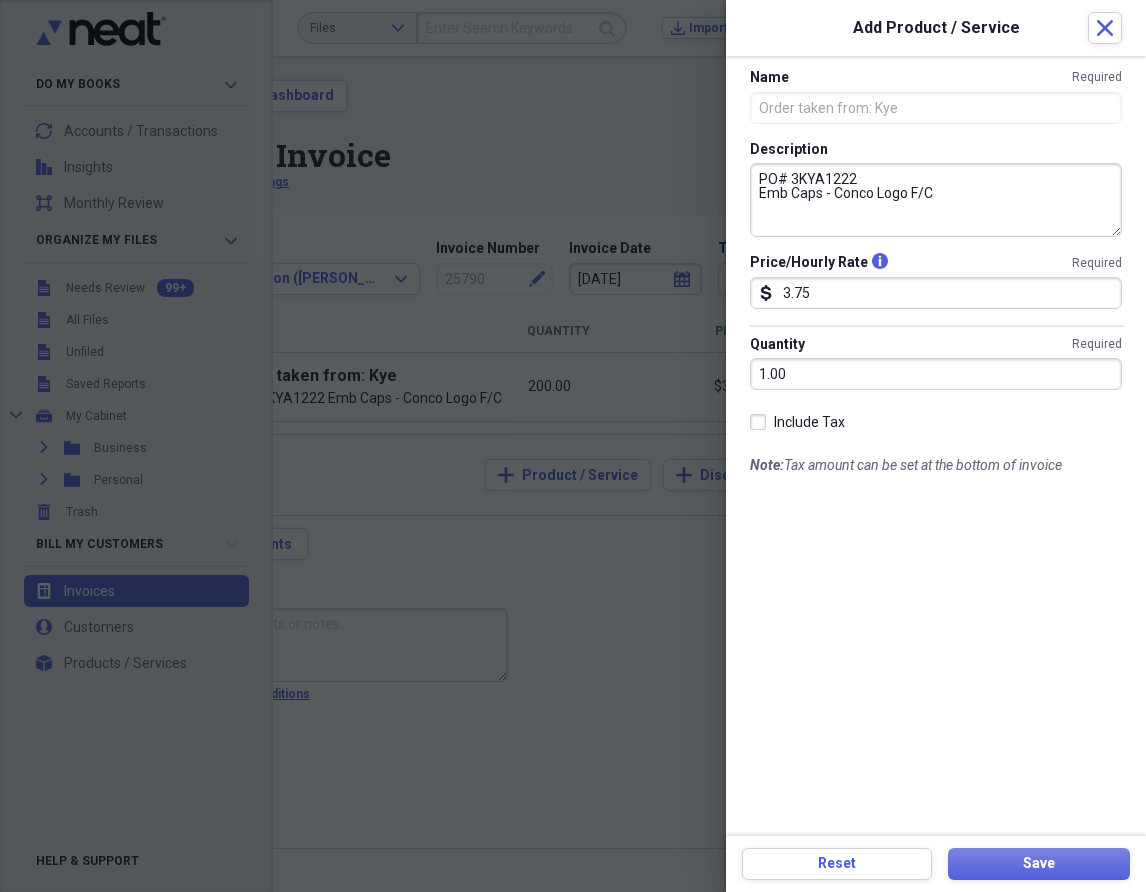 drag, startPoint x: 761, startPoint y: 190, endPoint x: 820, endPoint y: 194, distance: 59.135437 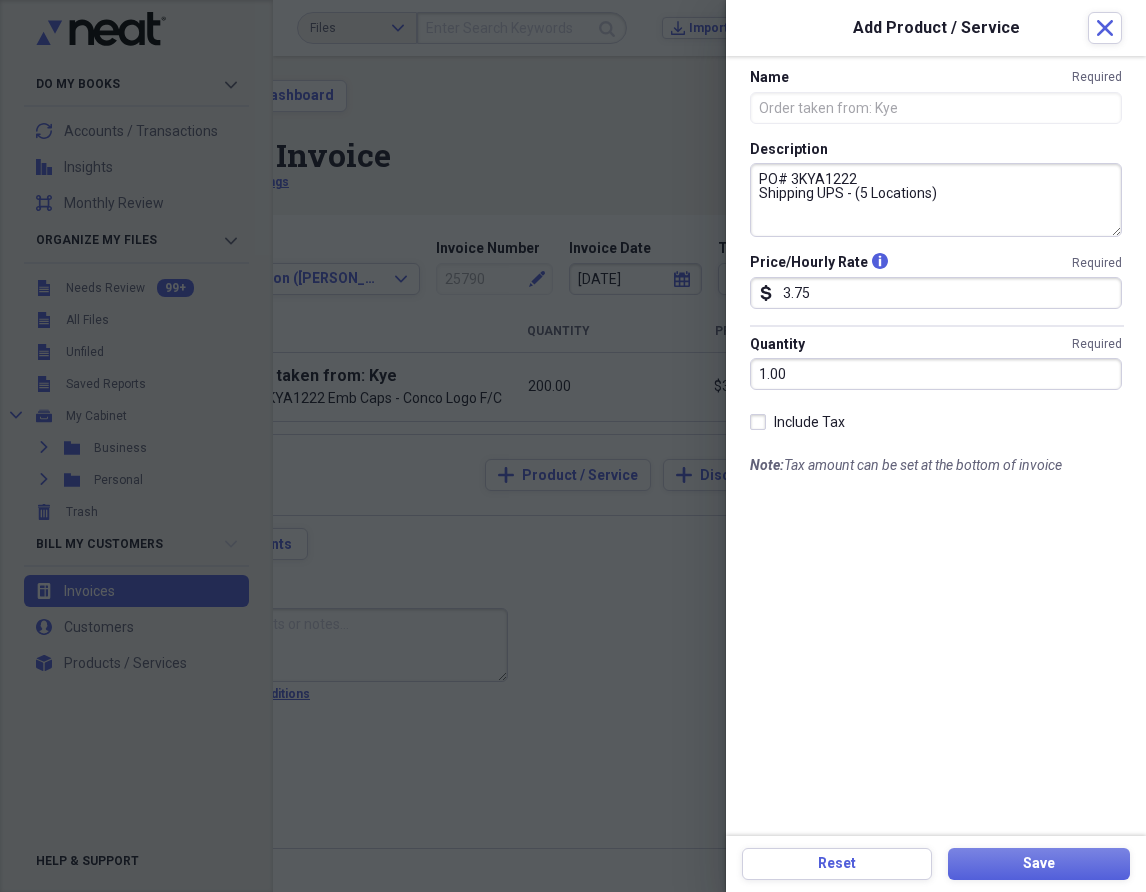 type on "PO# 3KYA1222
Shipping UPS - (5 Locations)" 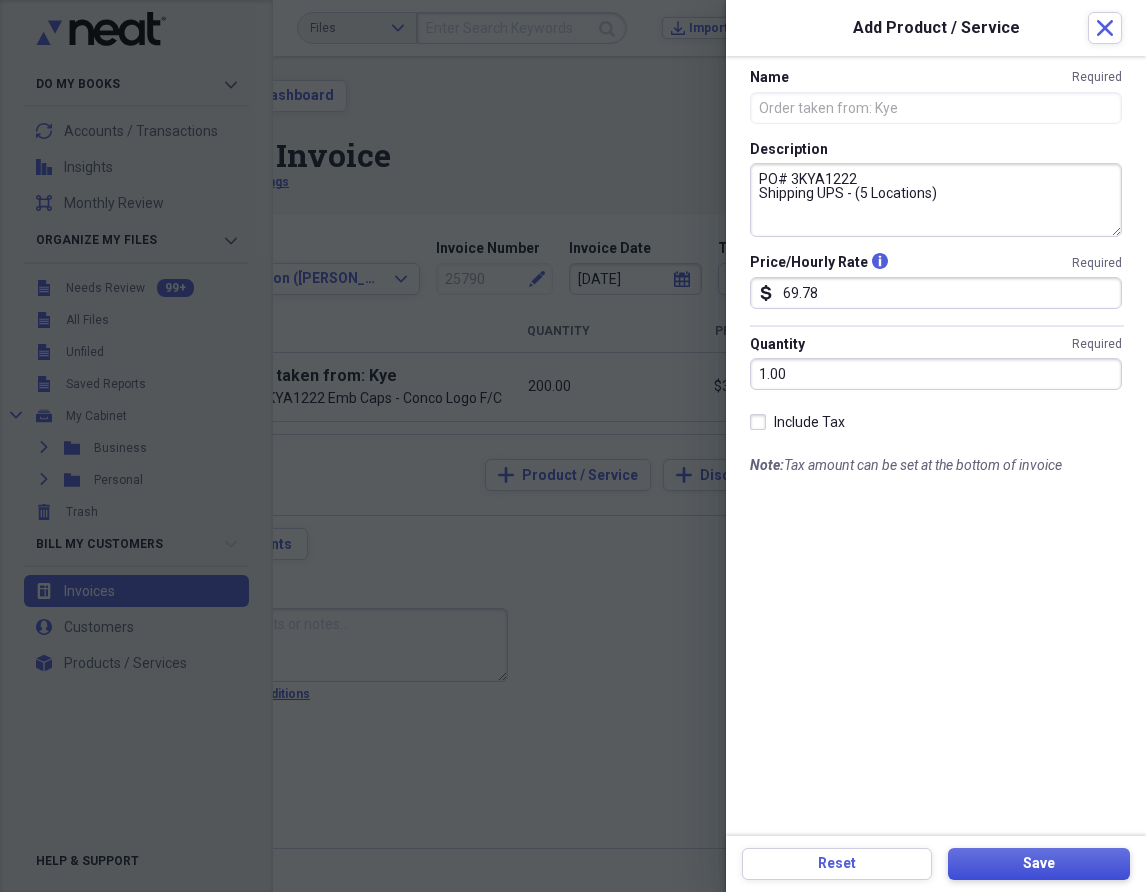 type on "69.78" 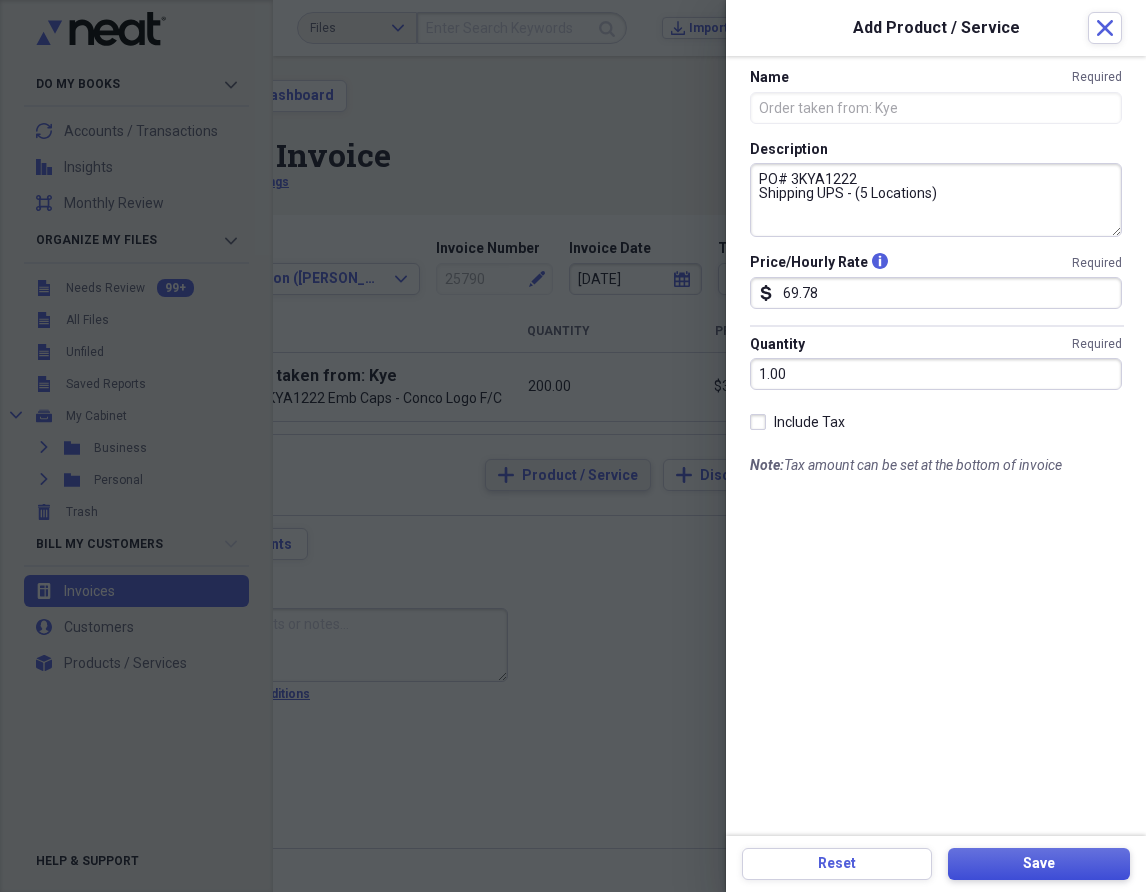 type on "PO# 35759-2
Emb AHM Services [PERSON_NAME]/C (2267 stitches)
Emb RUUD R/Sleeve (5956 stitches)" 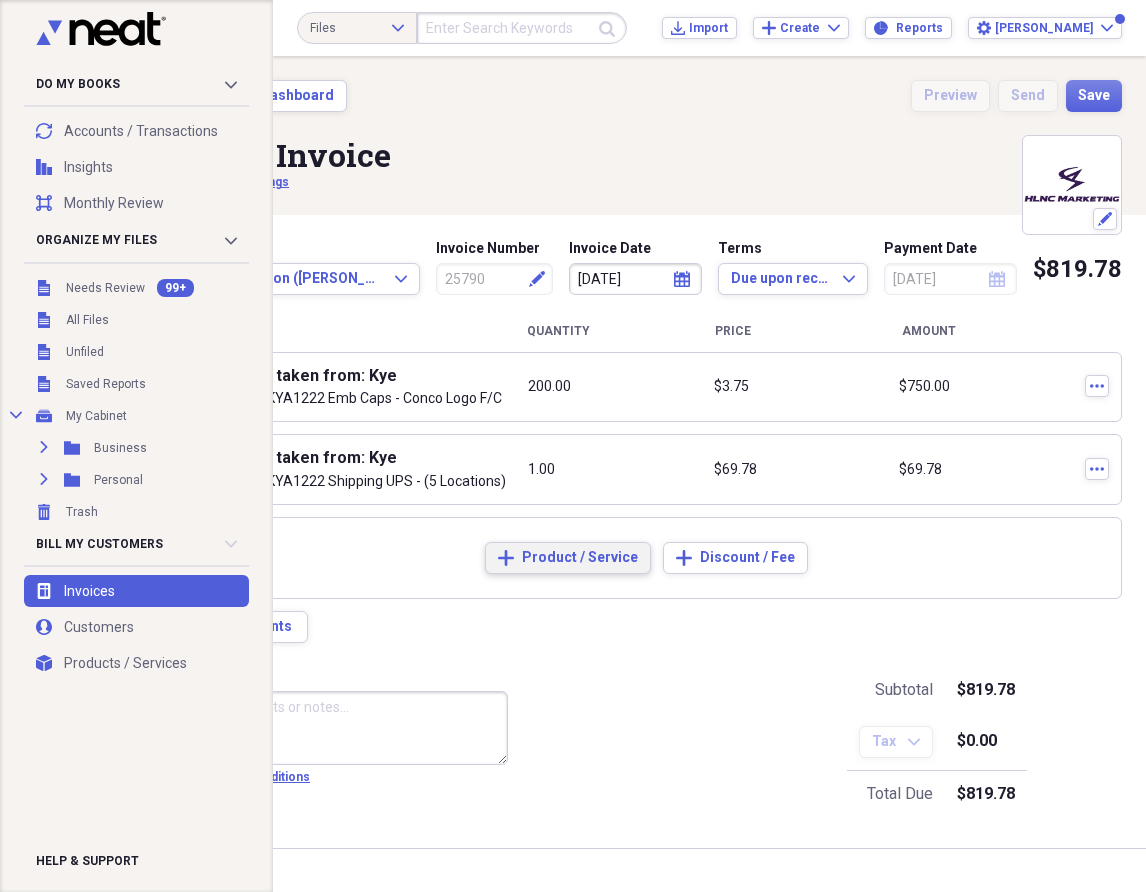 scroll, scrollTop: 0, scrollLeft: 0, axis: both 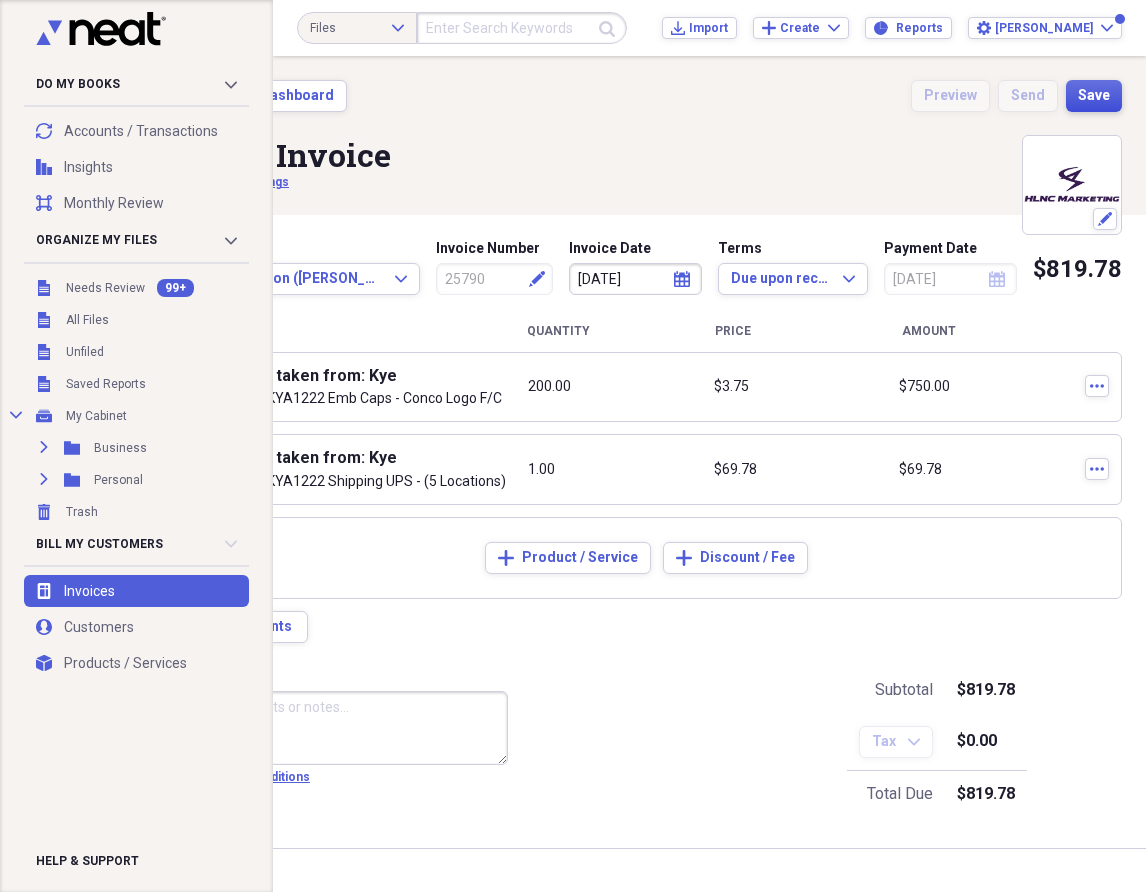 click on "Save" at bounding box center [1094, 96] 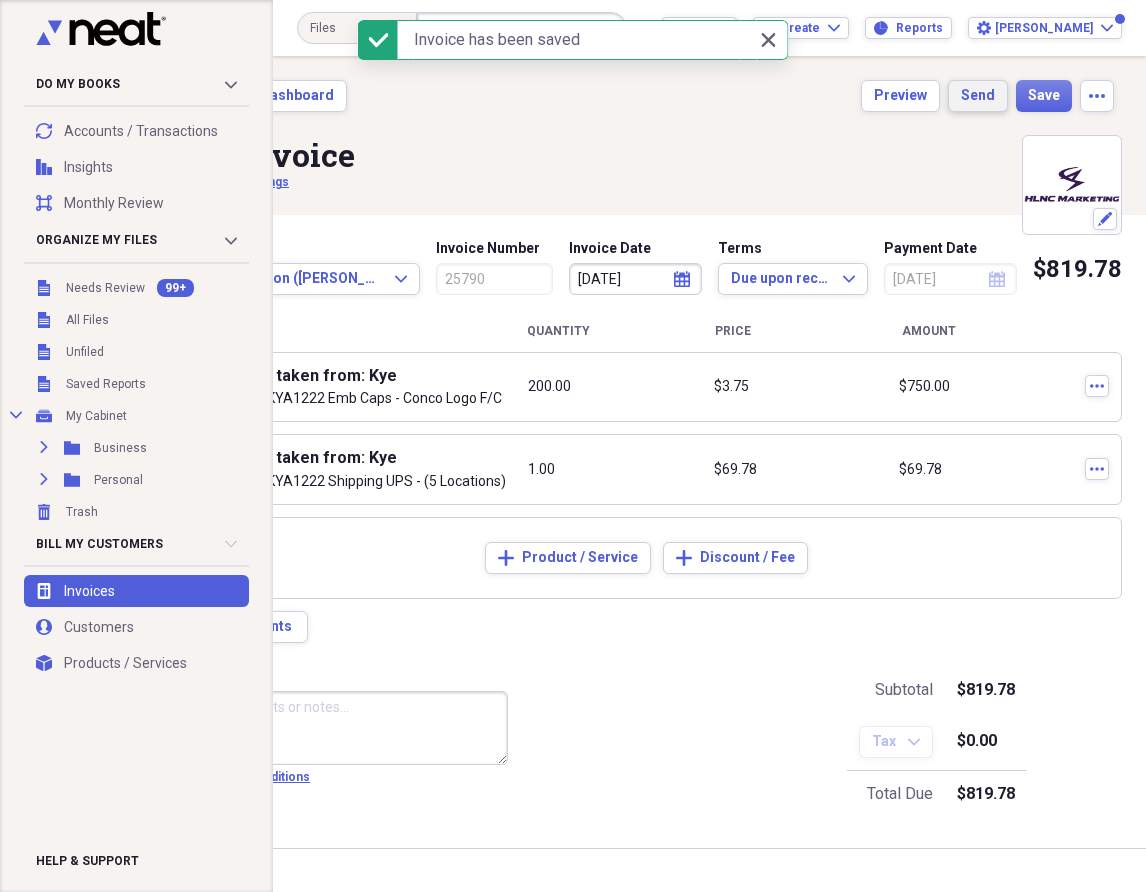 click on "Send" at bounding box center [978, 96] 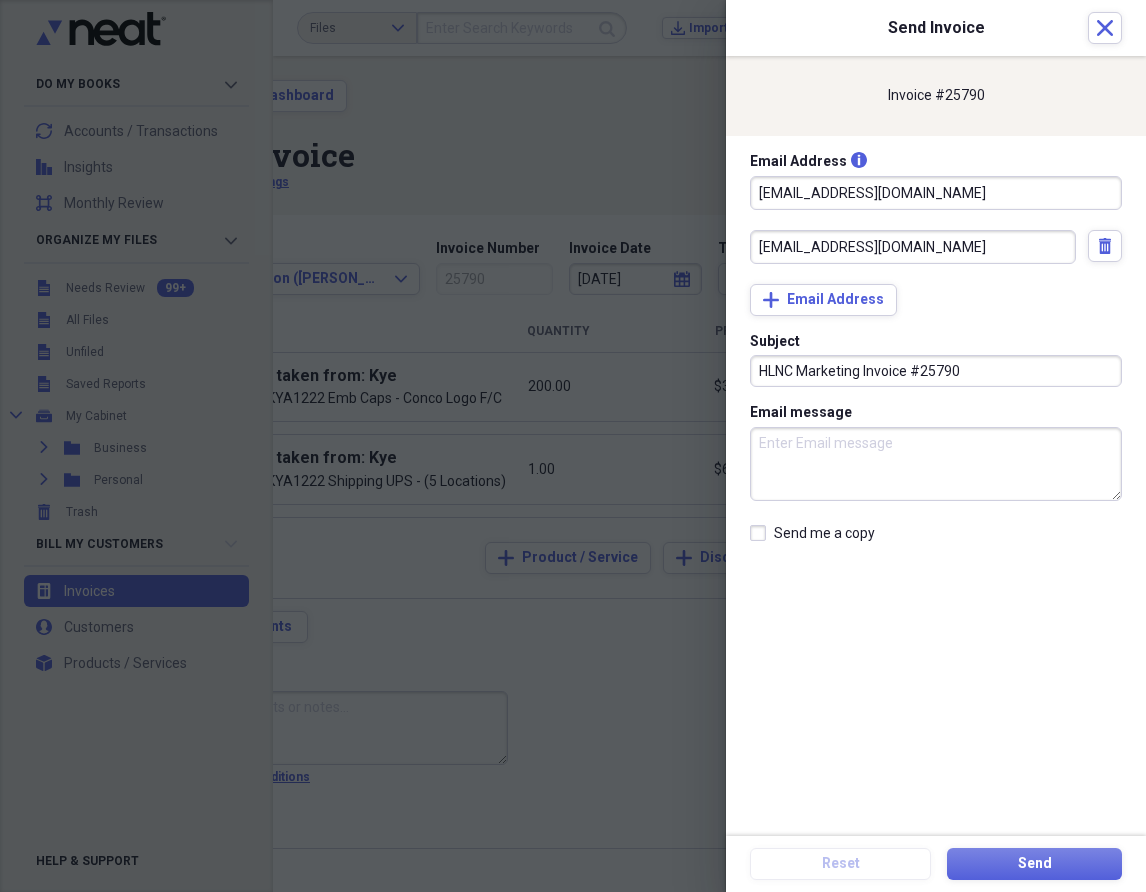 drag, startPoint x: 960, startPoint y: 198, endPoint x: 338, endPoint y: 214, distance: 622.20575 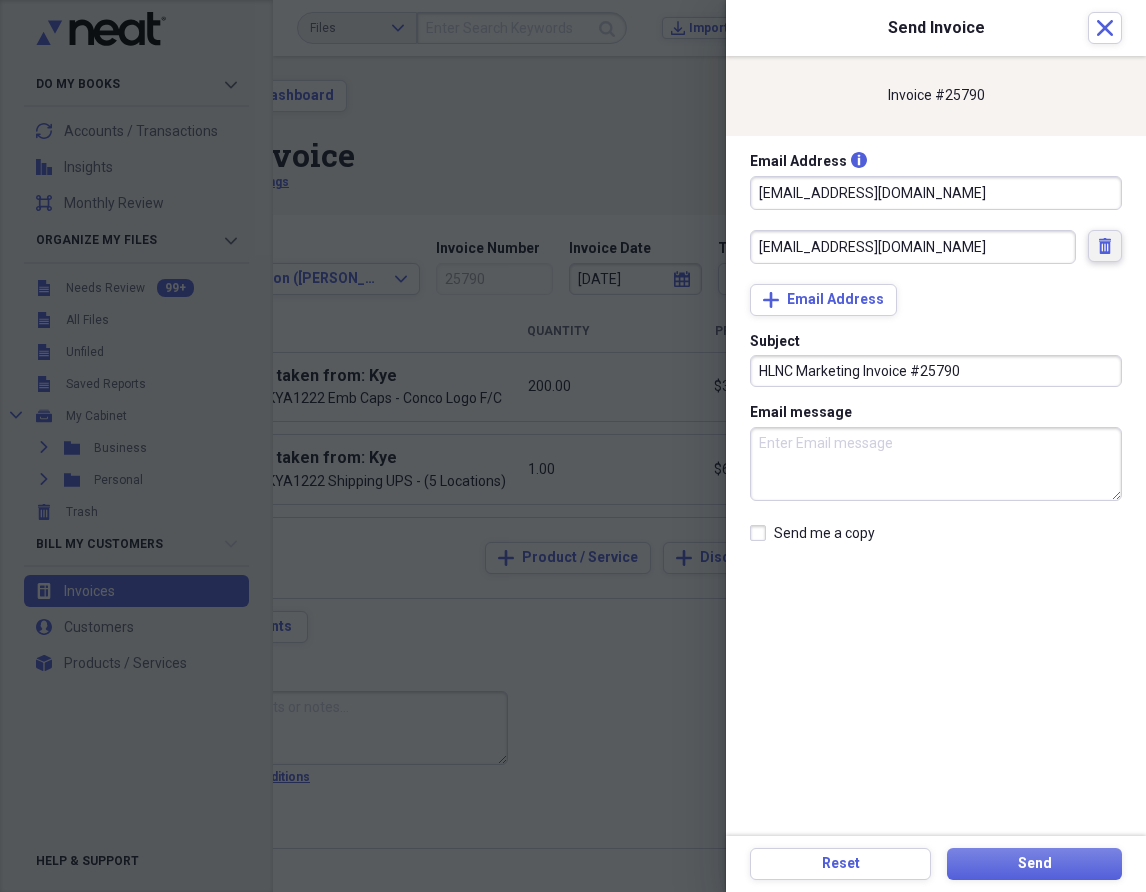 type on "[EMAIL_ADDRESS][DOMAIN_NAME]" 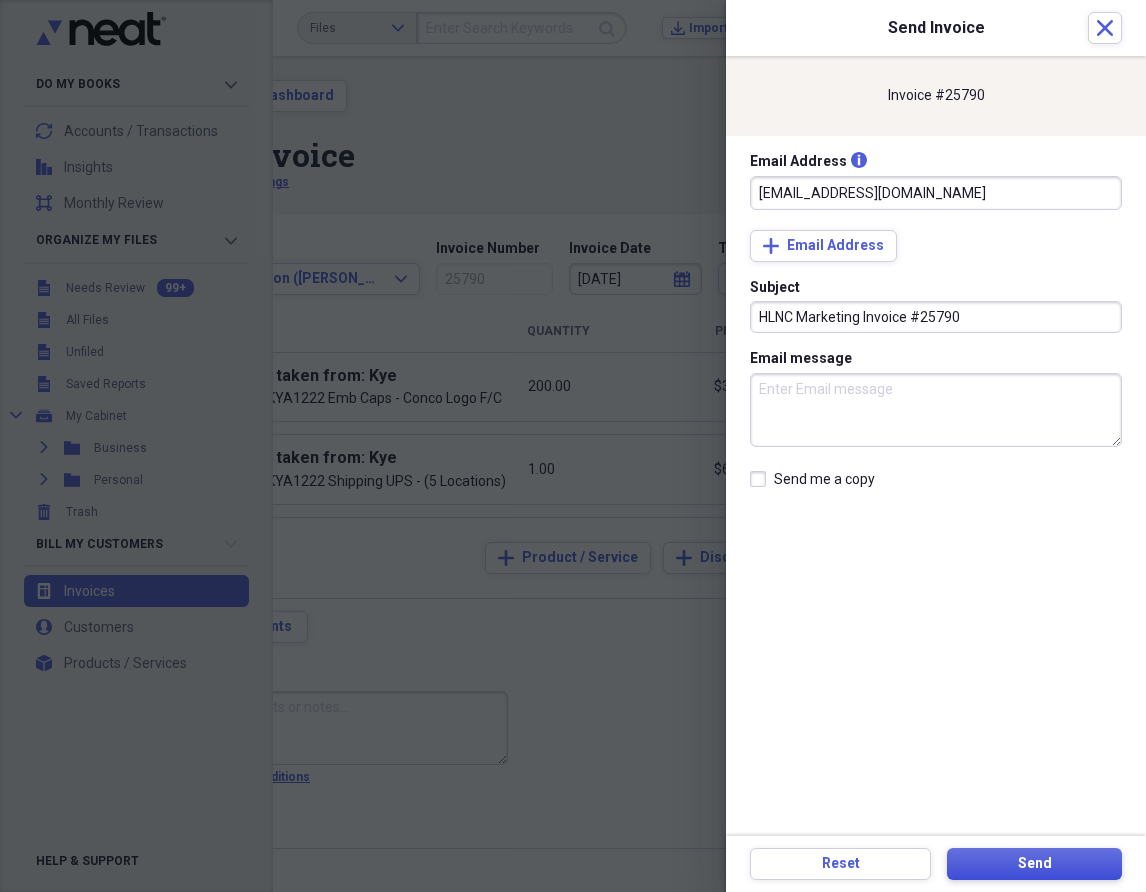 click on "Send" at bounding box center [1035, 864] 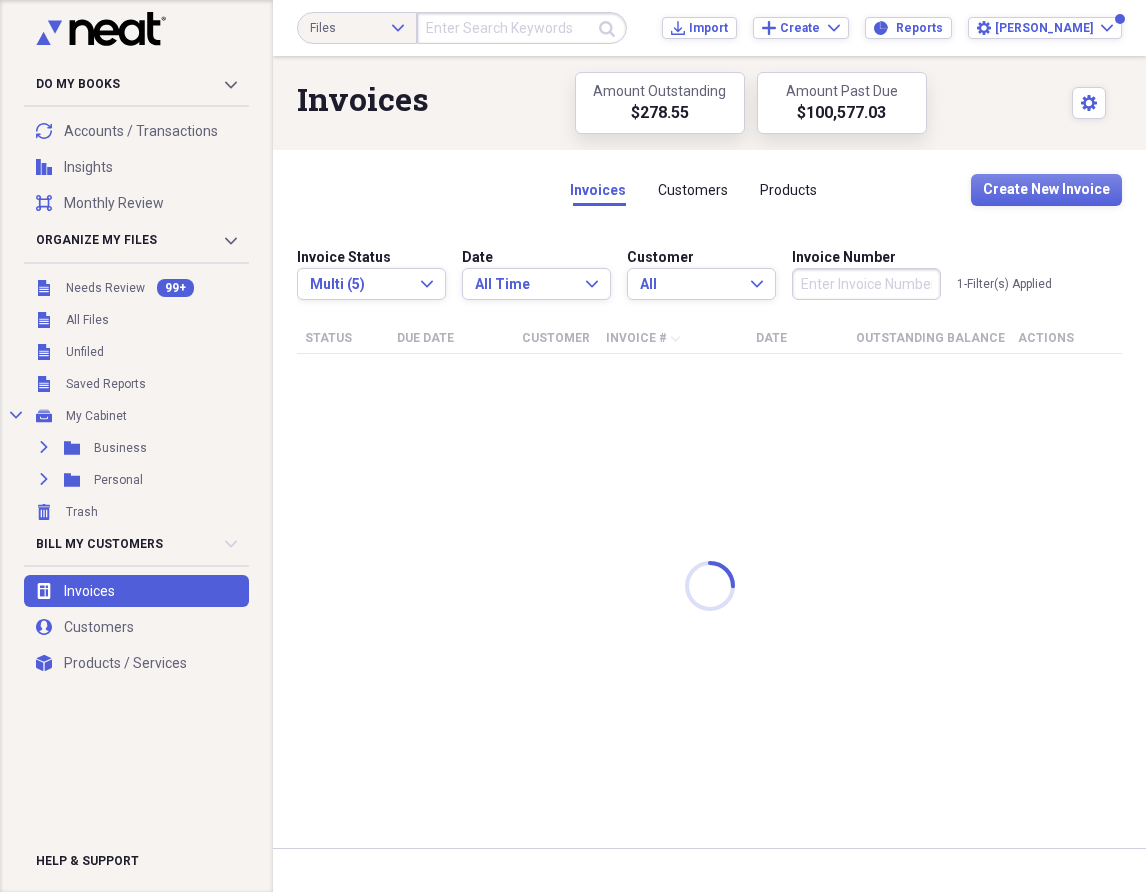 scroll, scrollTop: 0, scrollLeft: 0, axis: both 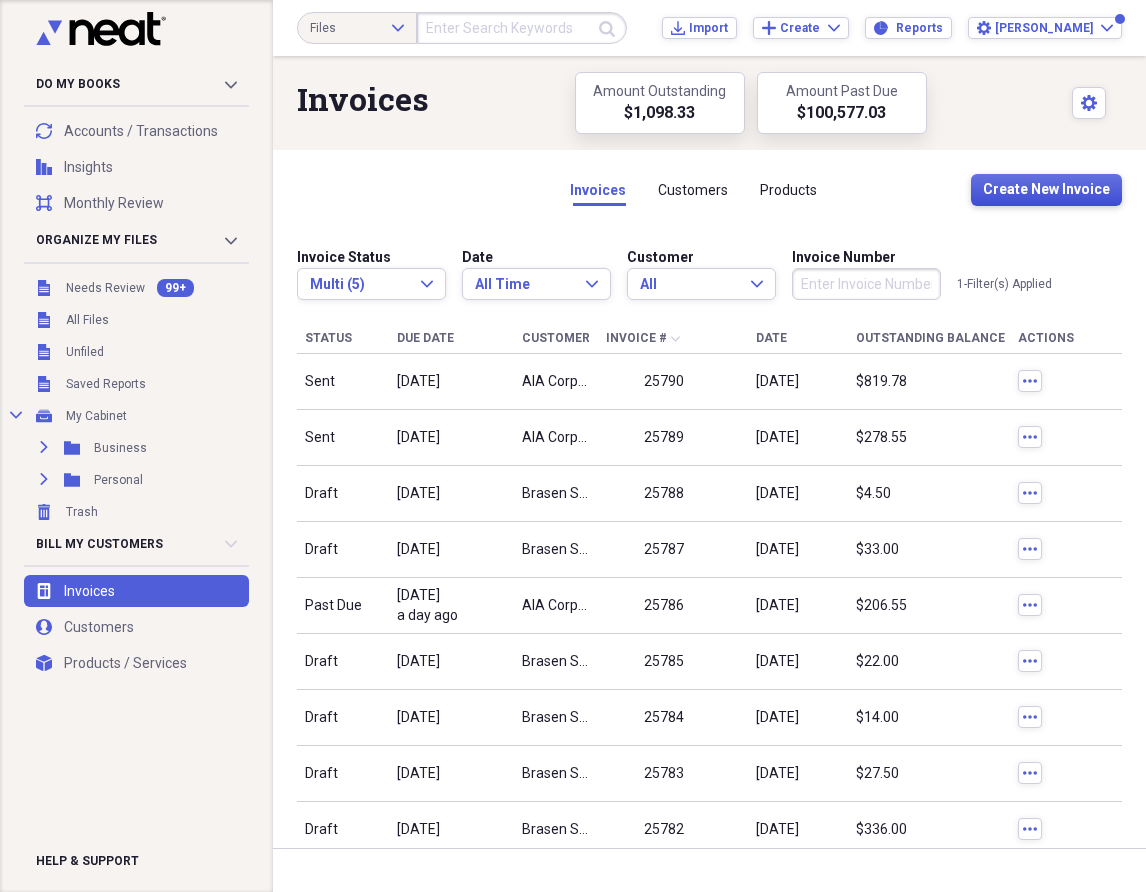 click on "Create New Invoice" at bounding box center [1046, 190] 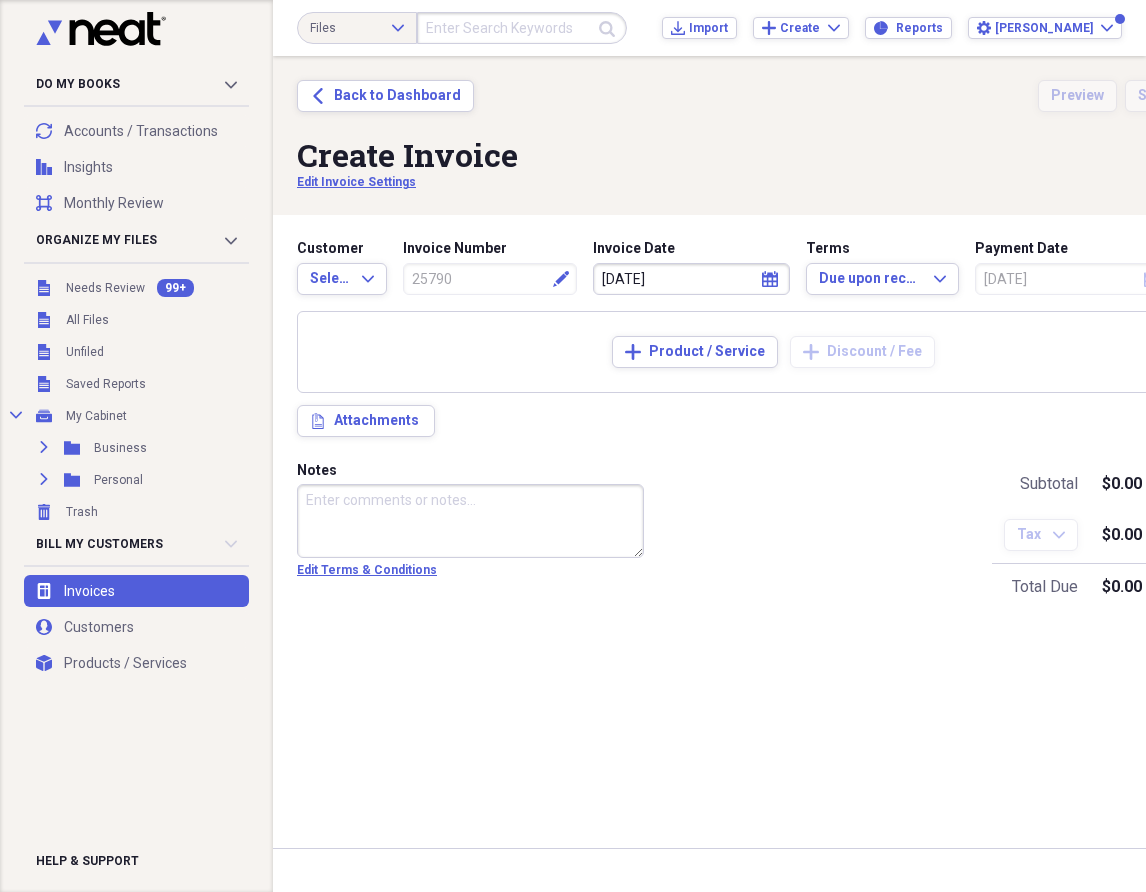 type on "25791" 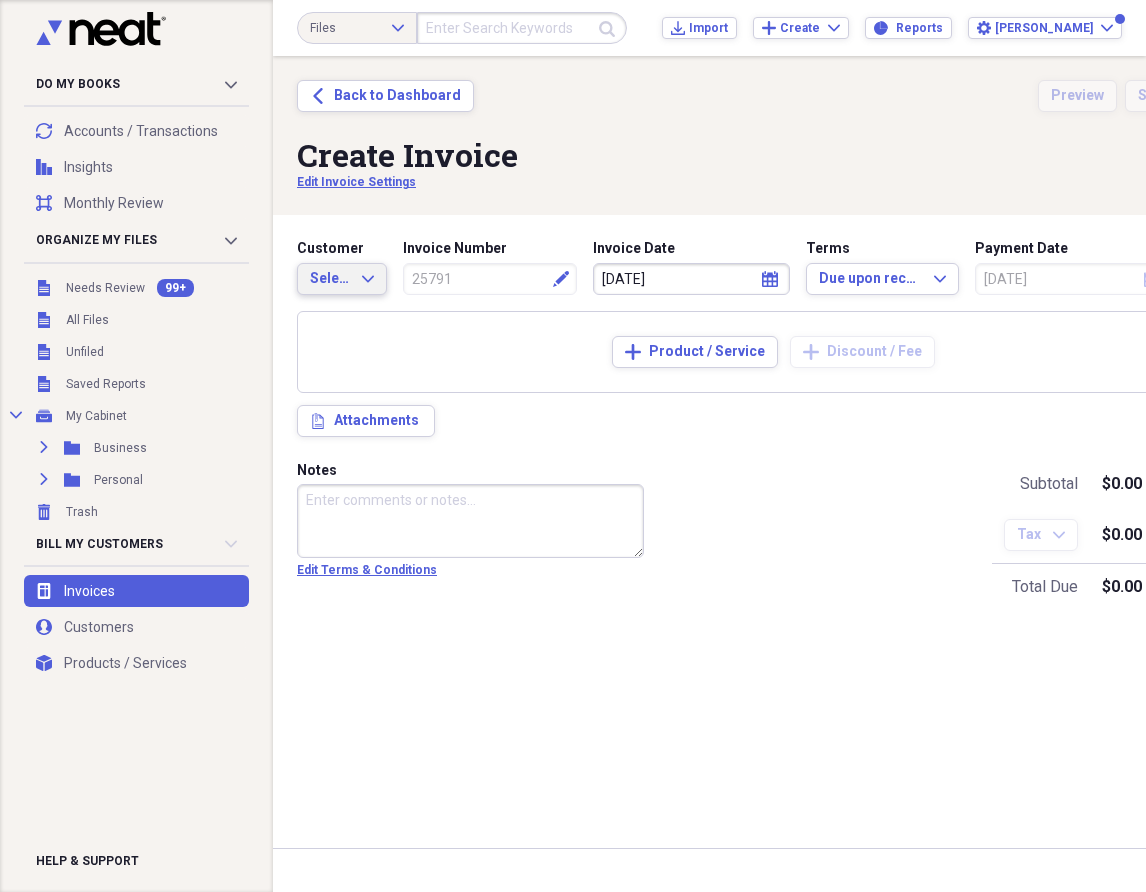 click on "Select Expand" at bounding box center [342, 279] 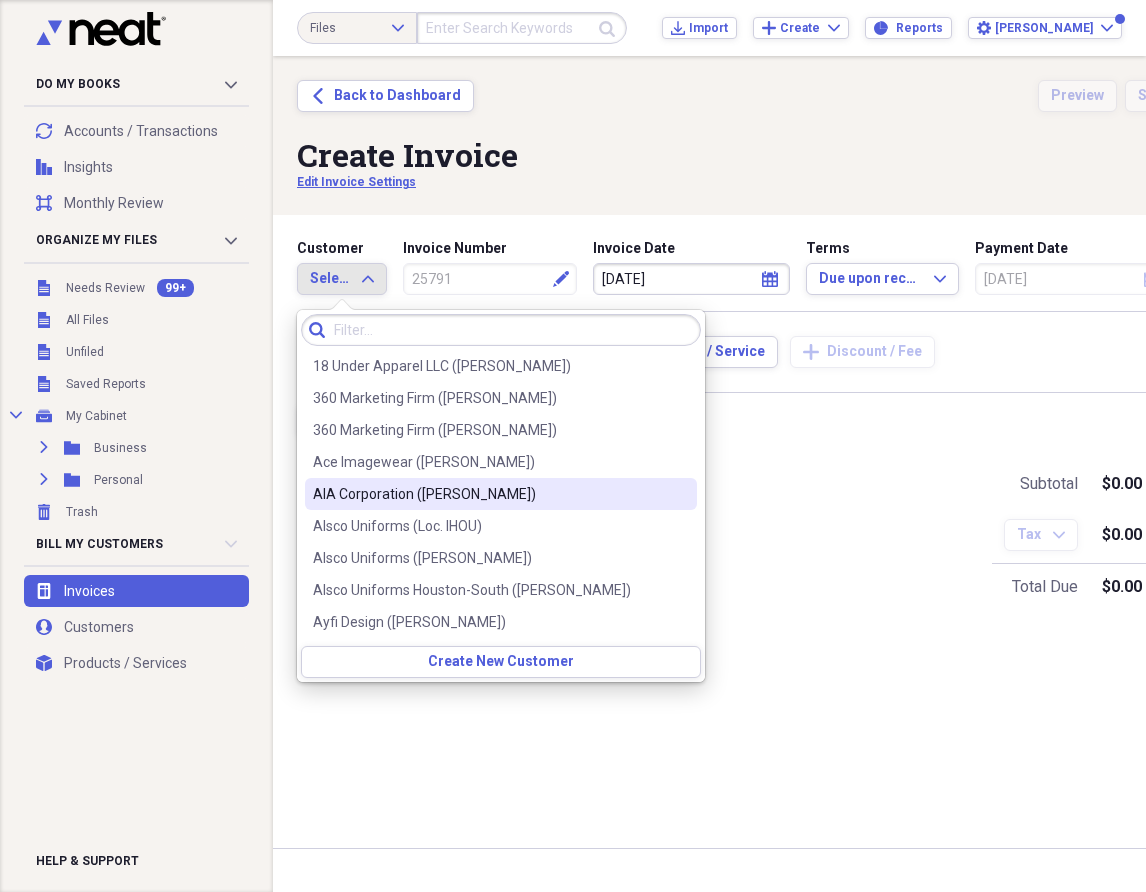 click on "AIA Corporation ([PERSON_NAME])" at bounding box center [489, 494] 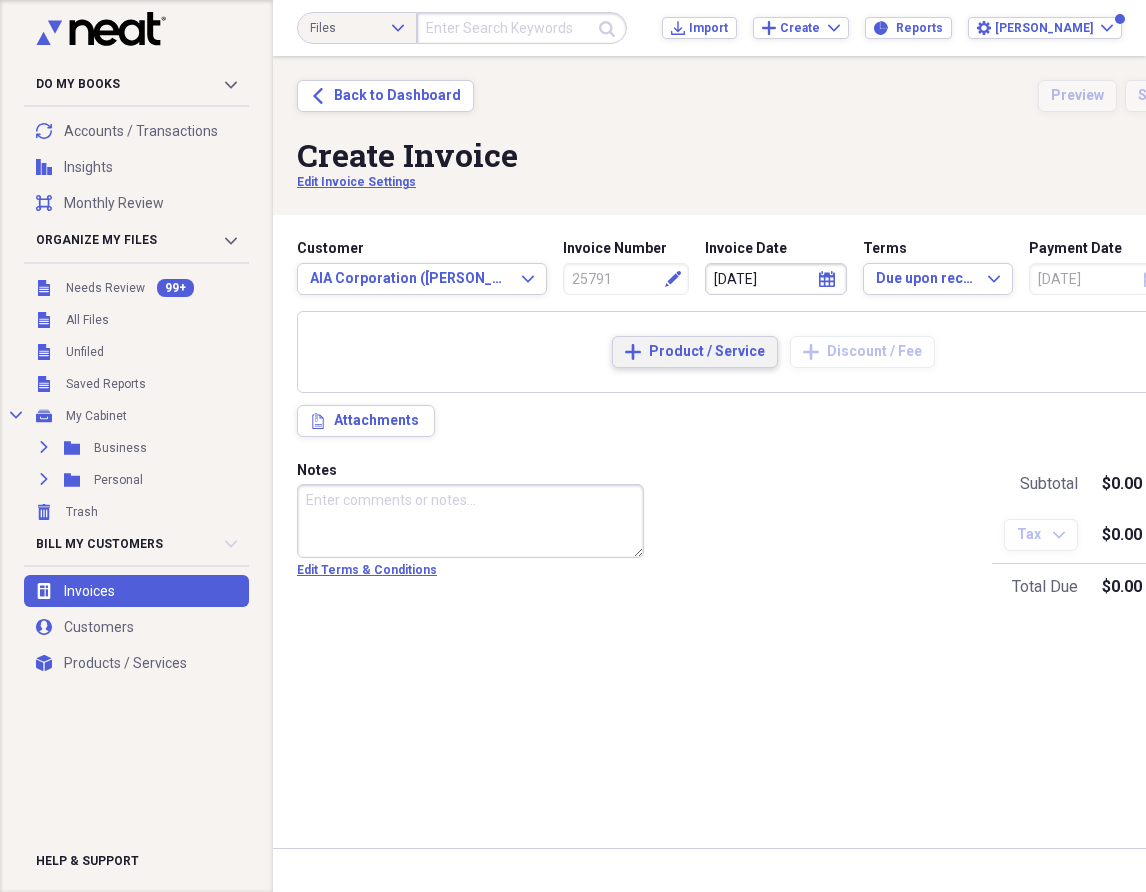 click on "Product / Service" at bounding box center (707, 352) 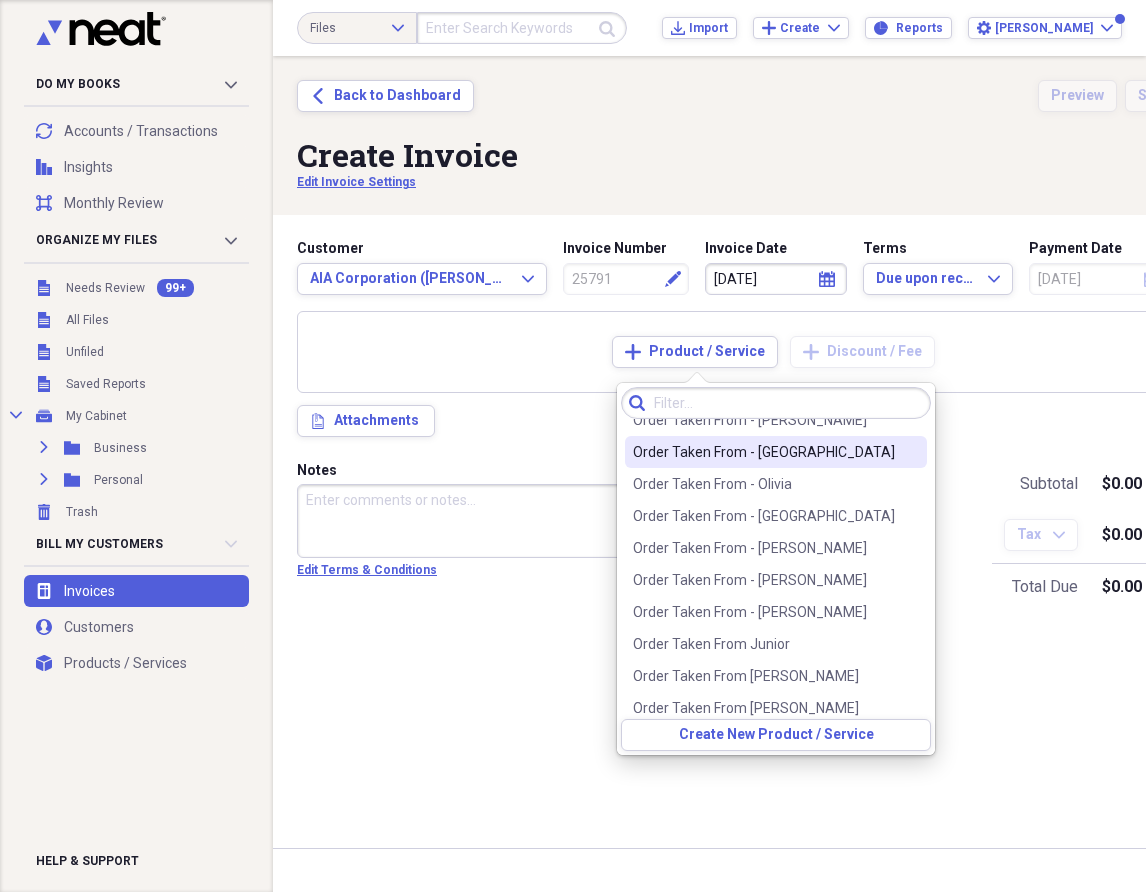 scroll, scrollTop: 400, scrollLeft: 0, axis: vertical 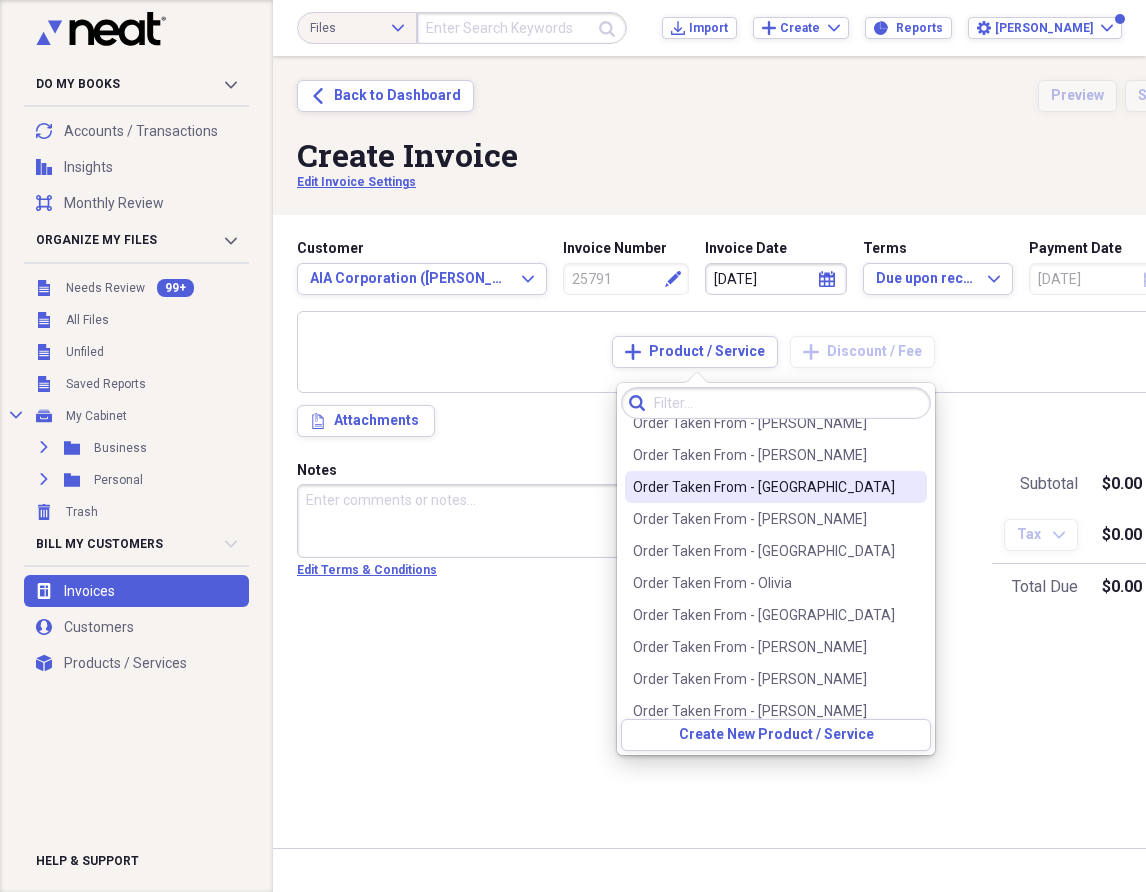 click on "Order Taken From - [GEOGRAPHIC_DATA]" at bounding box center (776, 487) 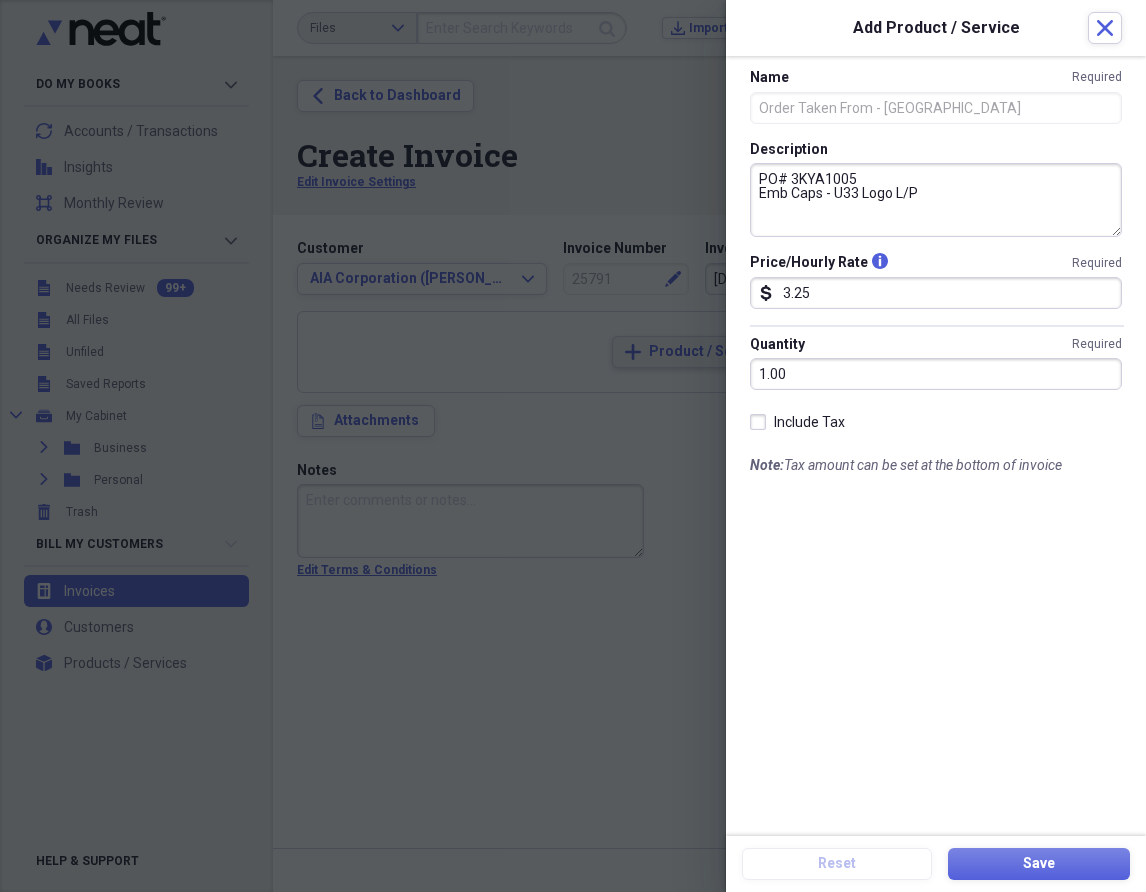 scroll, scrollTop: 0, scrollLeft: 0, axis: both 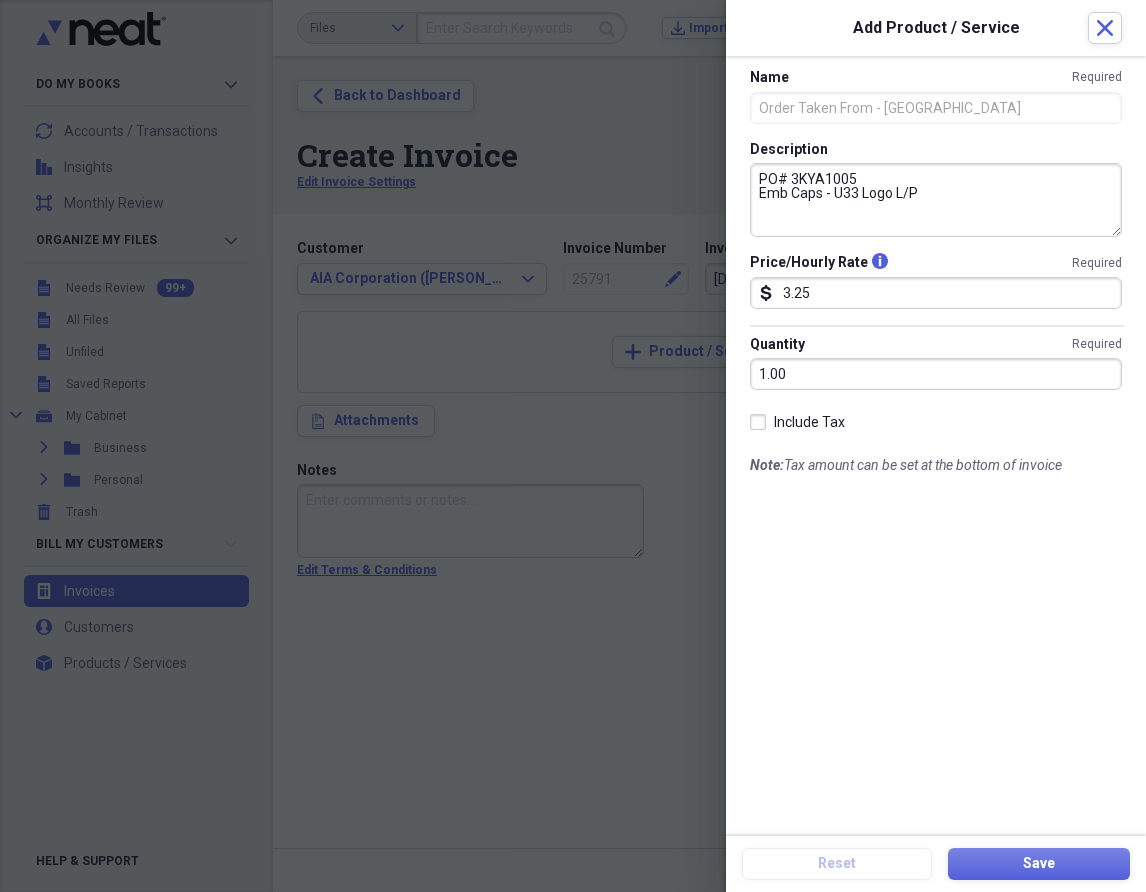 drag, startPoint x: 930, startPoint y: 198, endPoint x: 704, endPoint y: 156, distance: 229.86952 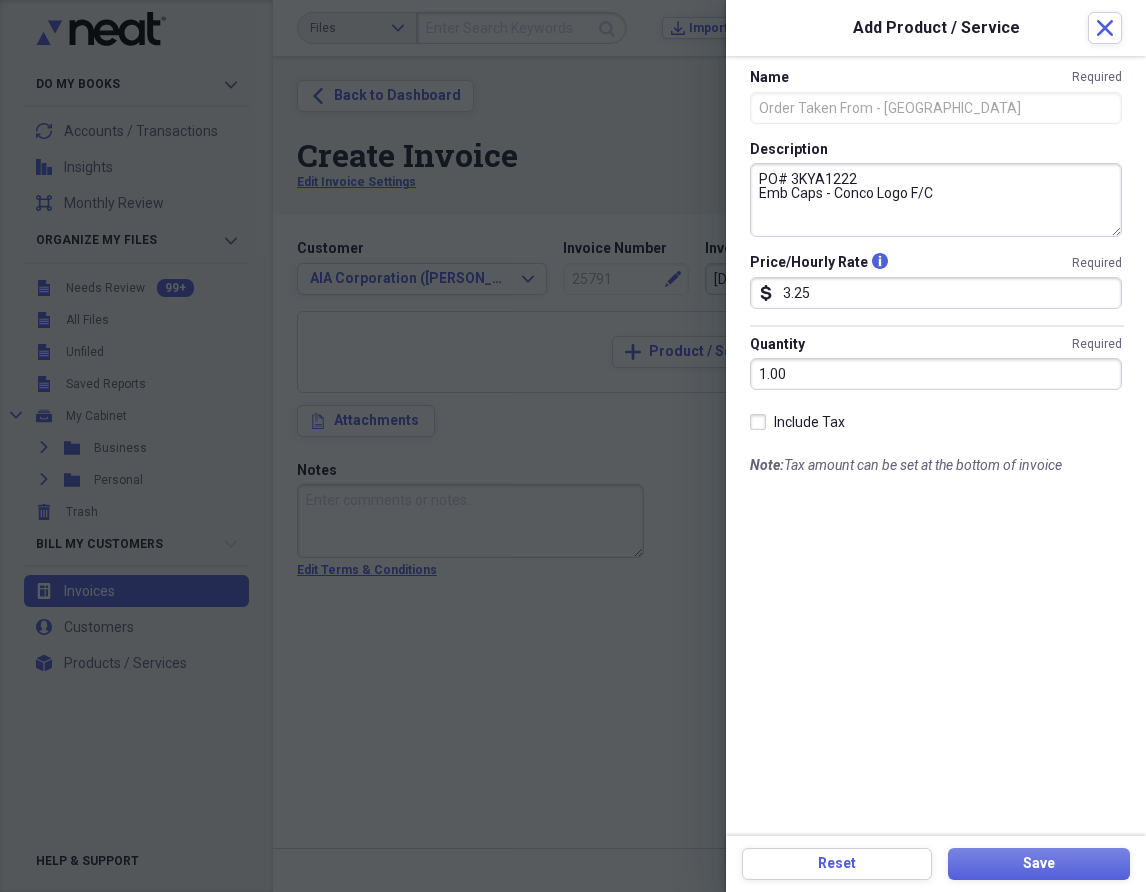 click on "PO# 3KYA1222
Emb Caps - Conco Logo F/C" at bounding box center (936, 200) 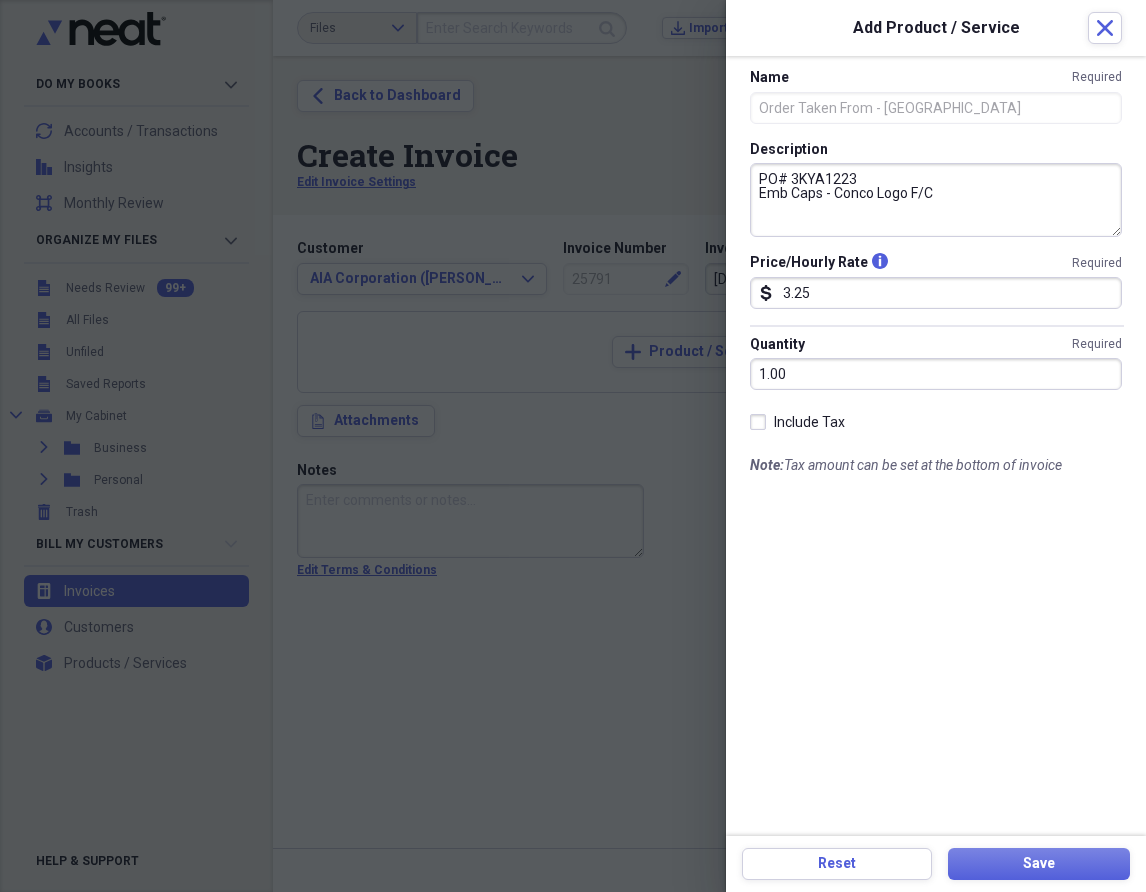 type on "PO# 3KYA1223
Emb Caps - Conco Logo F/C" 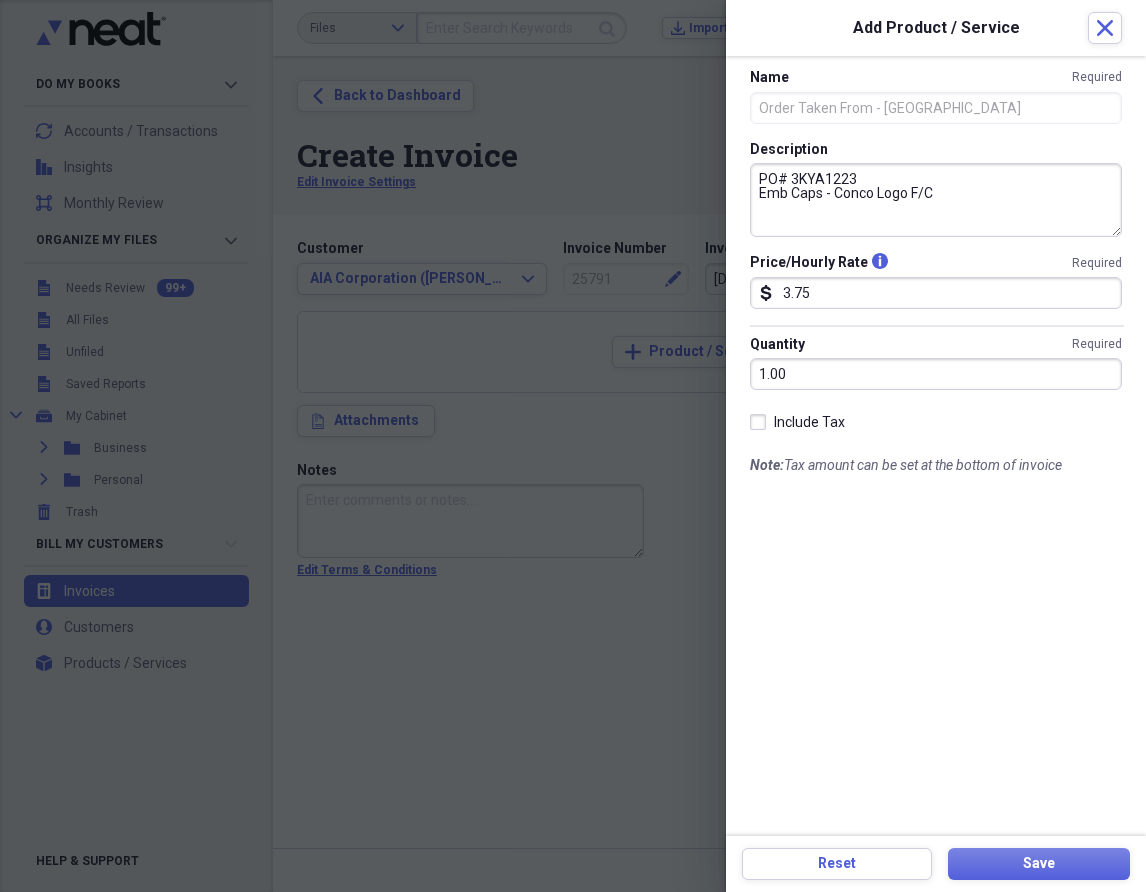 type on "3.75" 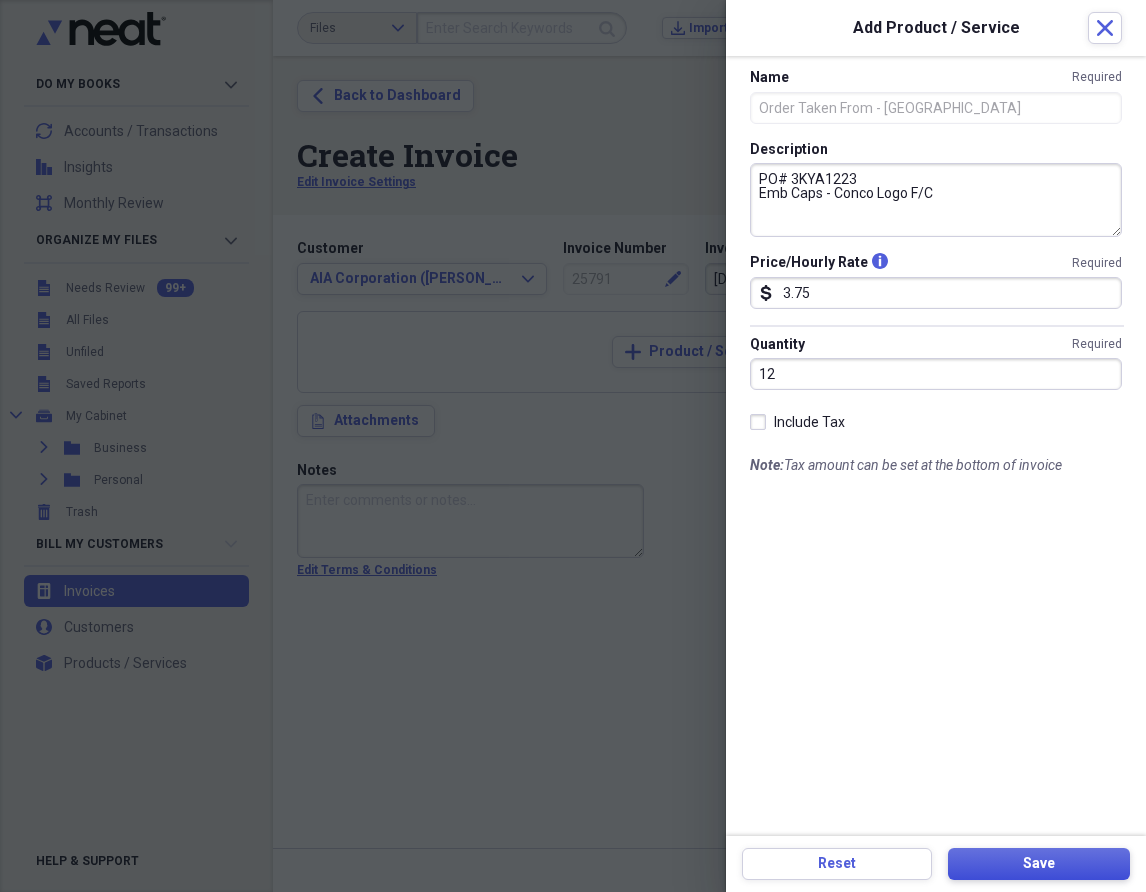 type on "12.00" 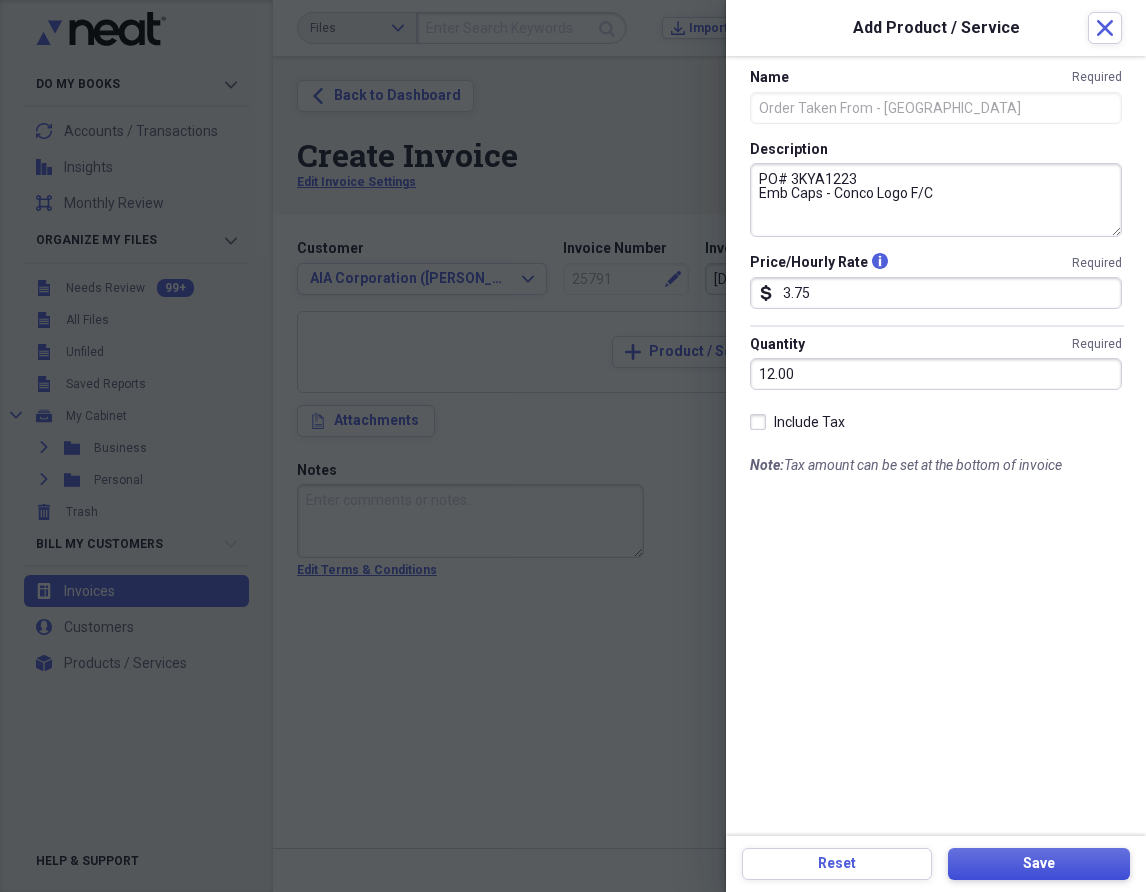 click on "Save" at bounding box center [1039, 864] 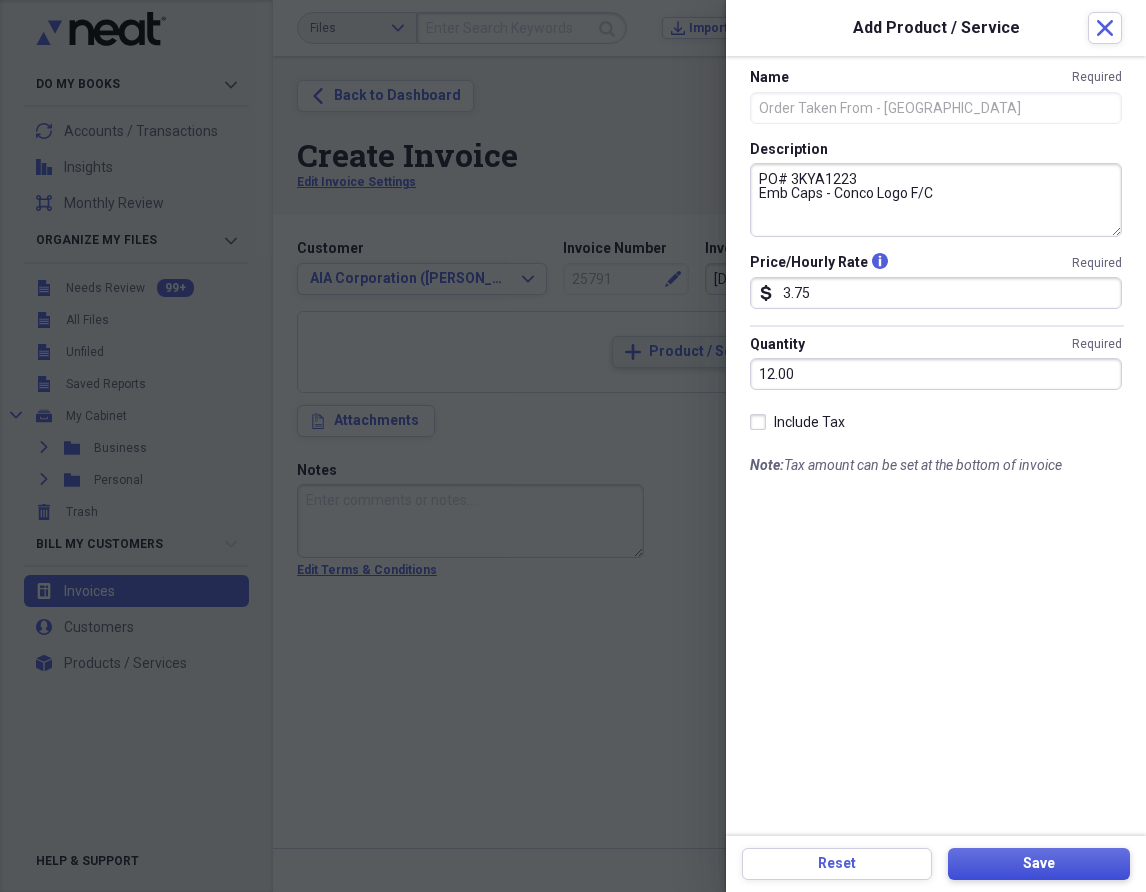 type on "PO# 3KYA1005
Emb Caps - U33 Logo L/P" 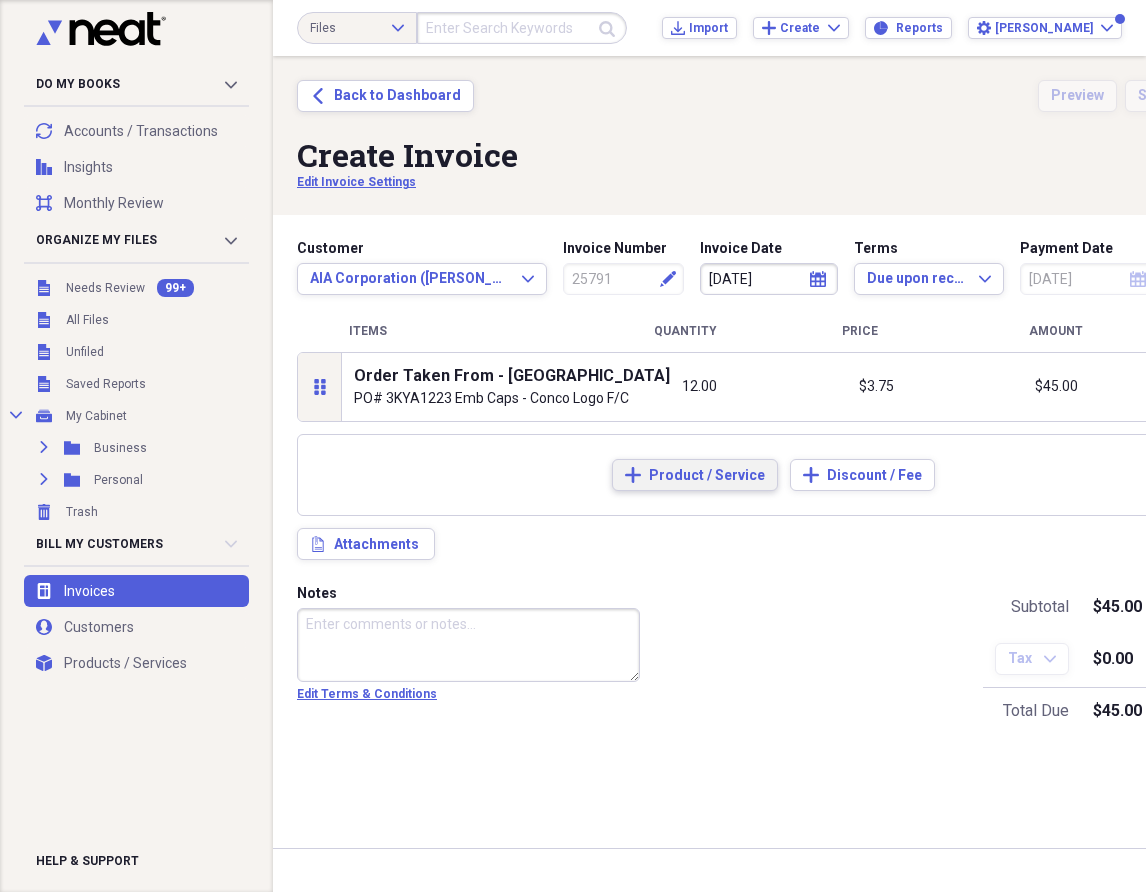 click on "Product / Service" at bounding box center [707, 476] 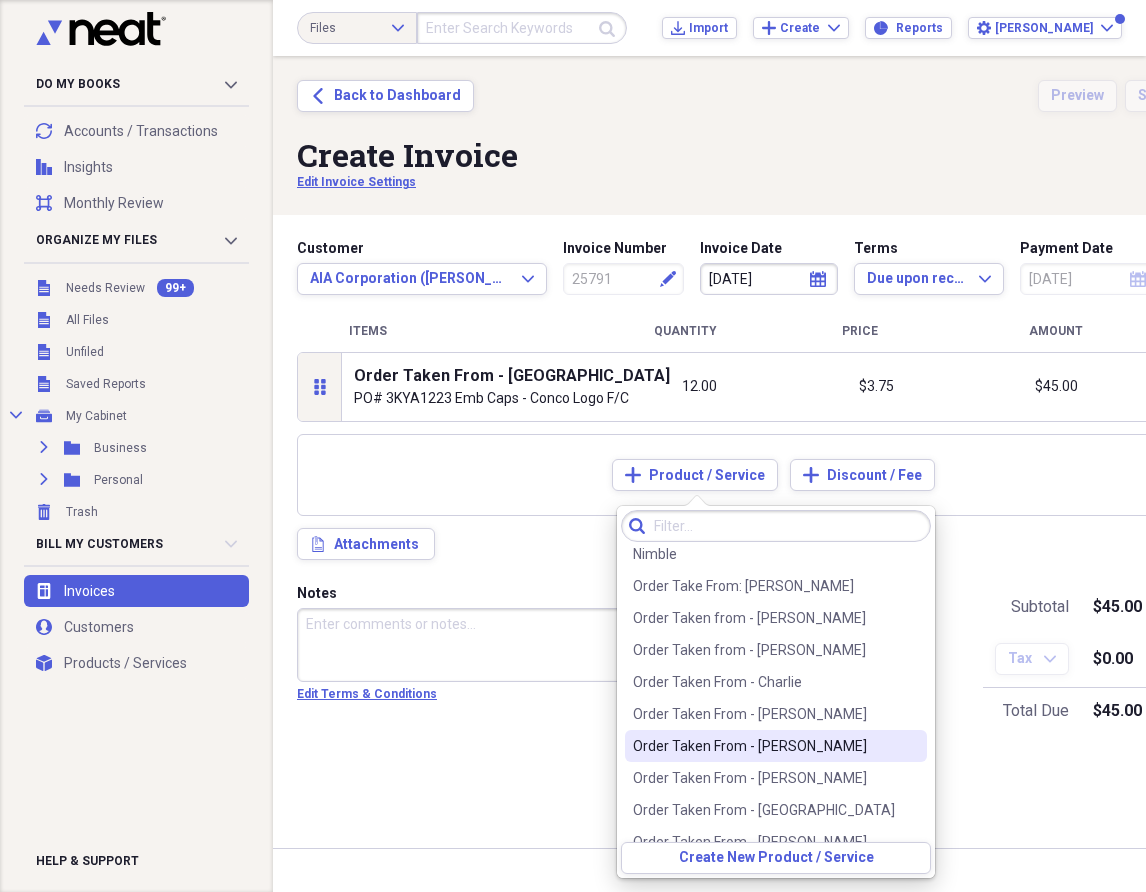 scroll, scrollTop: 300, scrollLeft: 0, axis: vertical 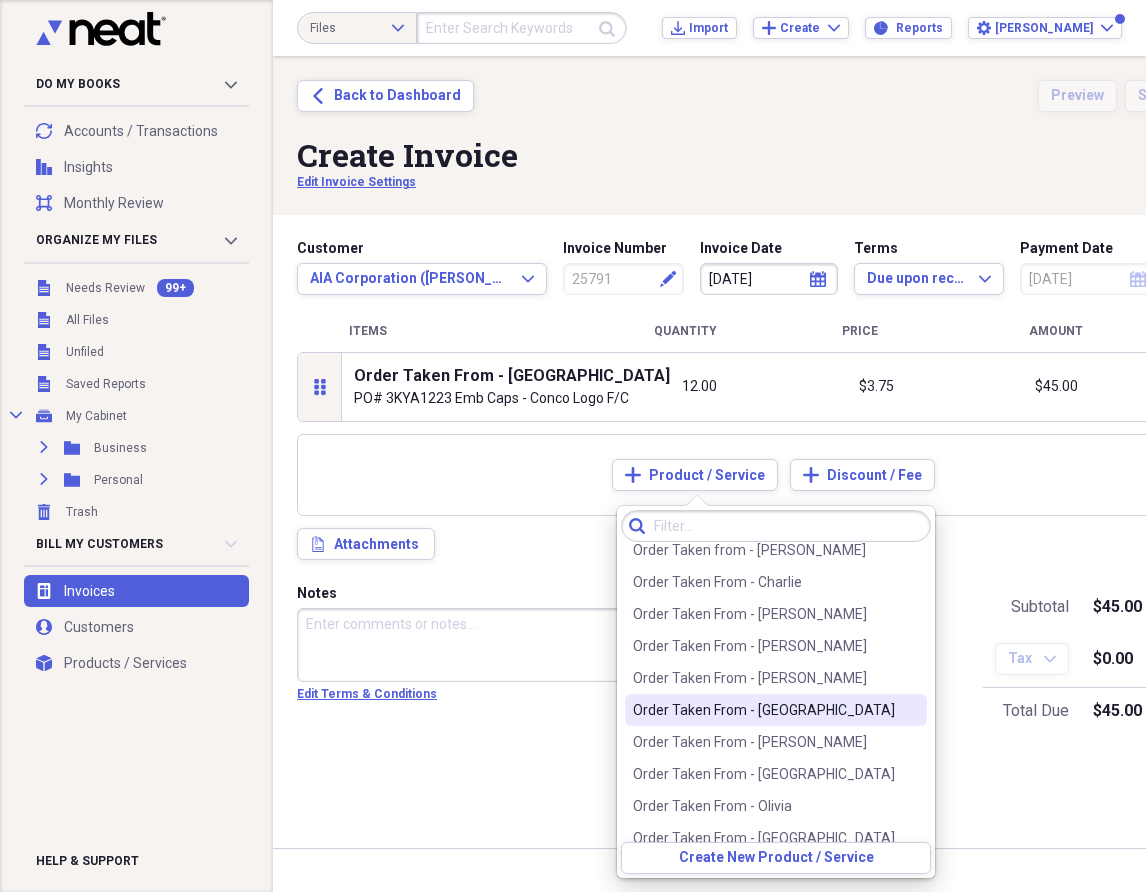 click on "Order Taken From - [GEOGRAPHIC_DATA]" at bounding box center [764, 710] 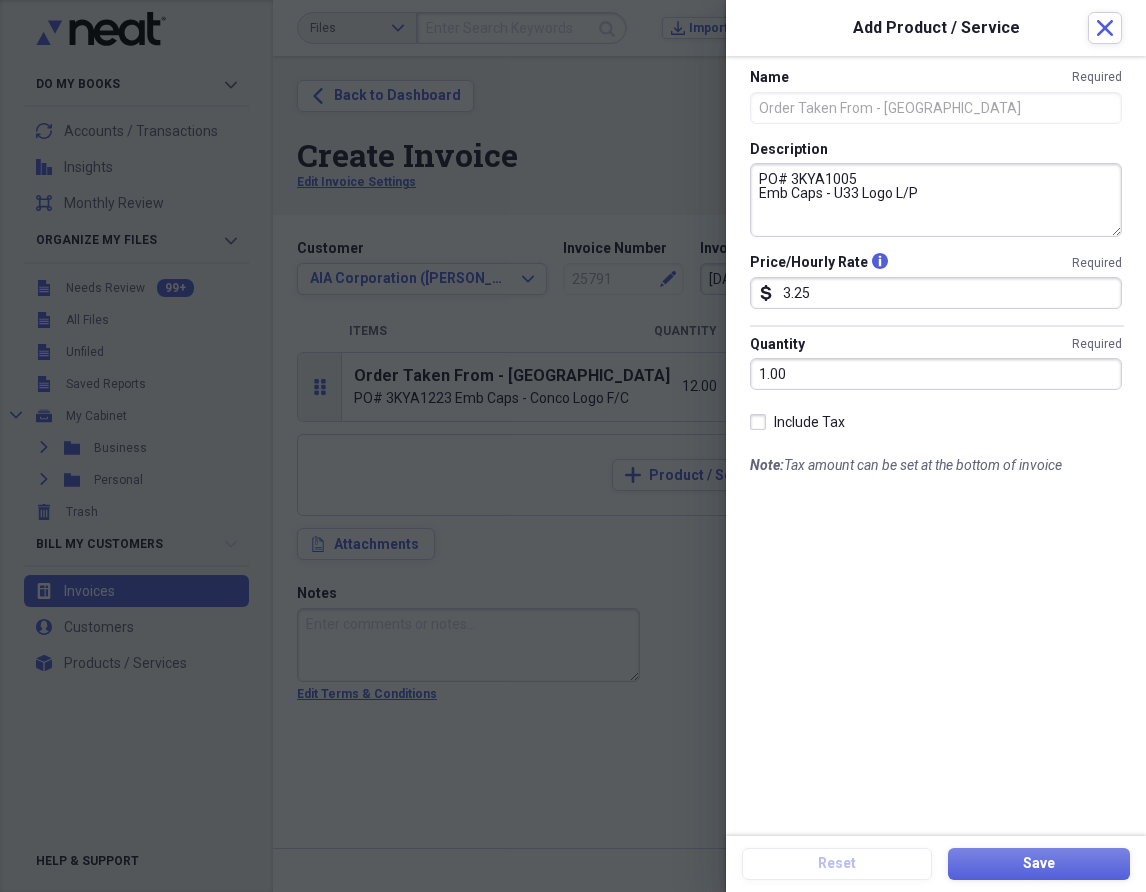 scroll, scrollTop: 0, scrollLeft: 0, axis: both 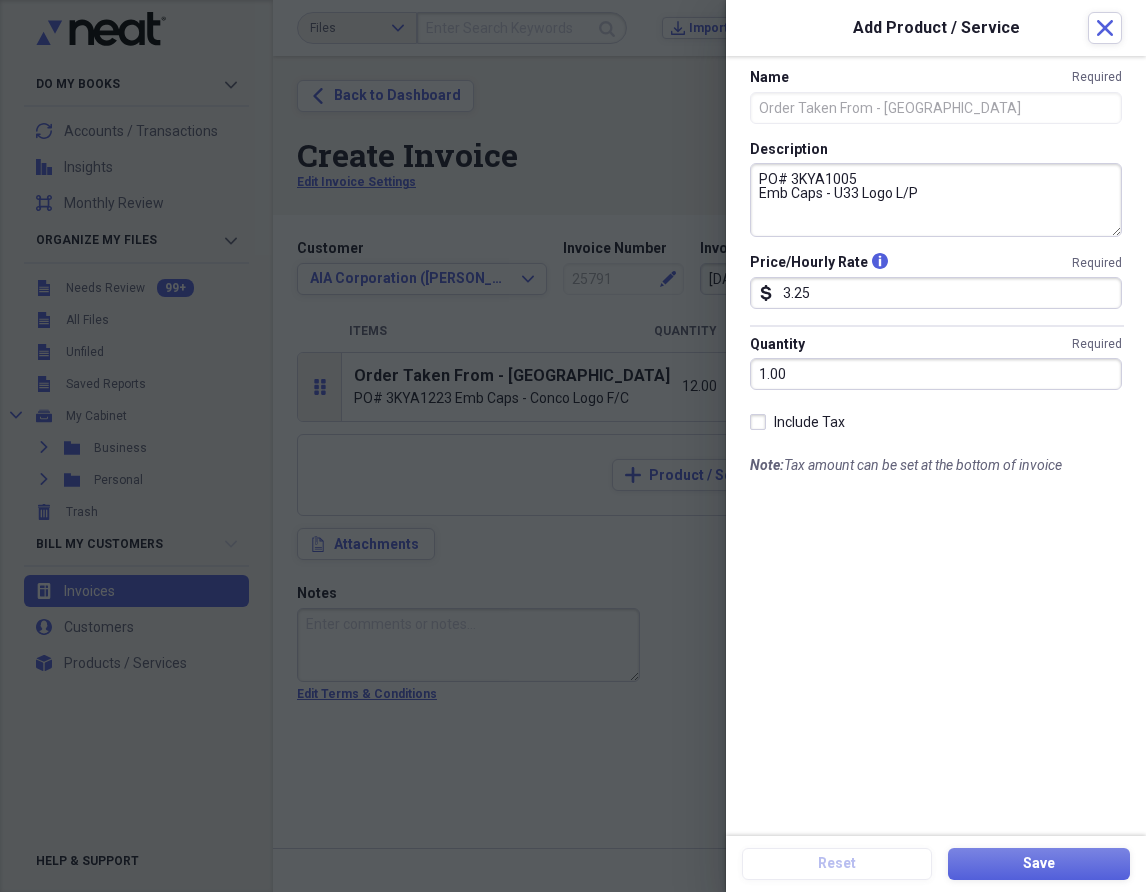 drag, startPoint x: 923, startPoint y: 199, endPoint x: 604, endPoint y: 160, distance: 321.37518 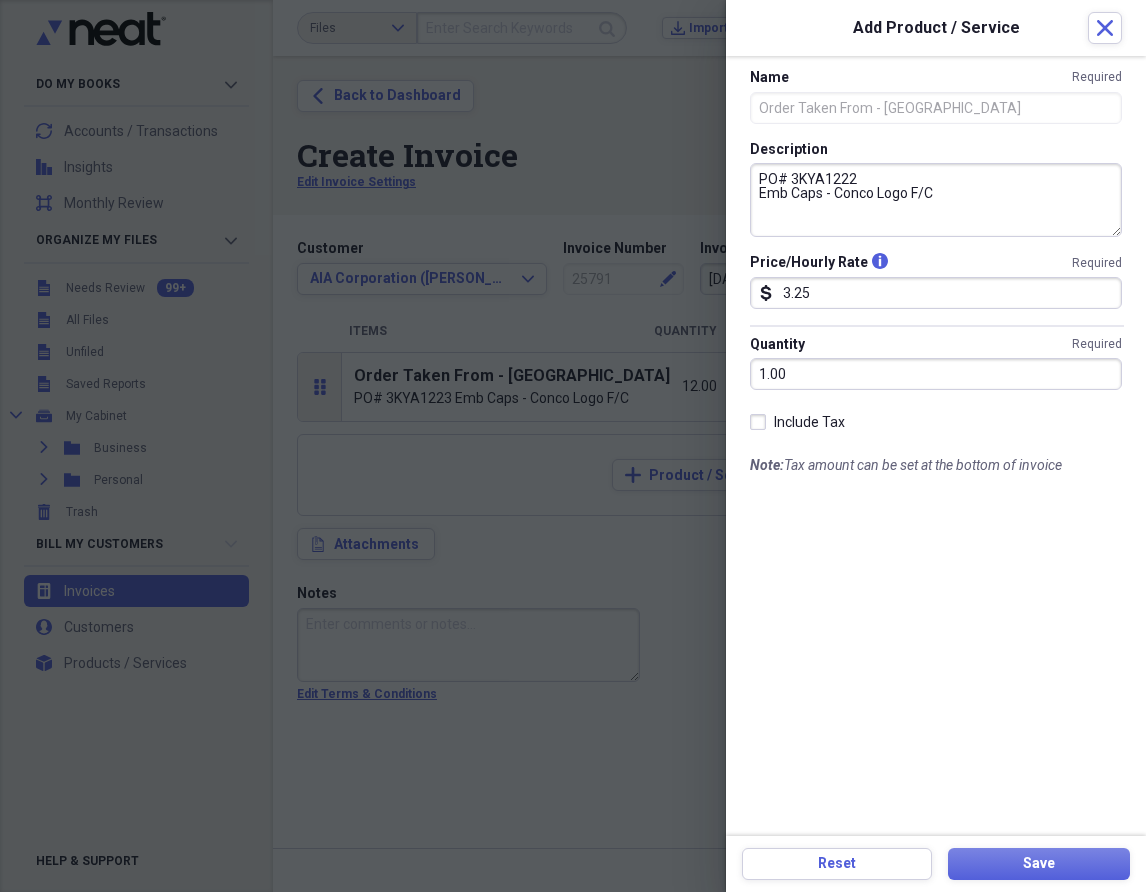 click on "PO# 3KYA1222
Emb Caps - Conco Logo F/C" at bounding box center (936, 200) 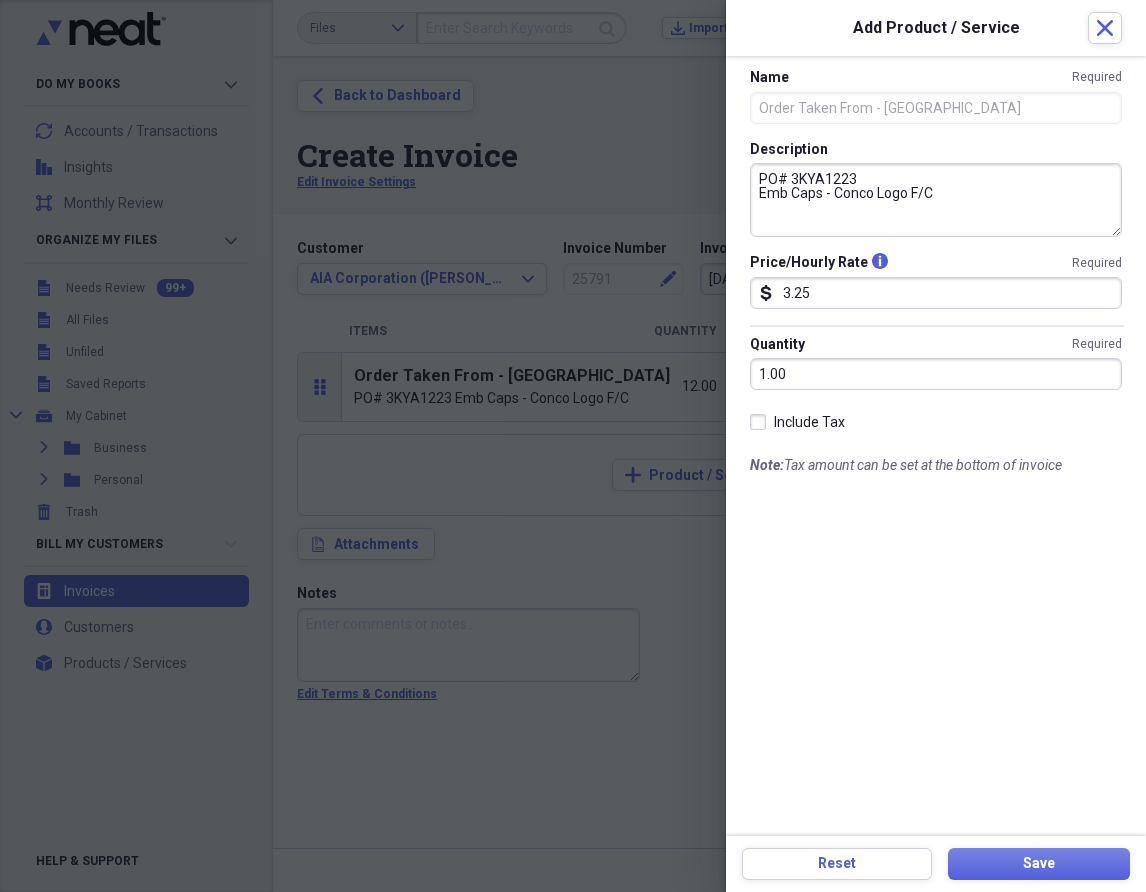 drag, startPoint x: 821, startPoint y: 192, endPoint x: 721, endPoint y: 192, distance: 100 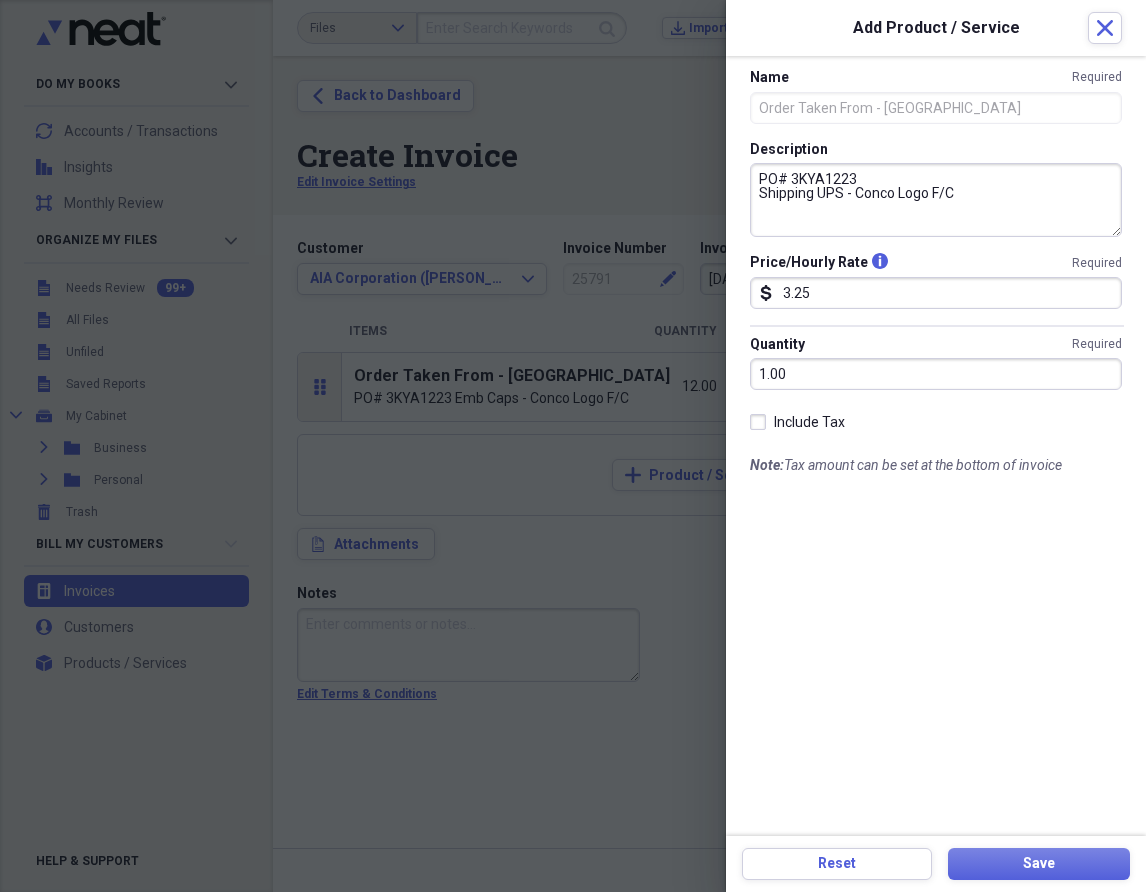 drag, startPoint x: 854, startPoint y: 195, endPoint x: 956, endPoint y: 198, distance: 102.044106 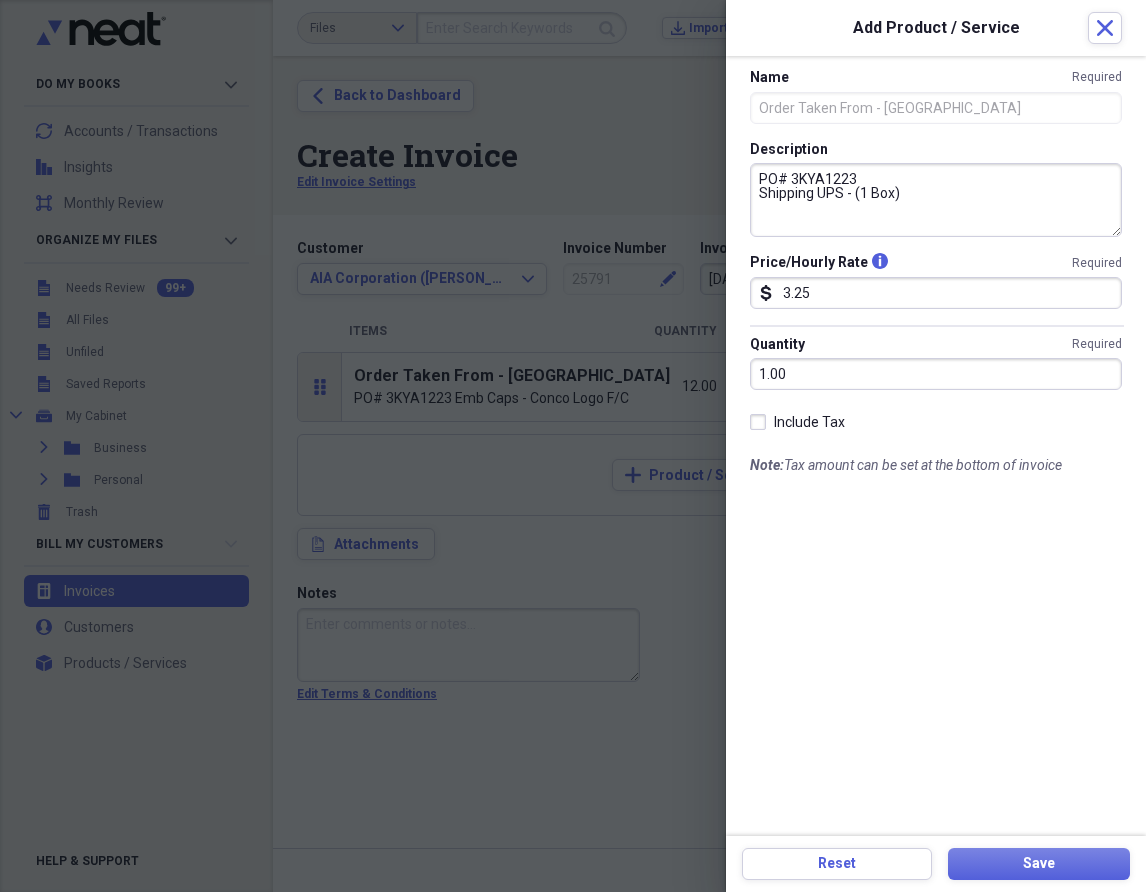 type on "PO# 3KYA1223
Shipping UPS - (1 Box)" 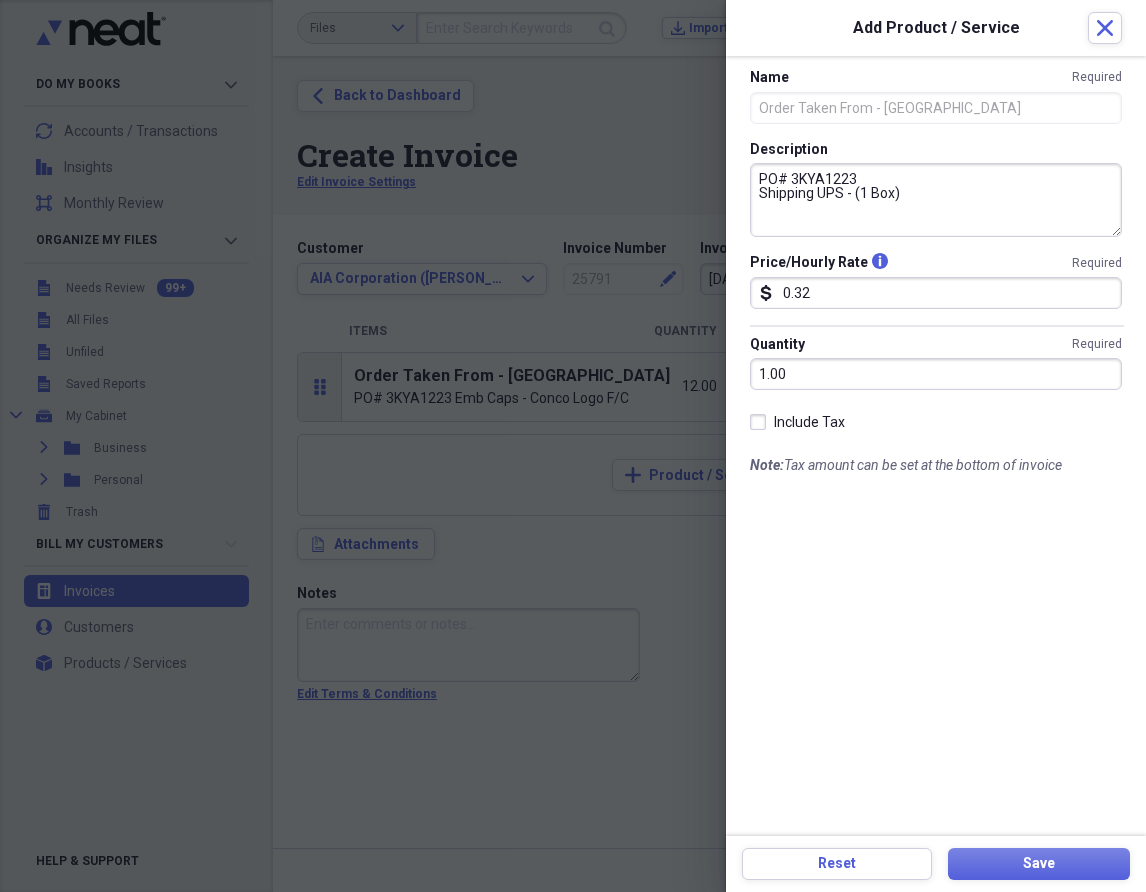 type on "0.03" 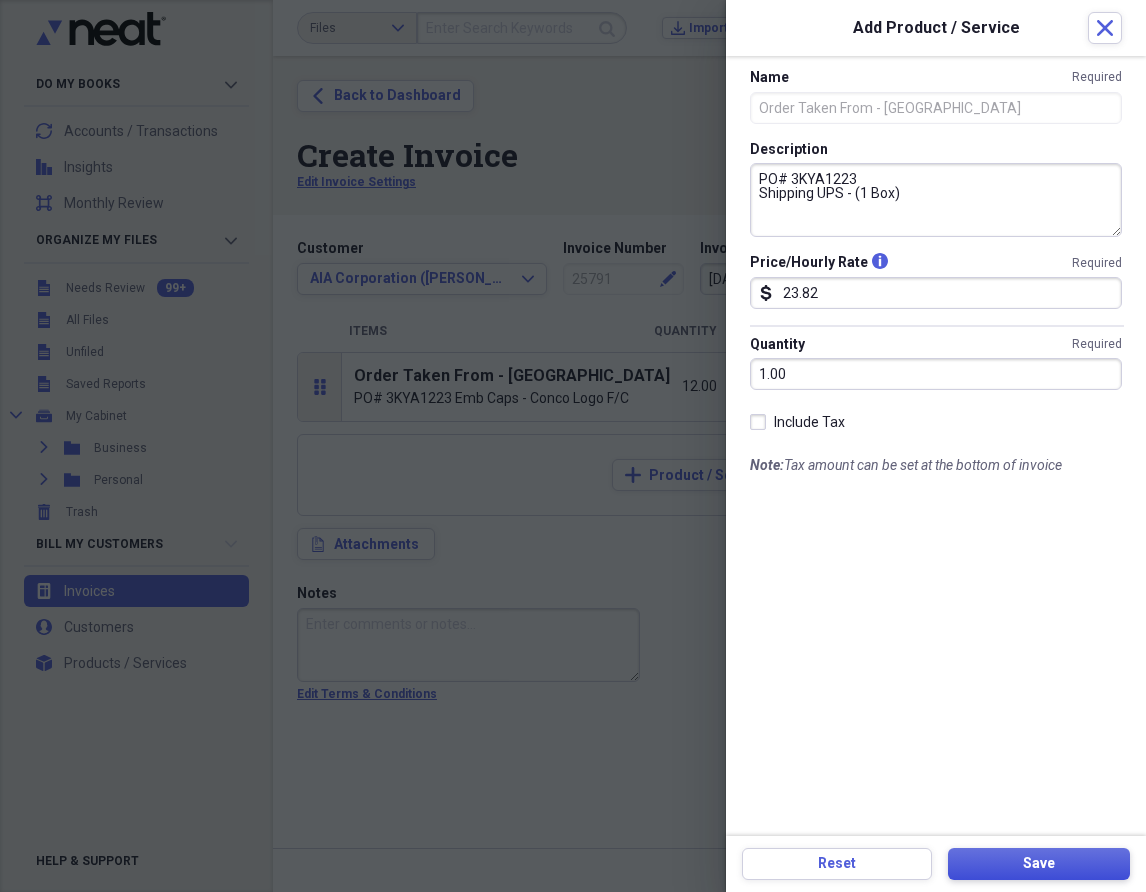 type on "23.82" 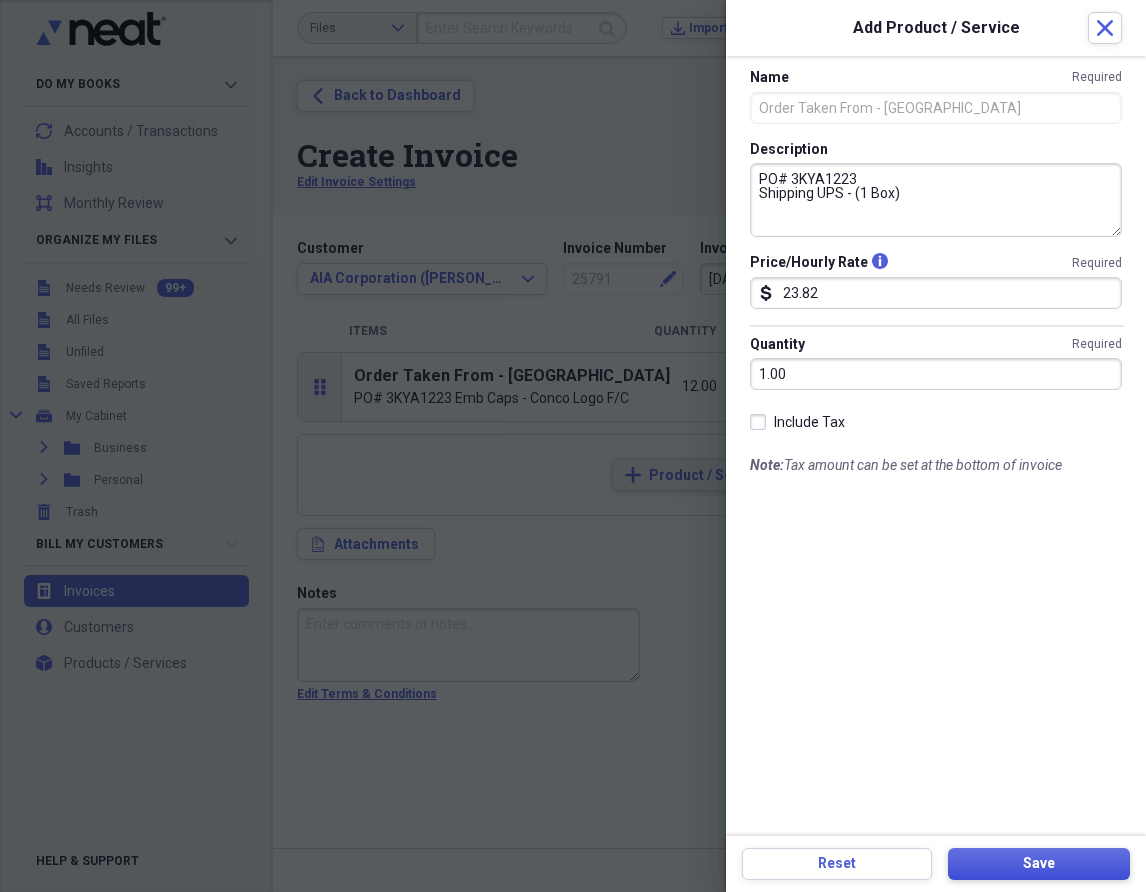 type on "PO# 3KYA1005
Emb Caps - U33 Logo L/P" 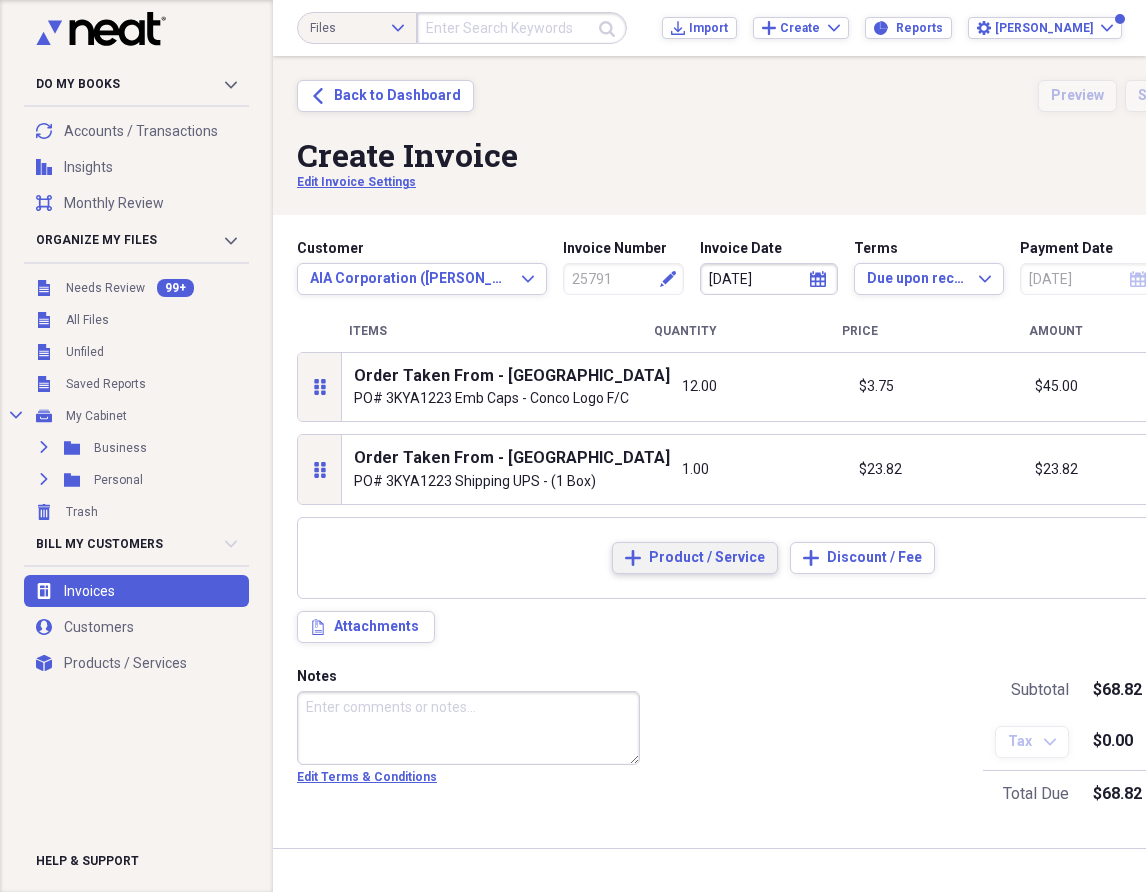 scroll, scrollTop: 0, scrollLeft: 127, axis: horizontal 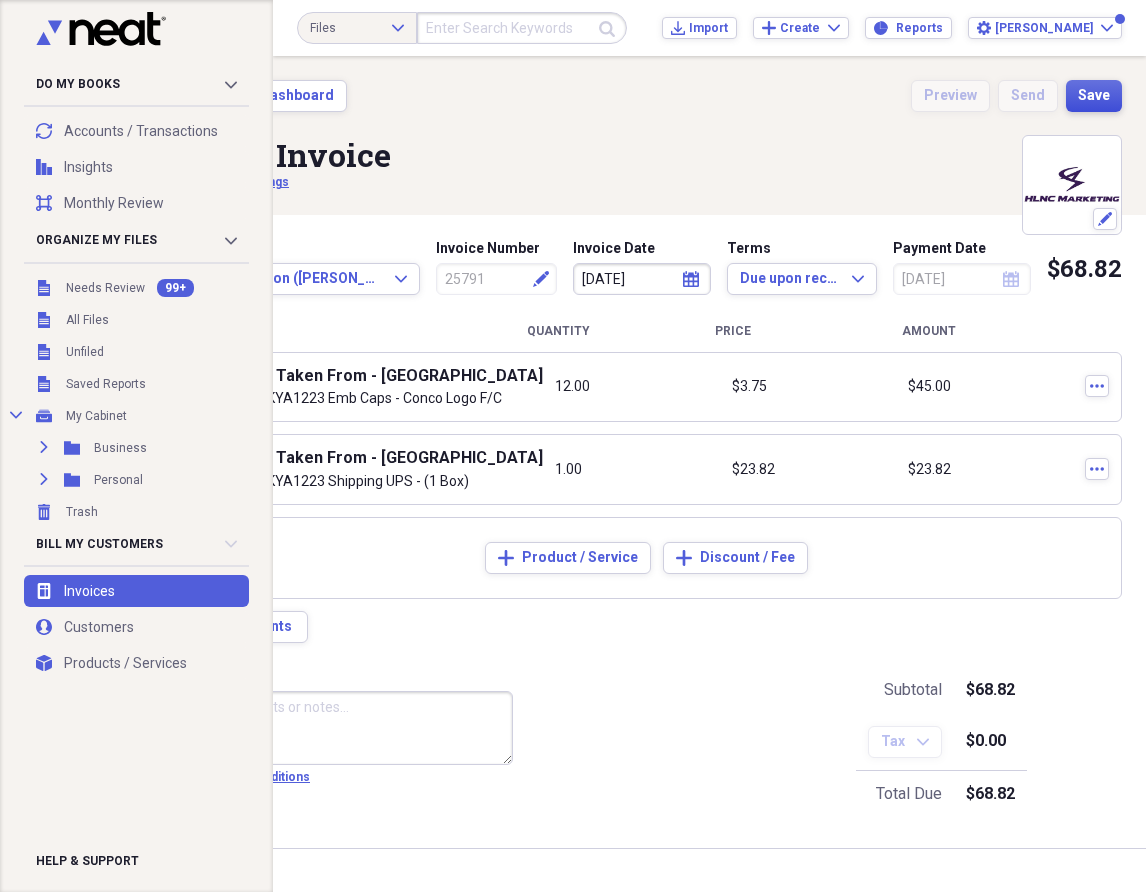 click on "Save" at bounding box center (1094, 96) 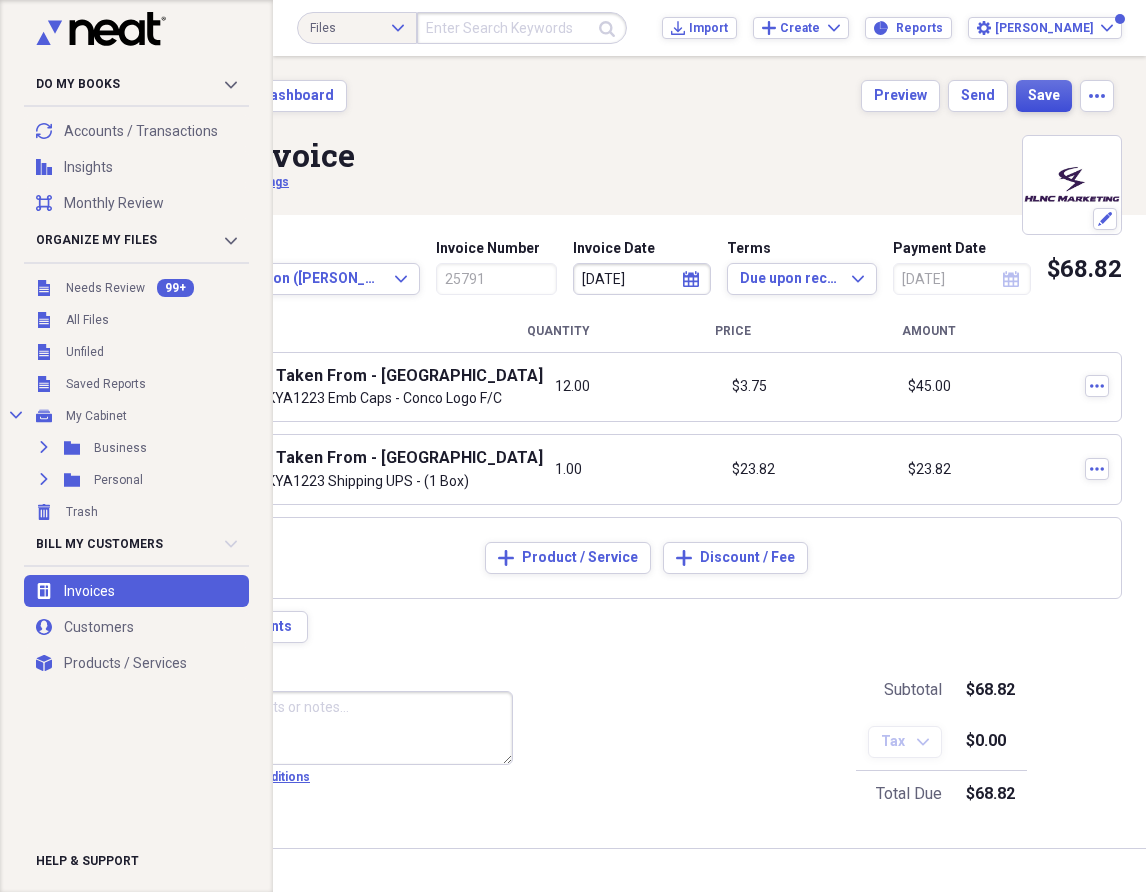 click on "Save" at bounding box center [1044, 96] 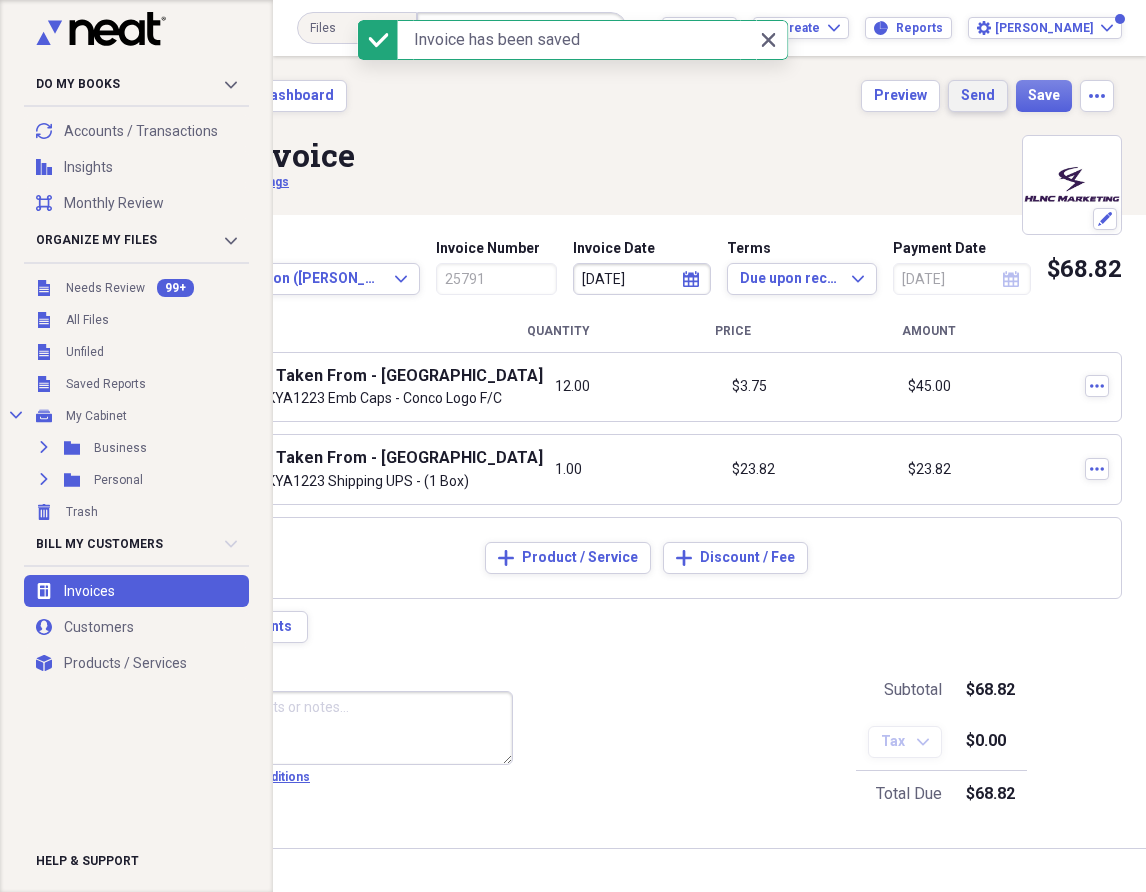 click on "Send" at bounding box center [978, 96] 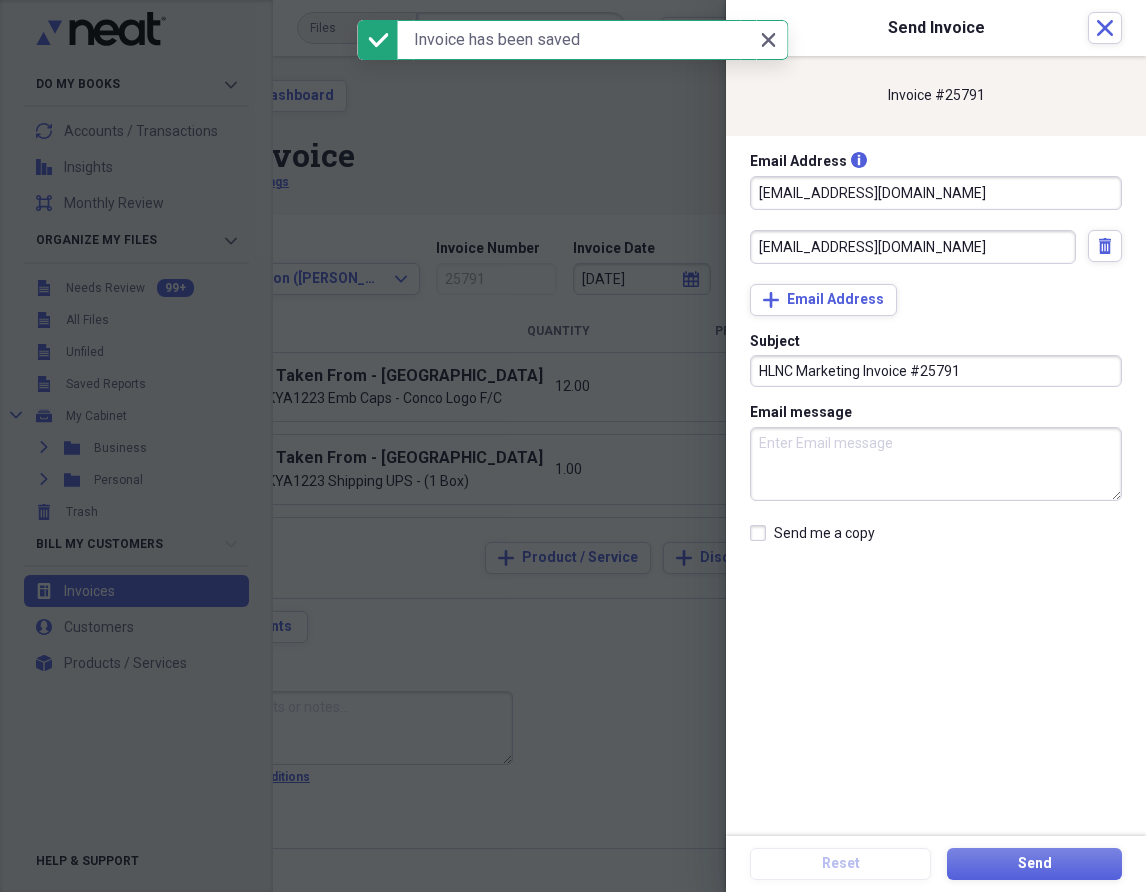 click on "[EMAIL_ADDRESS][DOMAIN_NAME] delete" at bounding box center (936, 247) 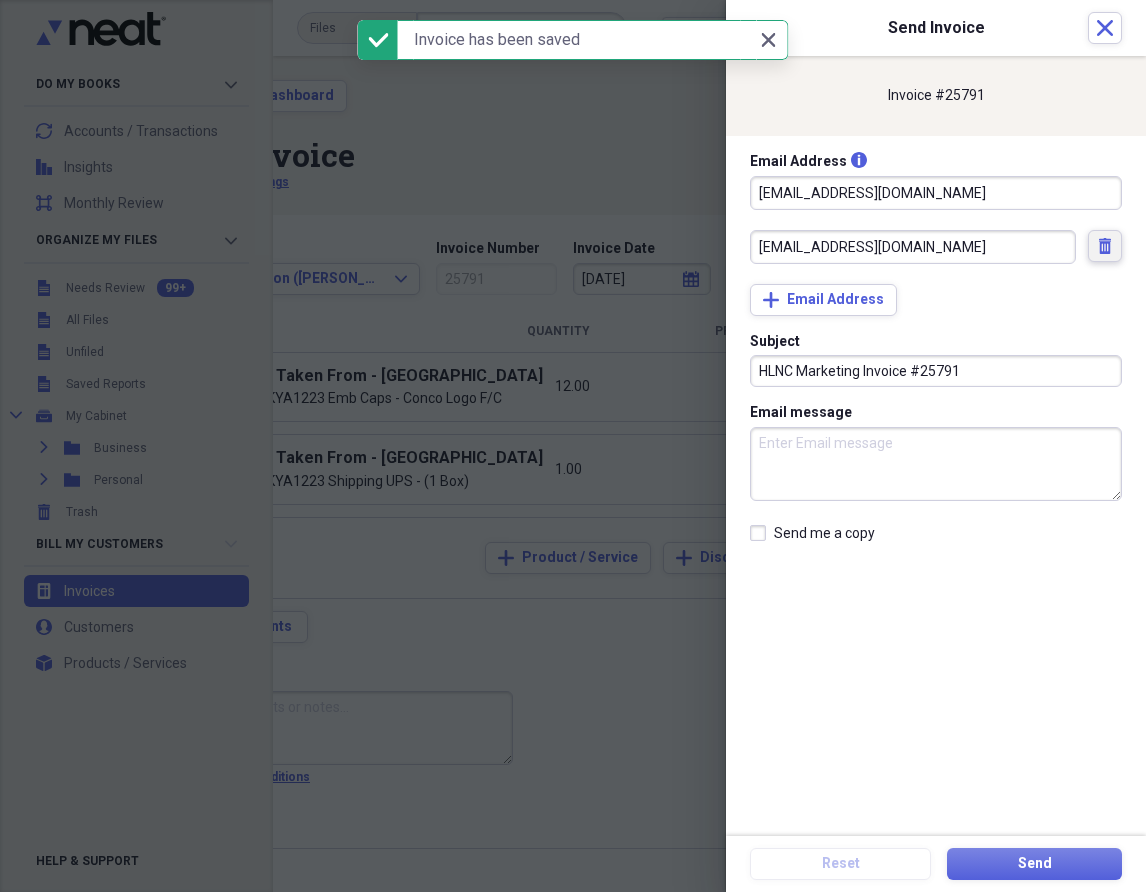 click on "delete" 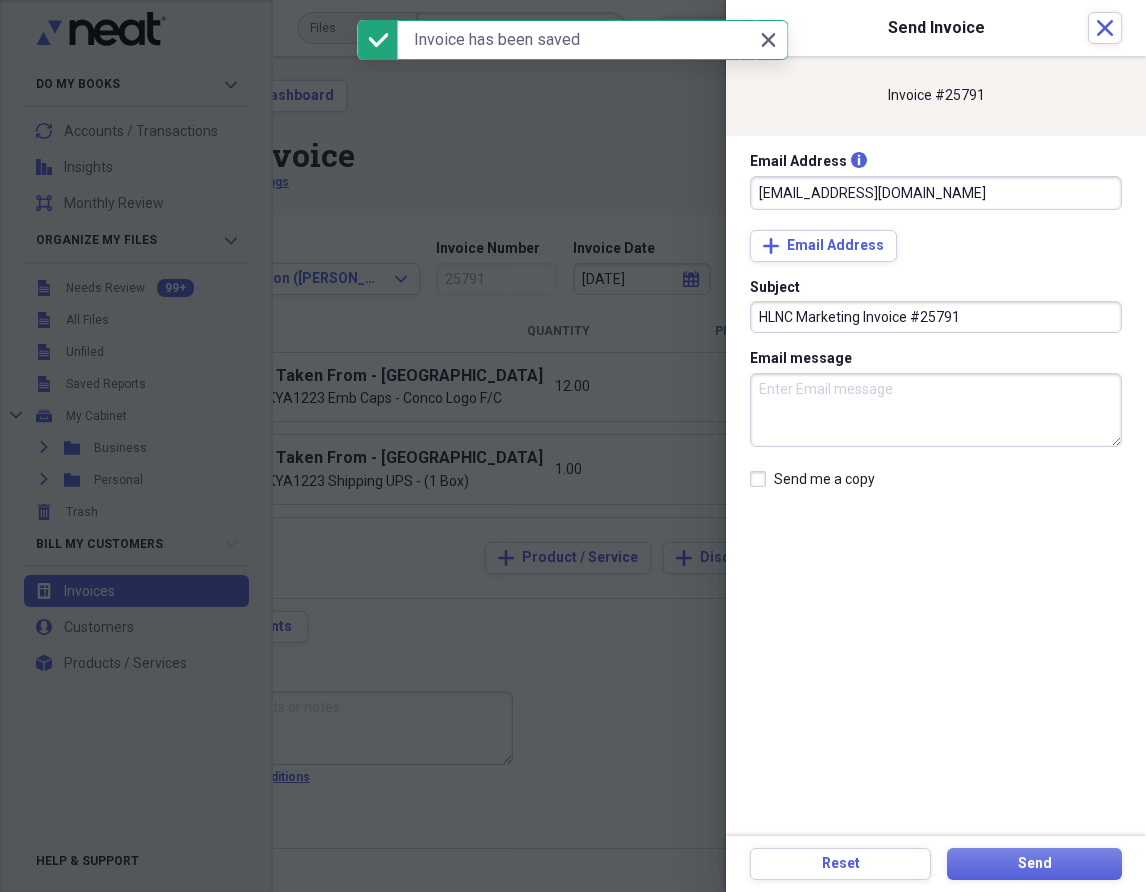 drag, startPoint x: 966, startPoint y: 207, endPoint x: 550, endPoint y: 182, distance: 416.75052 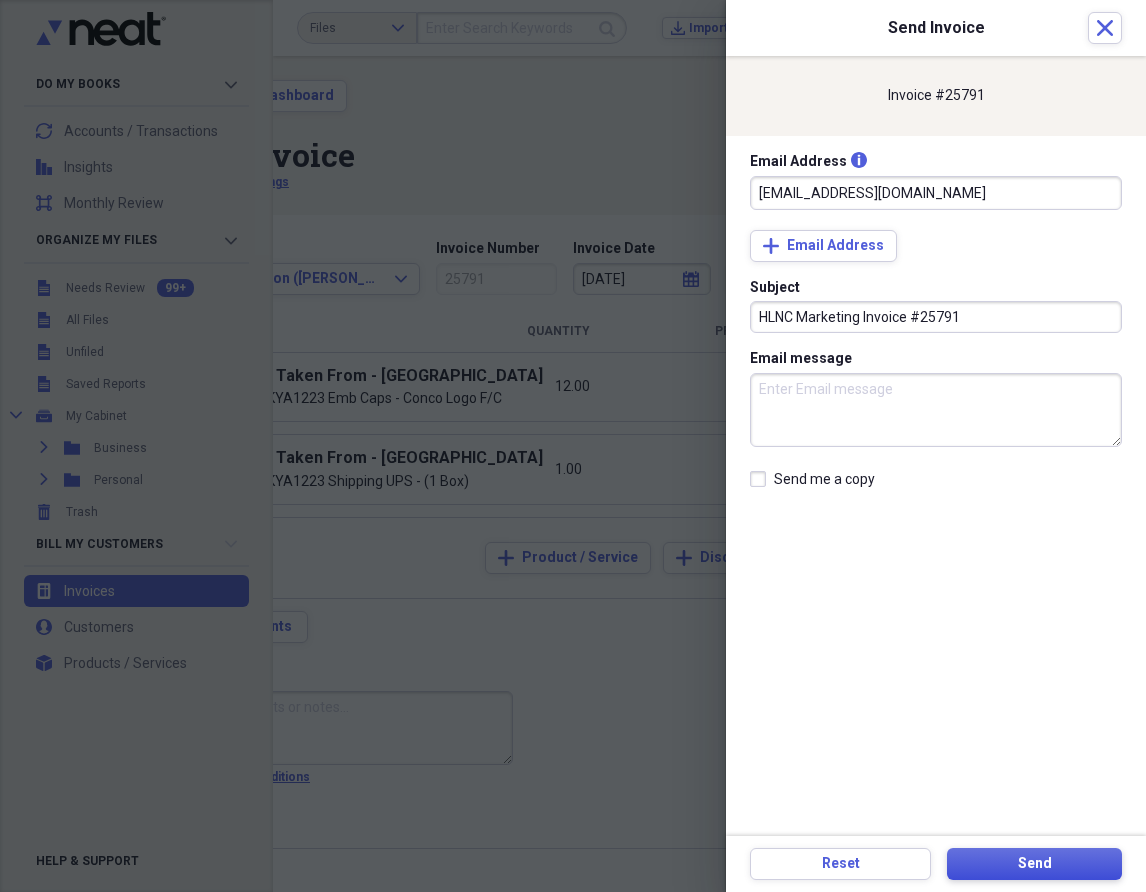 type on "[EMAIL_ADDRESS][DOMAIN_NAME]" 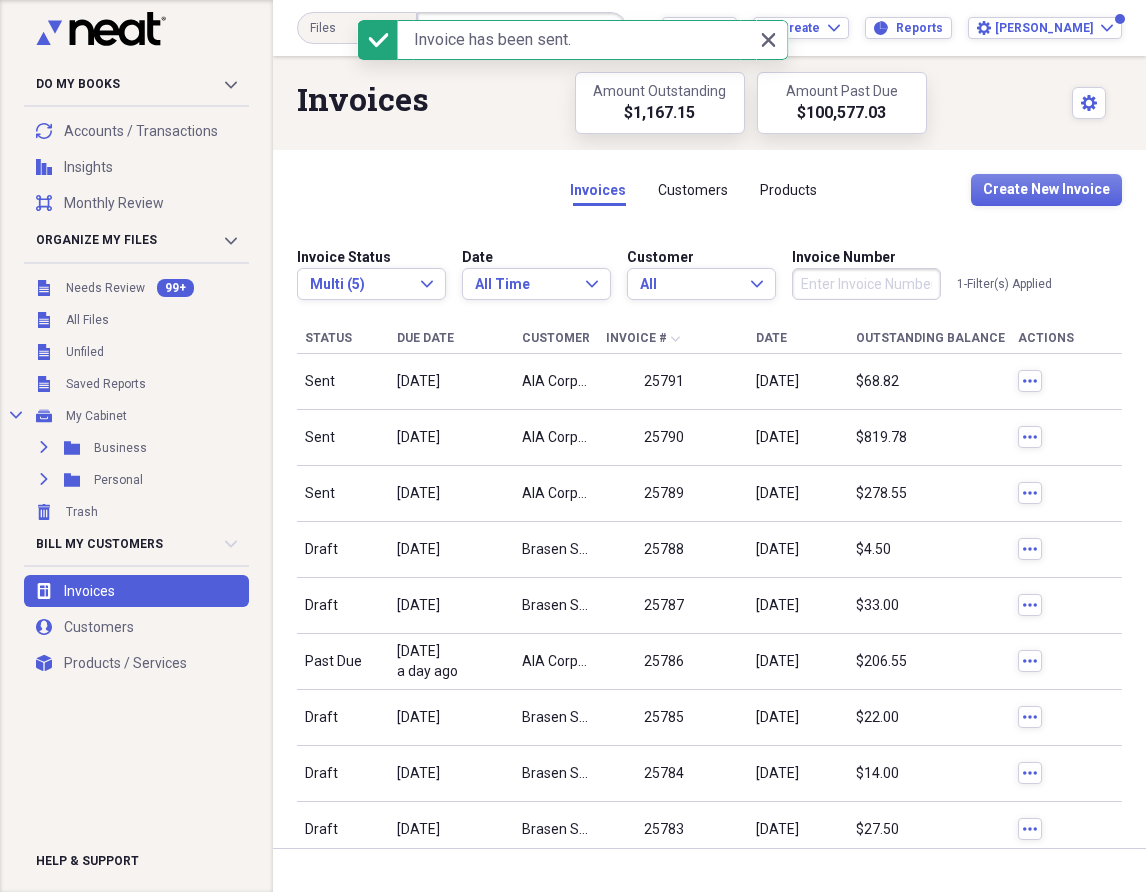 scroll, scrollTop: 0, scrollLeft: 0, axis: both 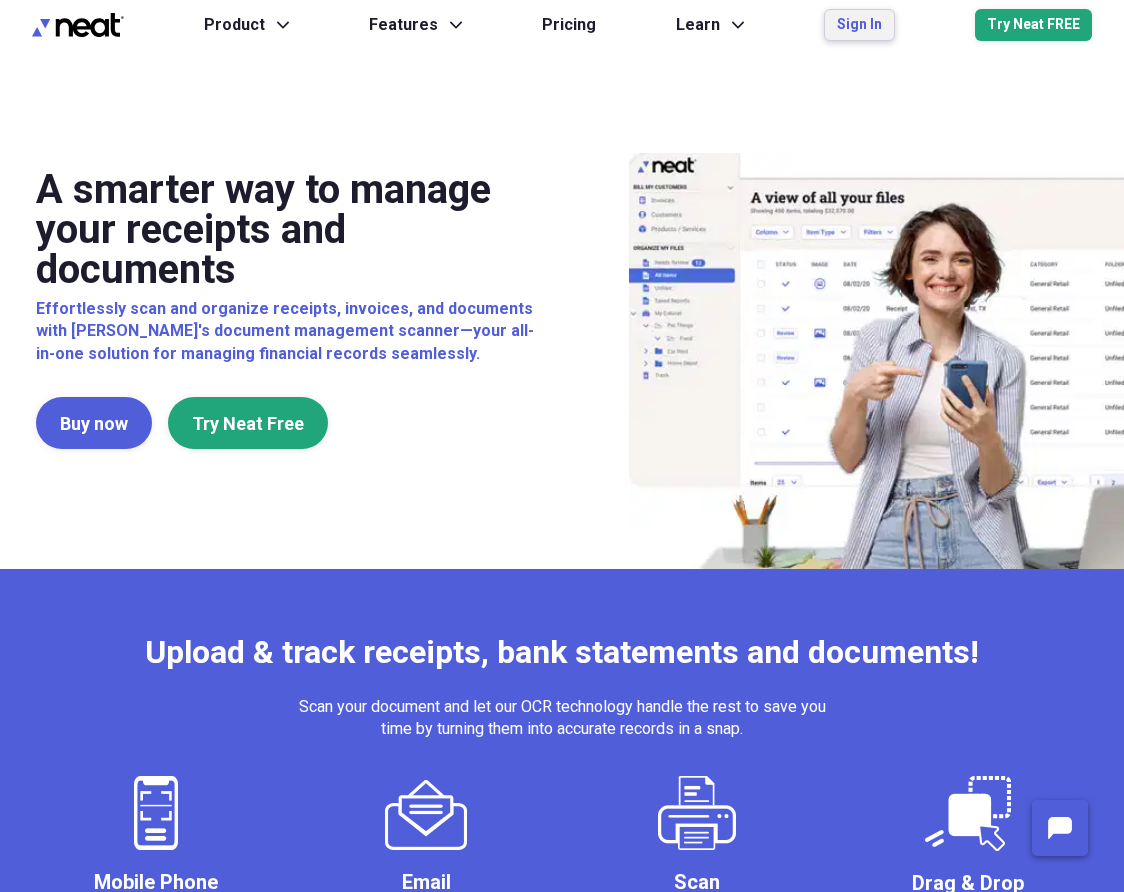 click on "Sign In" at bounding box center [859, 25] 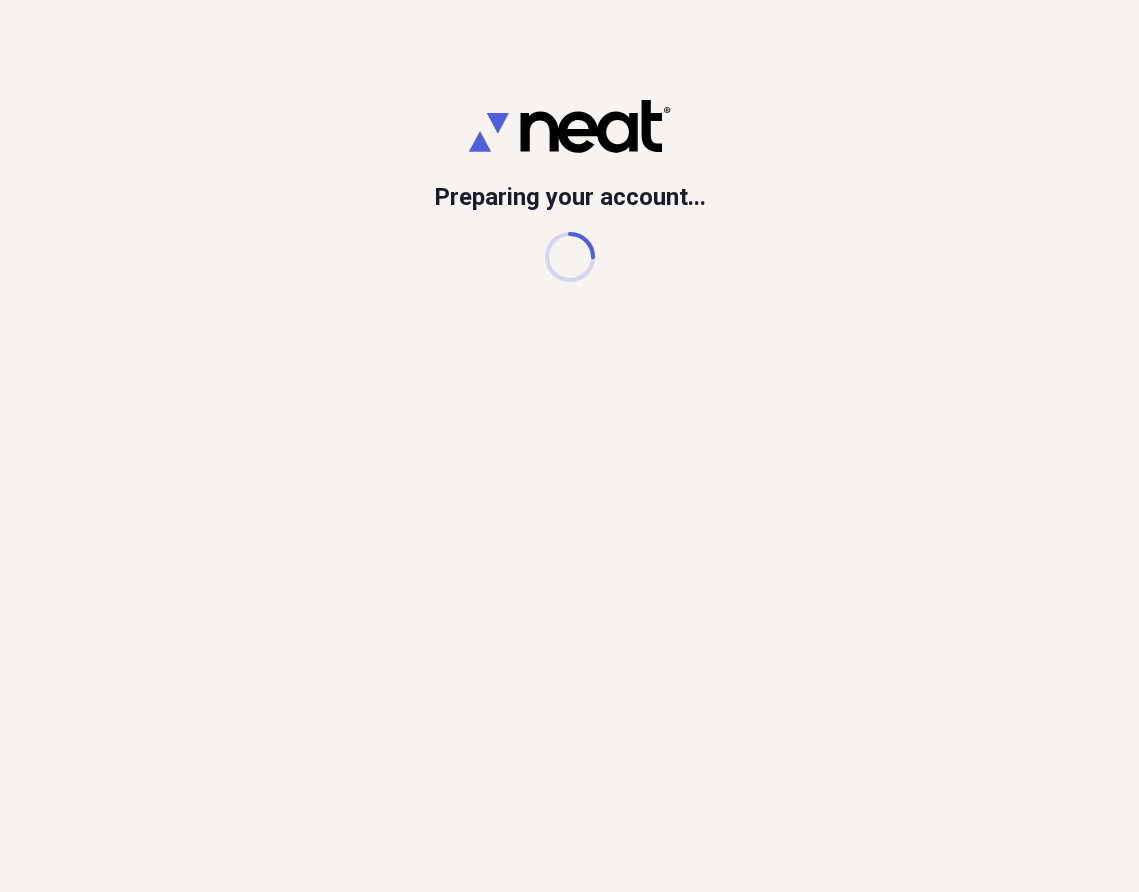 scroll, scrollTop: 0, scrollLeft: 0, axis: both 